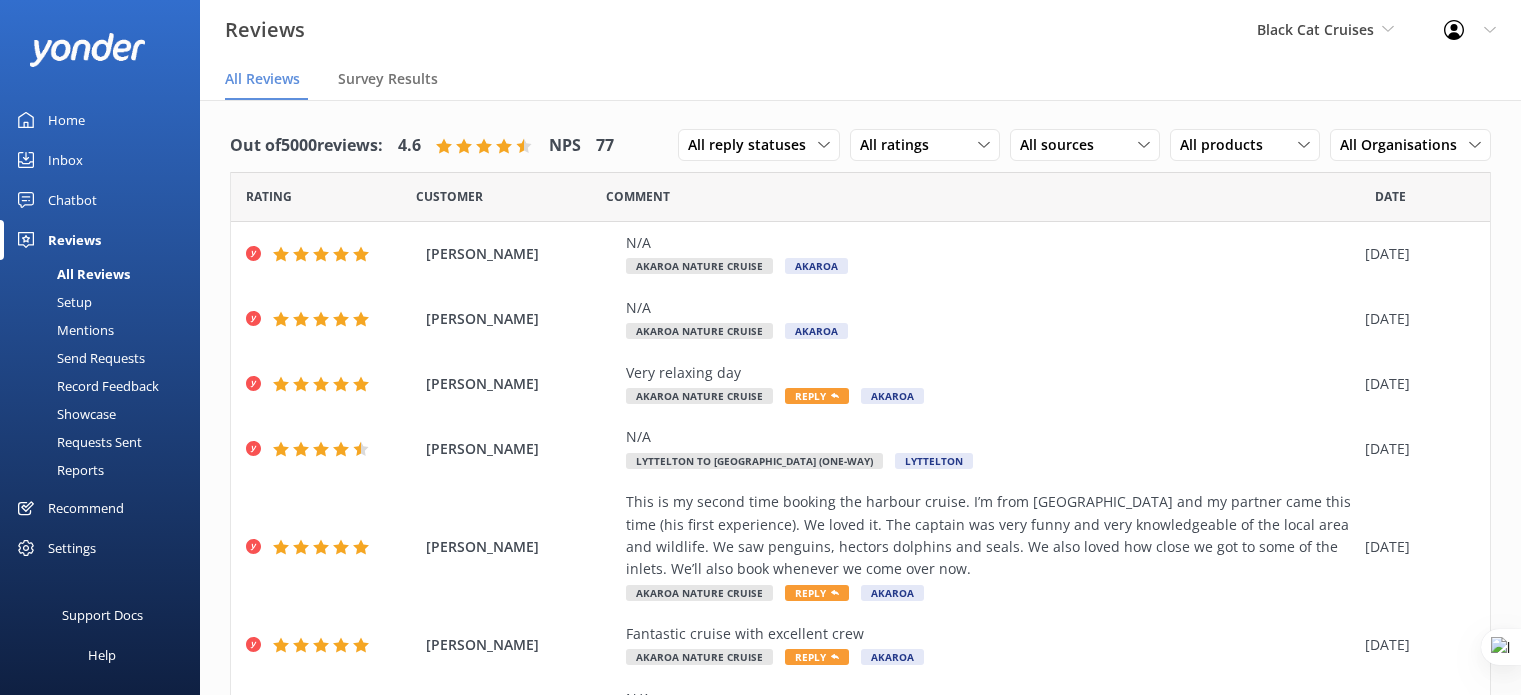 click on "Black Cat Cruises" at bounding box center [1315, 29] 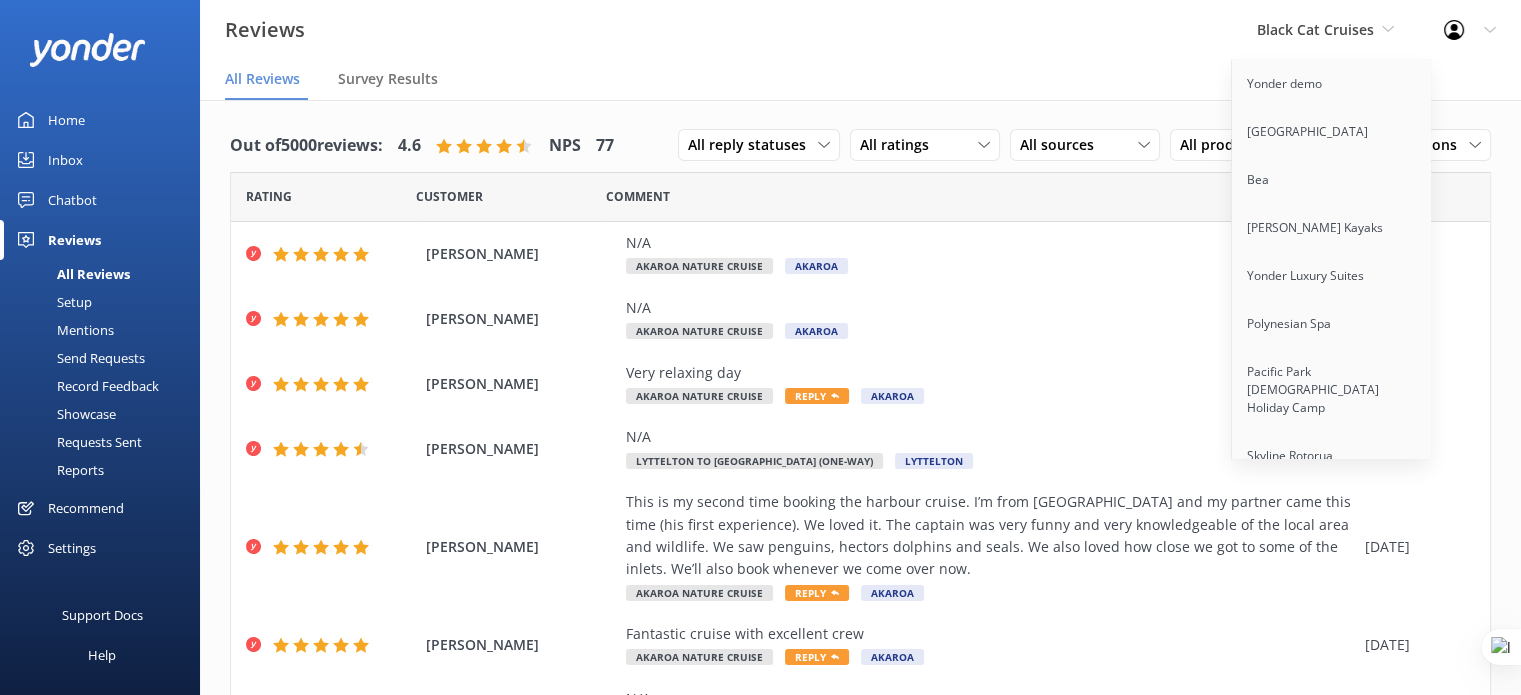 click on "Comment" at bounding box center (990, 197) 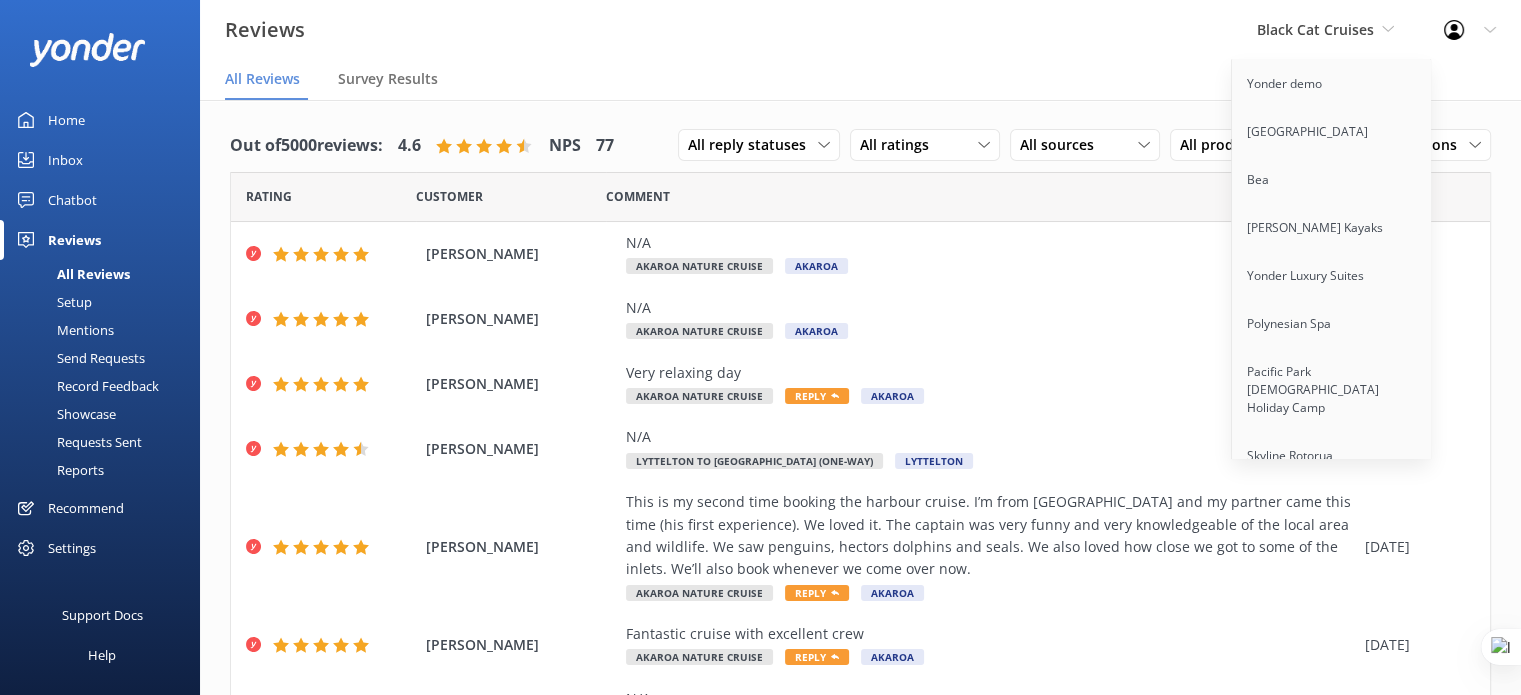 click on "Black Cat Cruises Yonder demo Musket Cove Island Resort & Marina Bea Abel Tasman Kayaks Yonder Luxury Suites Polynesian Spa Pacific Park Christian Holiday Camp Skyline Rotorua Skyline Queenstown AJ Hackett Bungy New Zealand Redwoods Treewalk & Altitude Tropical Sailing Hokitika’s Kiwi Holiday Park and Motels Wilsons Abel Tasman MONOPOLY DREAMS Melbourne Yonder Toowoomba Central Plaza South Sea Cruises South Sea Sailing Blue Lagoon Cruises Timber Trail Shuttle & Bike Hire Pelorus Mail Boat Punga Cove Marlborough Tour Company Furneaux Lodge Cougar Line Water Taxi Dvorak Expeditions Tongariro Crossing Shuttles Real NZ Skydive Australia Skydive Orange ZORB Kanazawa Tours Waitomo TOP 10 Holiday Park Belt Road Seaside Holiday Park Fitzroy Beach Holiday Park Cardrona x Treble Cone Barefoot Chat Bot 👣⛵😎 Hobbiton Movie Set Tongariro River Rafting De Palm Island Black Cat Cruises Kanazawa Tours The Parnell Hotel and Conference Centre Glenworth Valley Shoreline Beach Service Coastal 30a Chairs Yonder Zipline" at bounding box center (1325, 30) 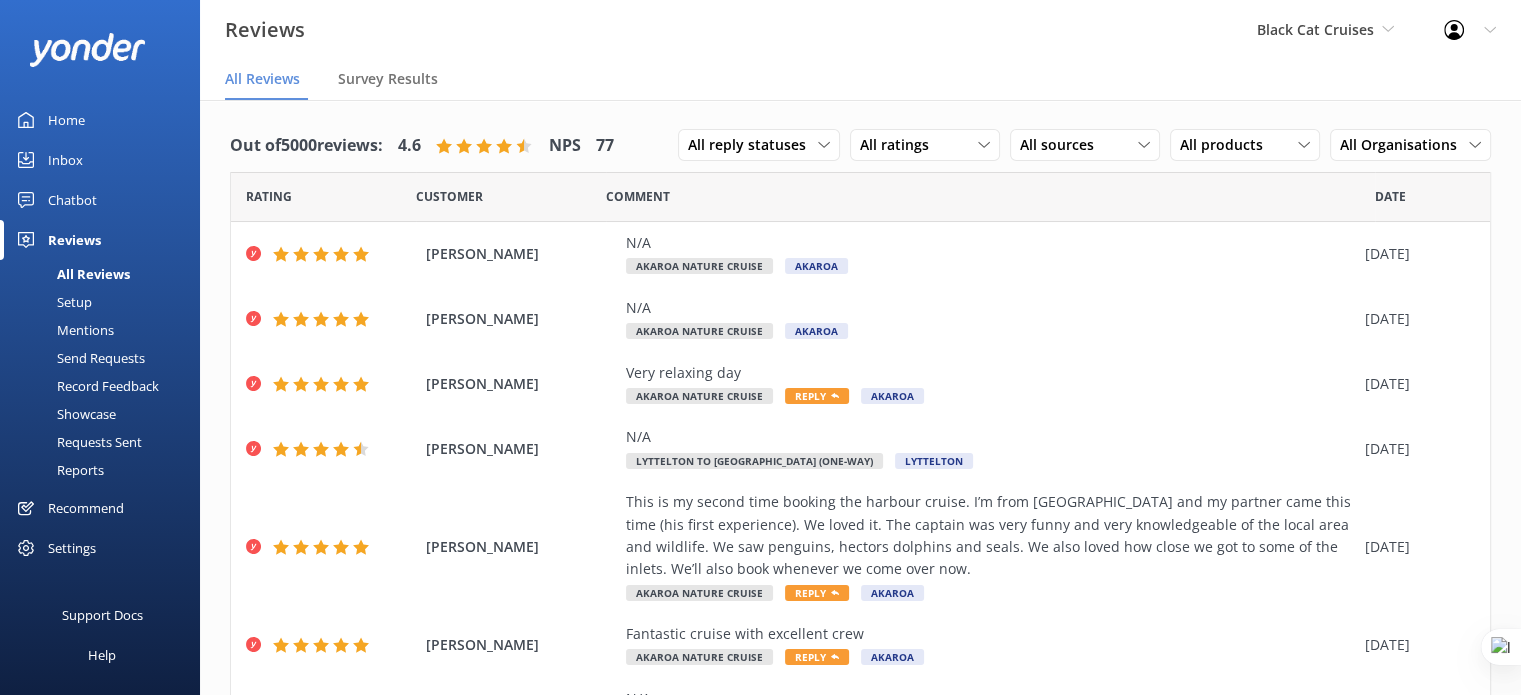 click on "Black Cat Cruises Yonder demo Musket Cove Island Resort & Marina Bea Abel Tasman Kayaks Yonder Luxury Suites Polynesian Spa Pacific Park Christian Holiday Camp Skyline Rotorua Skyline Queenstown AJ Hackett Bungy New Zealand Redwoods Treewalk & Altitude Tropical Sailing Hokitika’s Kiwi Holiday Park and Motels Wilsons Abel Tasman MONOPOLY DREAMS Melbourne Yonder Toowoomba Central Plaza South Sea Cruises South Sea Sailing Blue Lagoon Cruises Timber Trail Shuttle & Bike Hire Pelorus Mail Boat Punga Cove Marlborough Tour Company Furneaux Lodge Cougar Line Water Taxi Dvorak Expeditions Tongariro Crossing Shuttles Real NZ Skydive Australia Skydive Orange ZORB Kanazawa Tours Waitomo TOP 10 Holiday Park Belt Road Seaside Holiday Park Fitzroy Beach Holiday Park Cardrona x Treble Cone Barefoot Chat Bot 👣⛵😎 Hobbiton Movie Set Tongariro River Rafting De Palm Island Black Cat Cruises Kanazawa Tours The Parnell Hotel and Conference Centre Glenworth Valley Shoreline Beach Service Coastal 30a Chairs Yonder Zipline" at bounding box center (1325, 30) 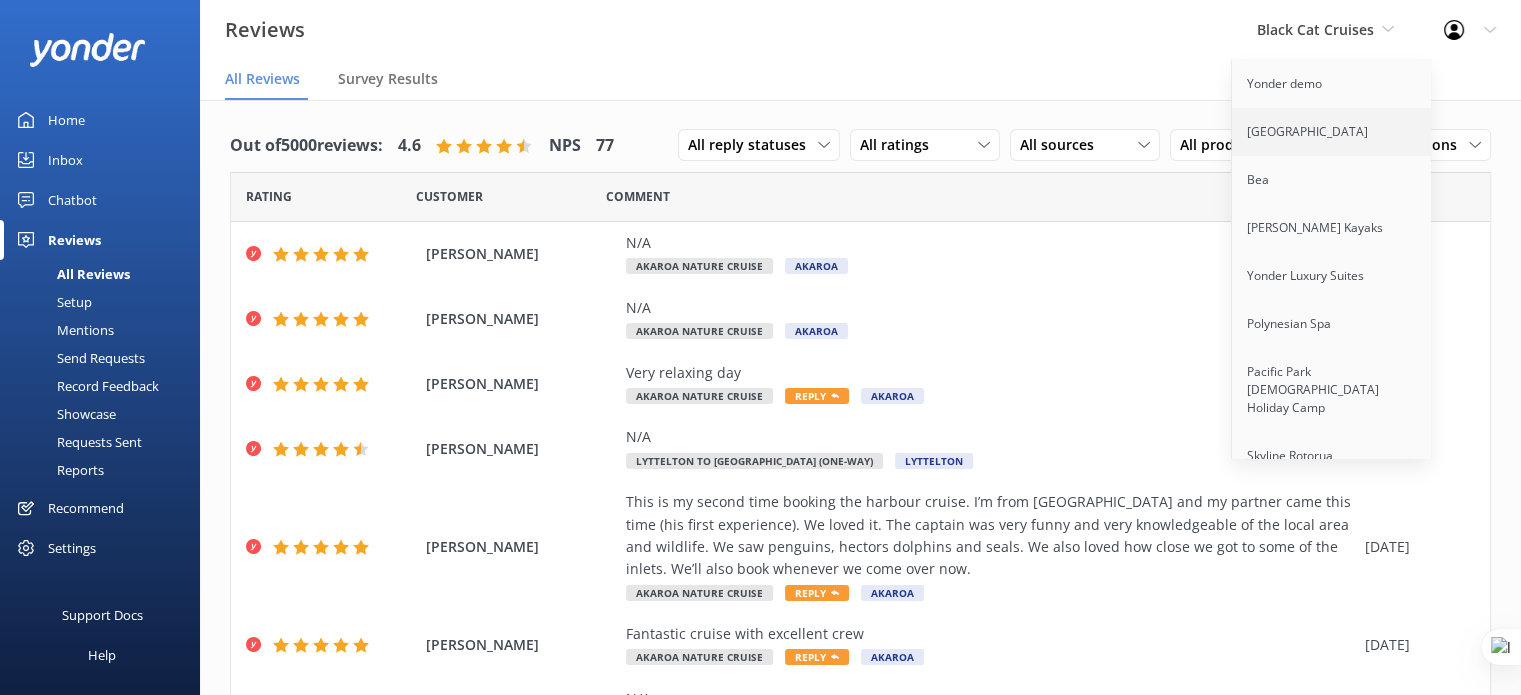 scroll, scrollTop: 604, scrollLeft: 0, axis: vertical 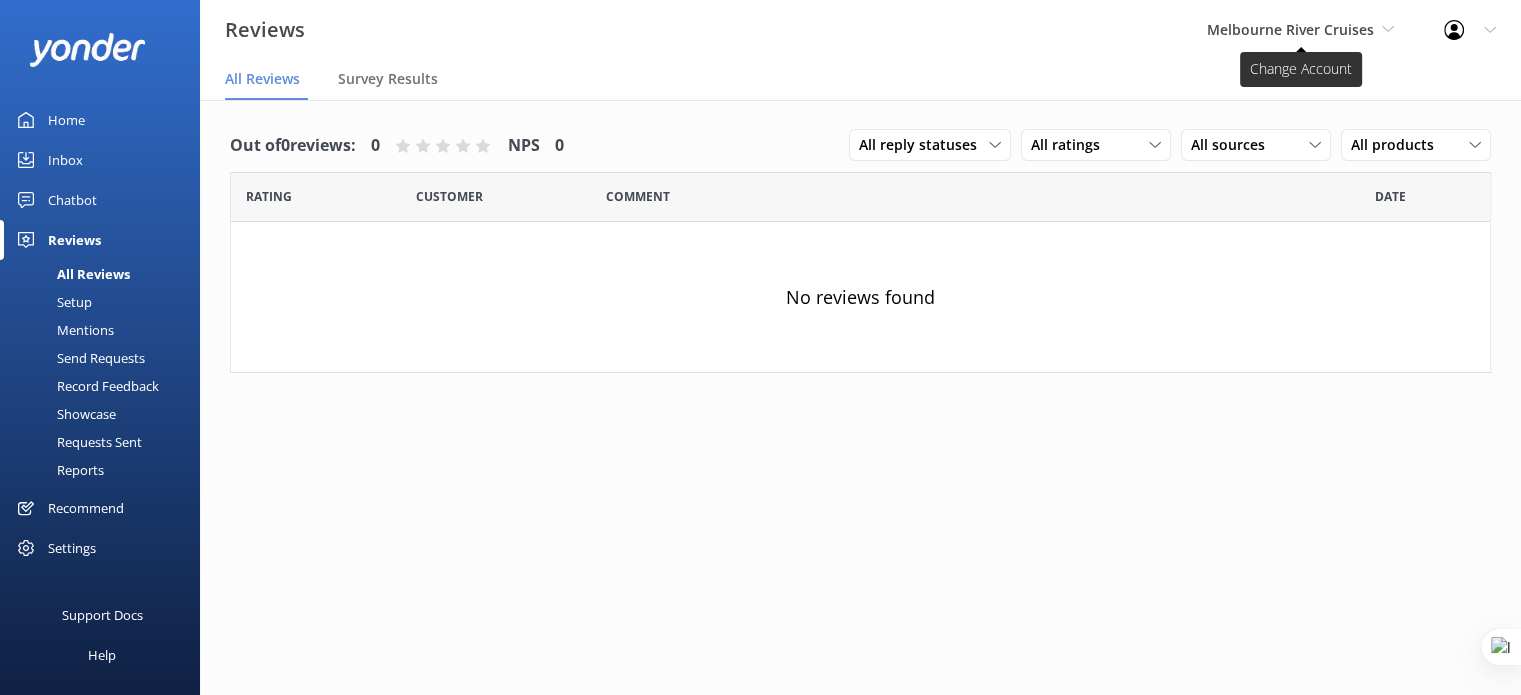click on "Melbourne River Cruises" at bounding box center (1290, 29) 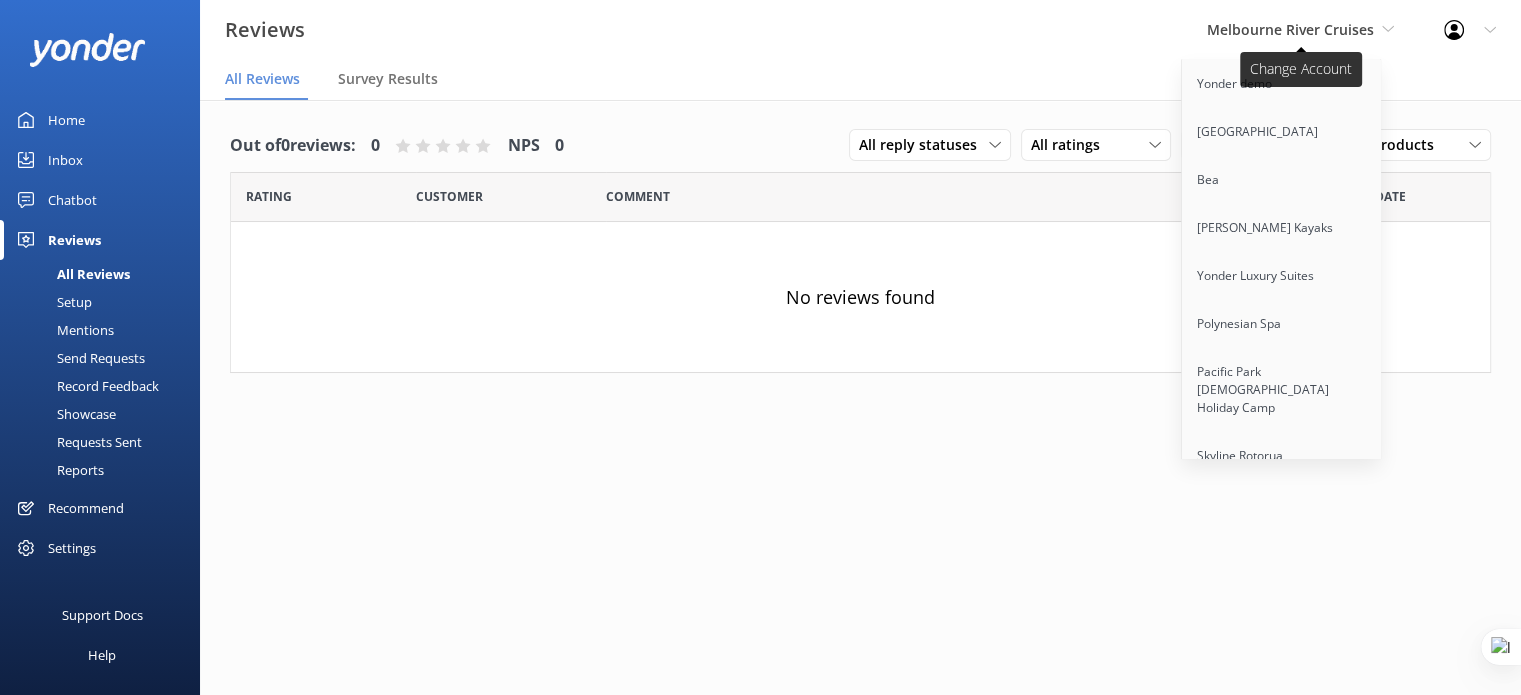scroll, scrollTop: 3076, scrollLeft: 0, axis: vertical 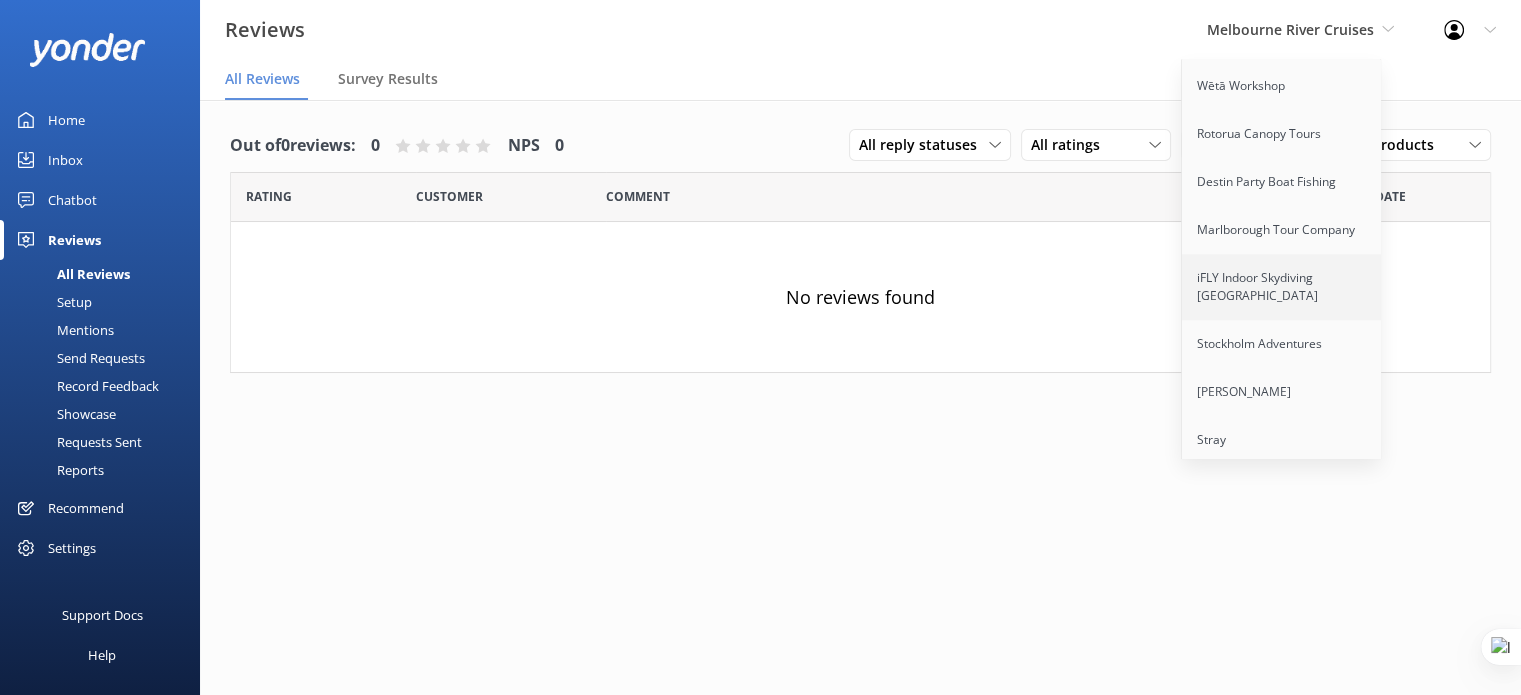 click on "iFLY Indoor Skydiving [GEOGRAPHIC_DATA]" at bounding box center (1282, 287) 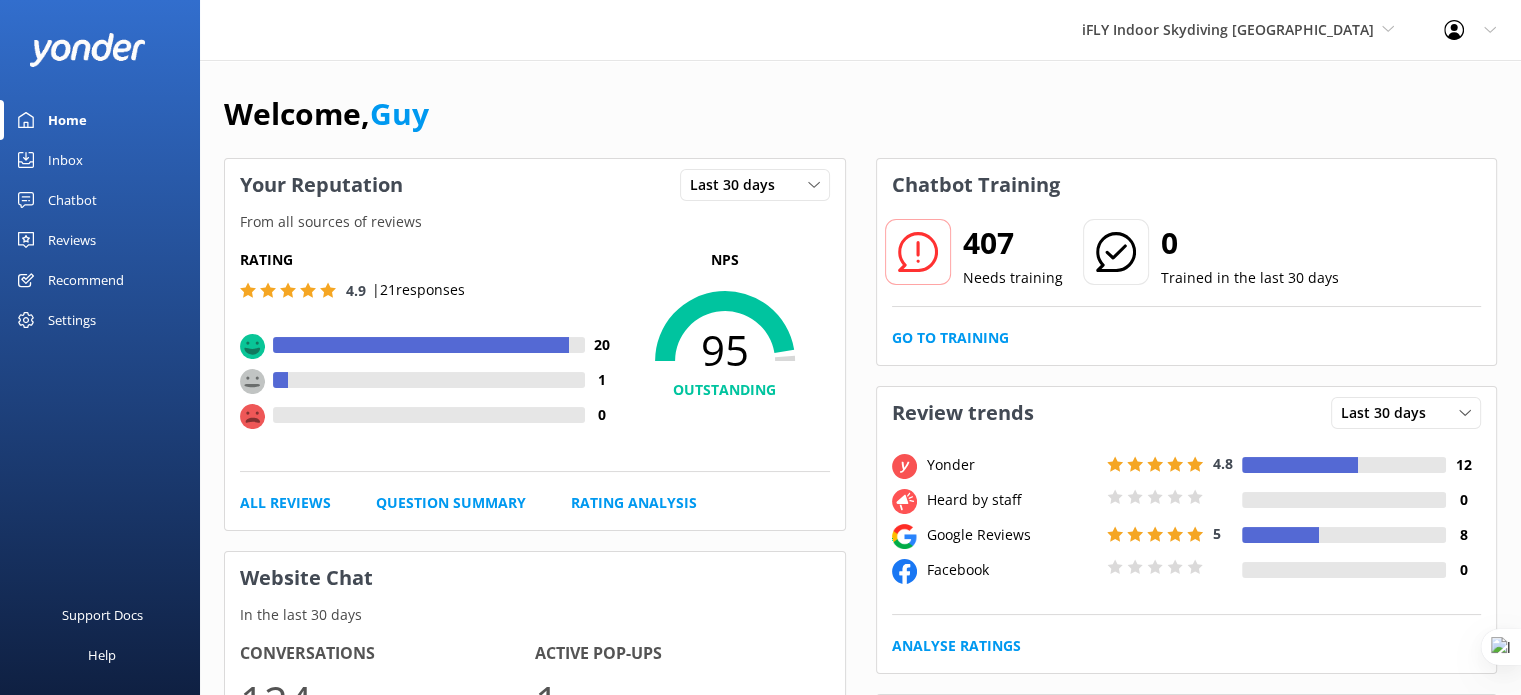 click on "Reviews" at bounding box center [72, 240] 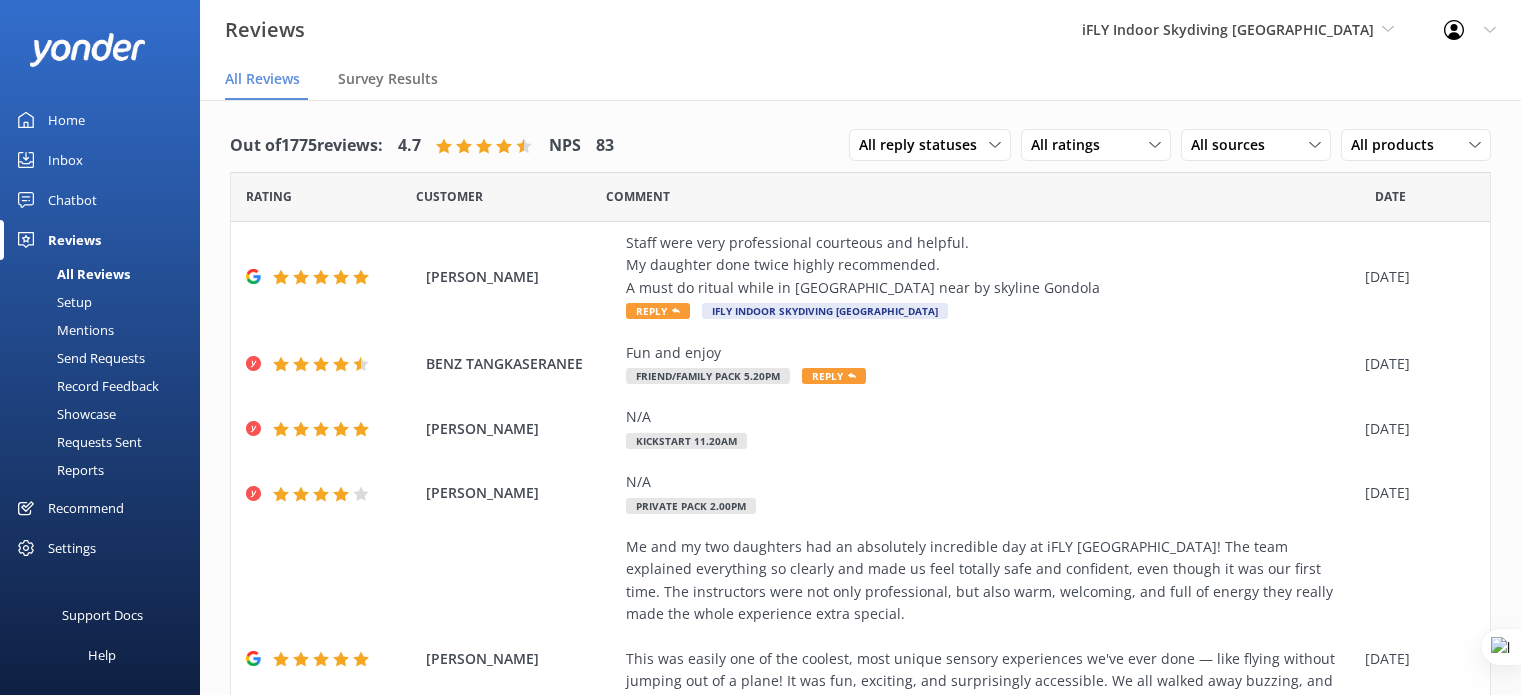 scroll, scrollTop: 0, scrollLeft: 0, axis: both 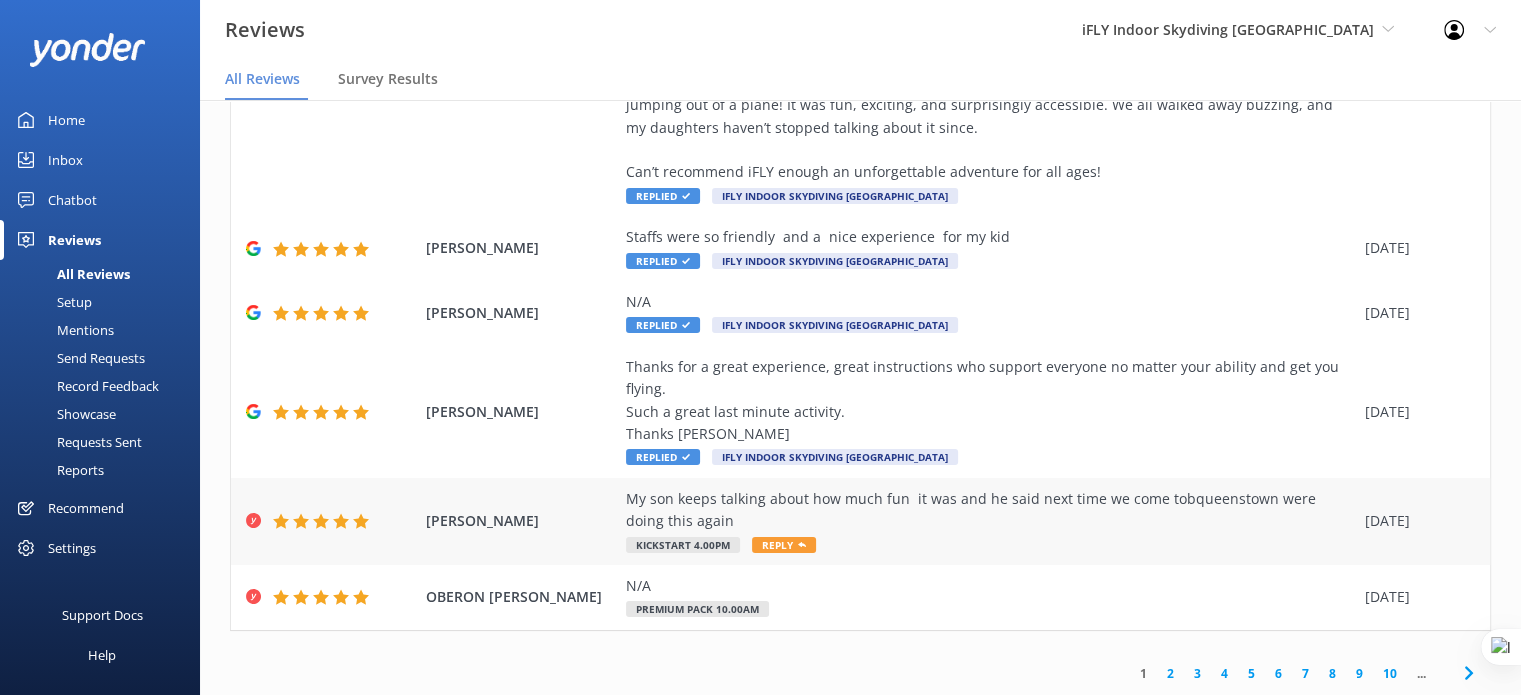 click on "My son keeps talking about how much fun  it was and he said next time we come tobqueenstown were doing this again" at bounding box center (990, 510) 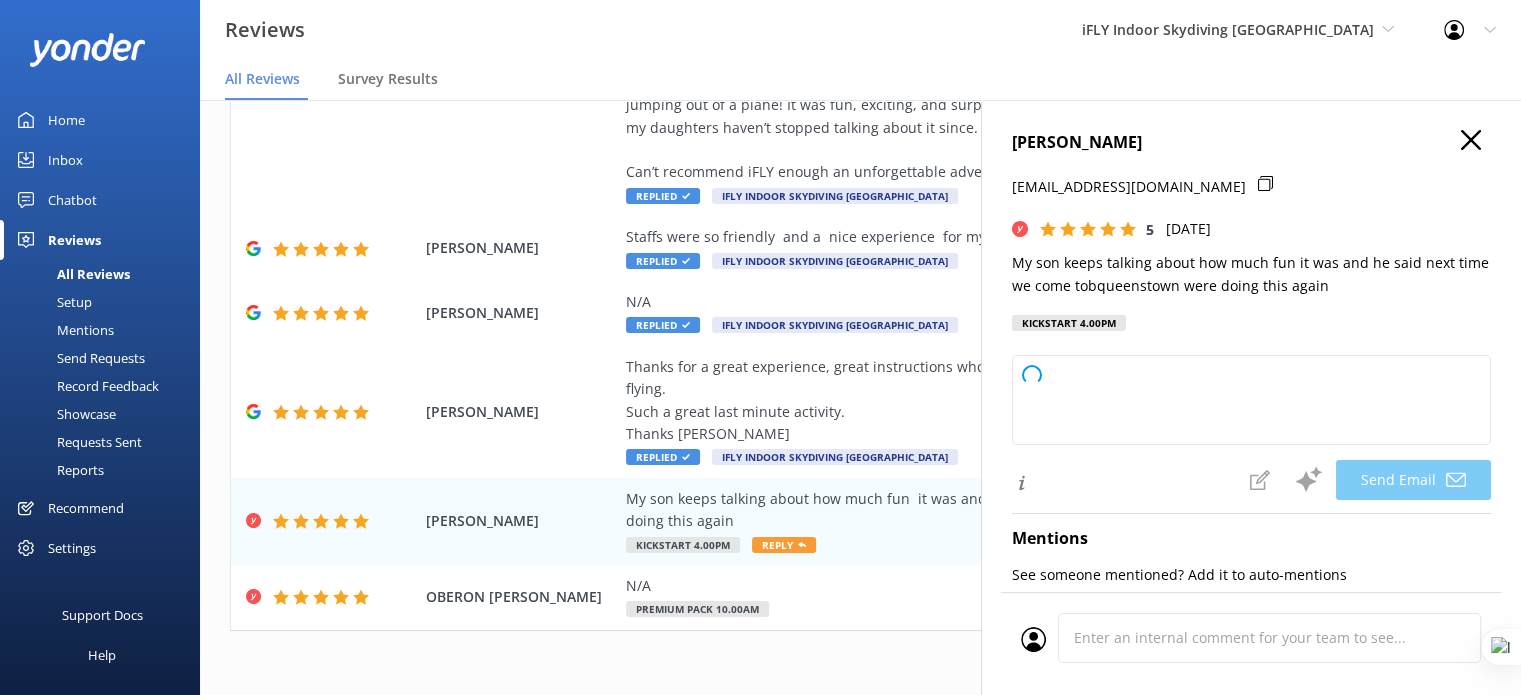 type on "Thank you so much, Jodhvir! We're thrilled to hear your son had such a great time. We look forward to welcoming you both back to [GEOGRAPHIC_DATA] for another fun experience!" 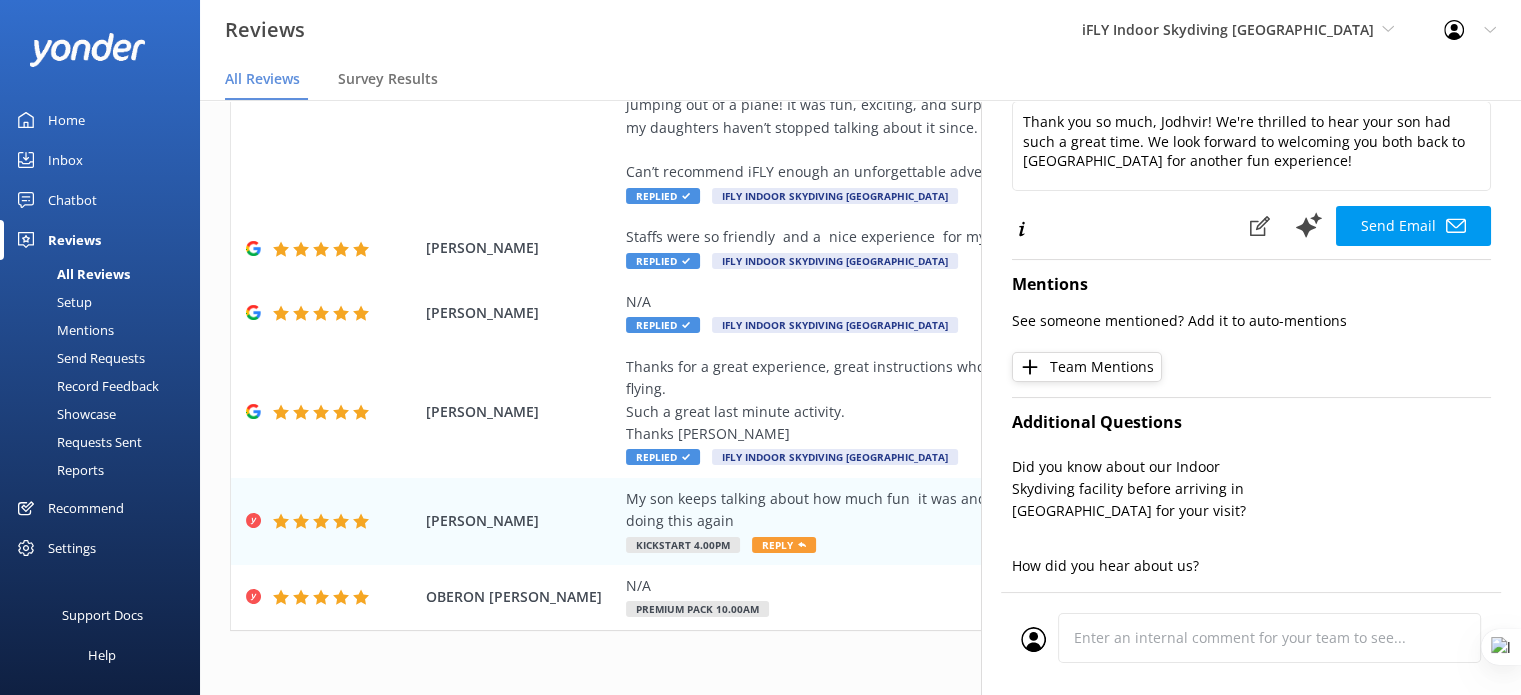 scroll, scrollTop: 190, scrollLeft: 0, axis: vertical 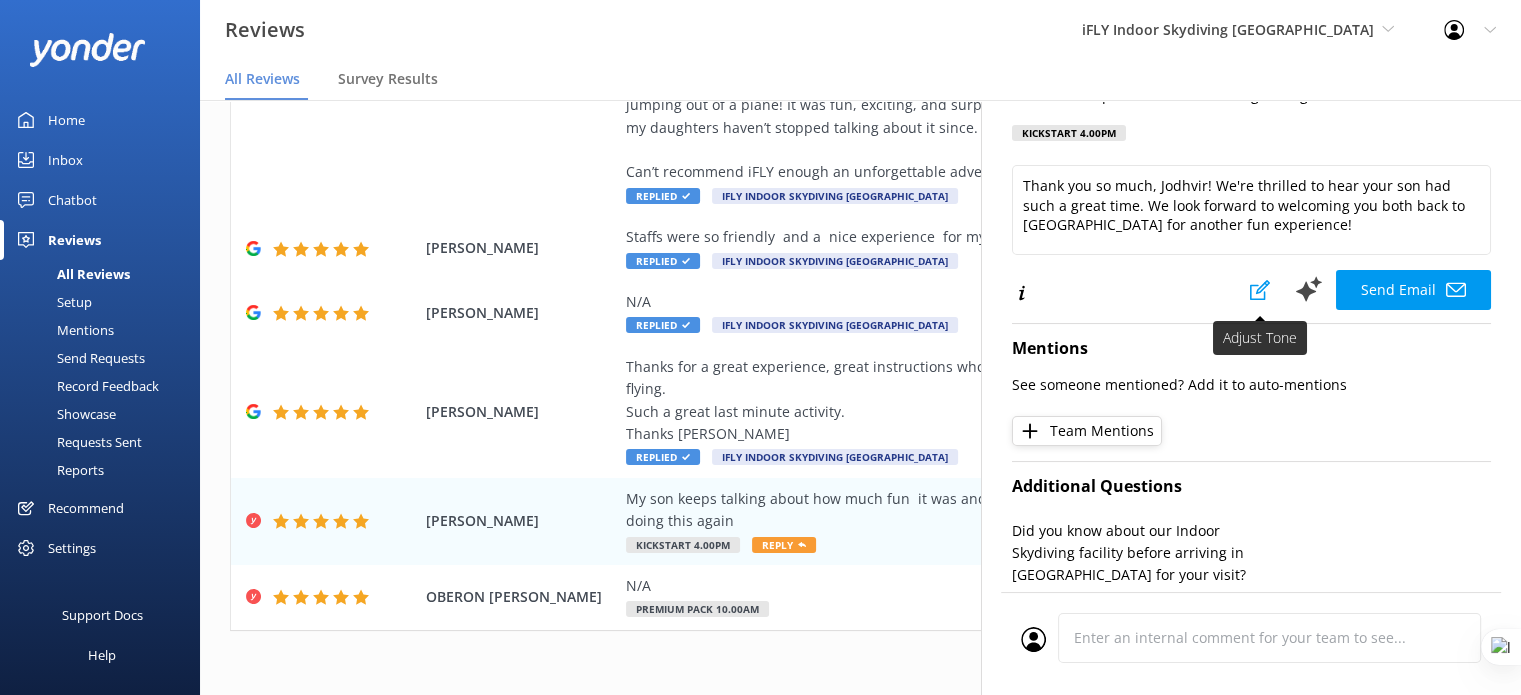 click 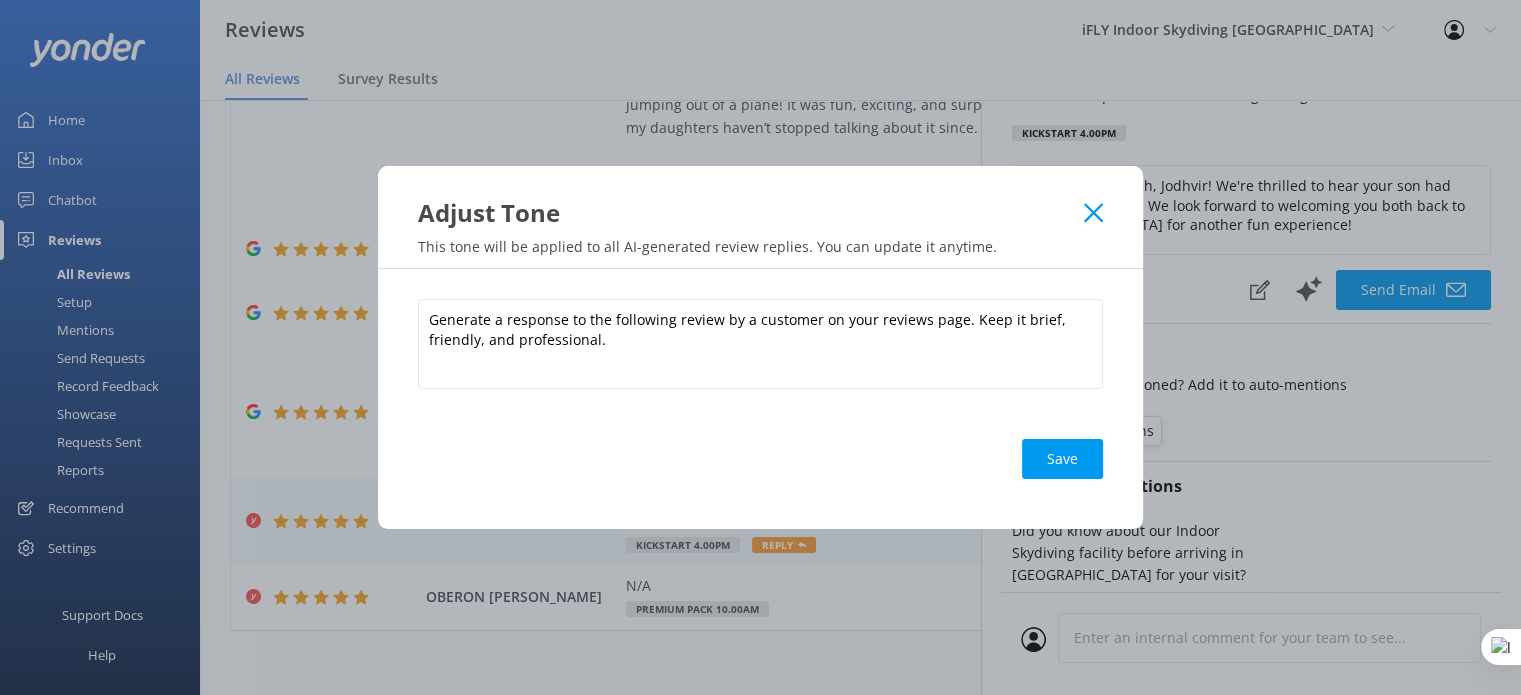 click 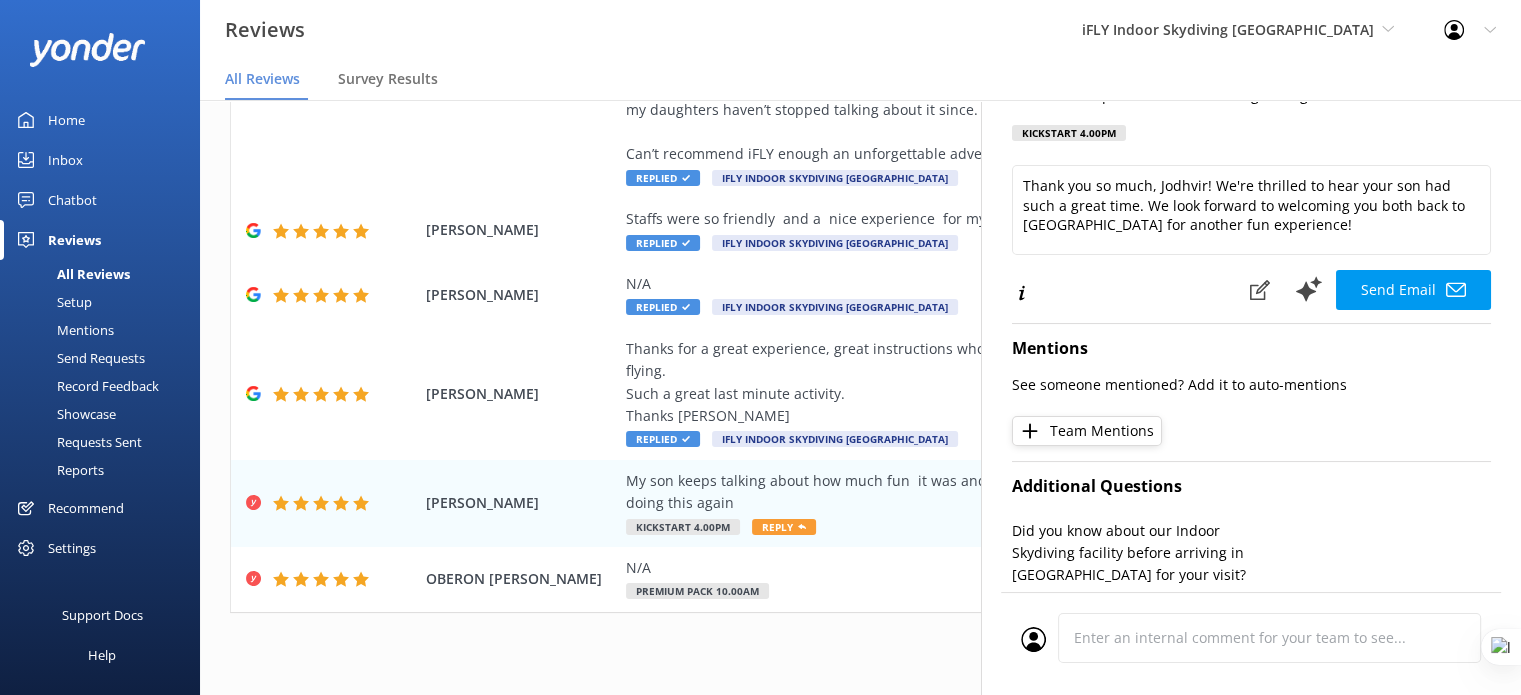 scroll, scrollTop: 23, scrollLeft: 0, axis: vertical 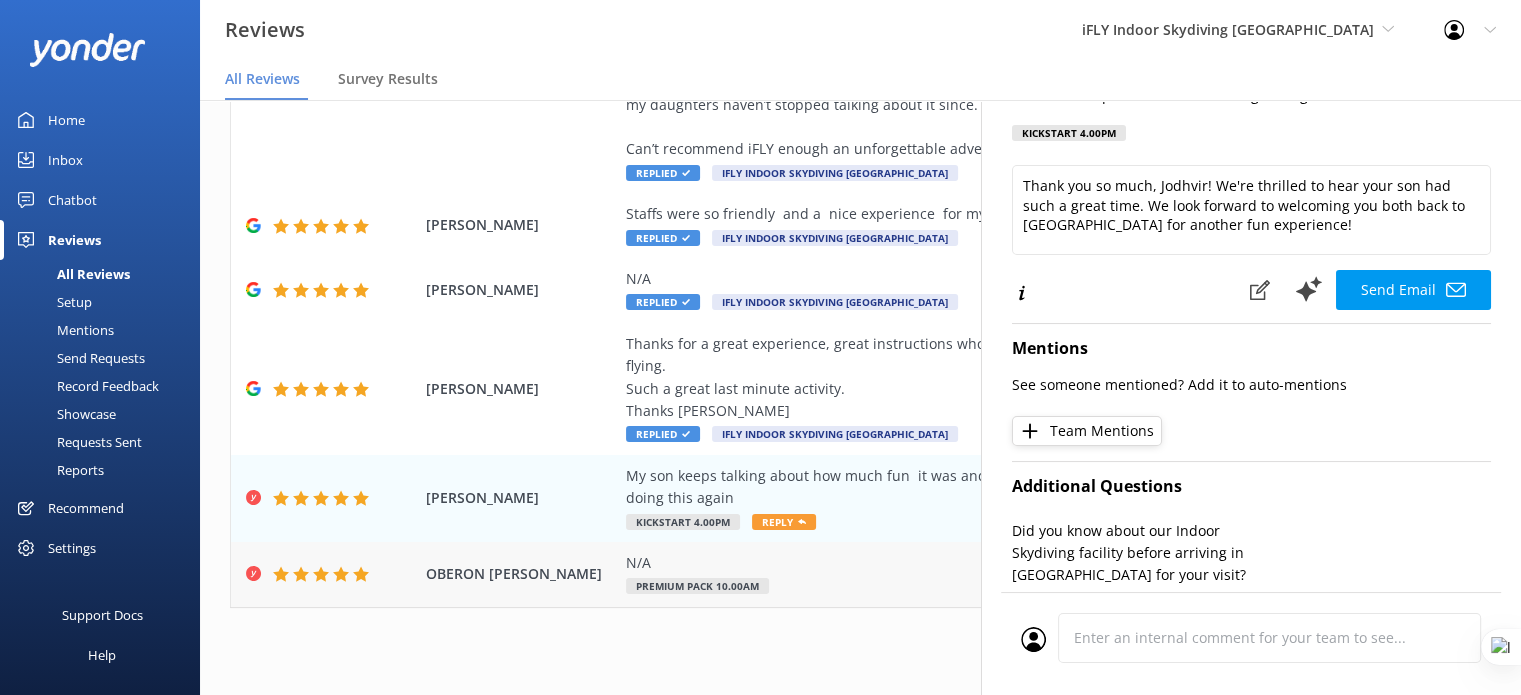 click on "N/A" at bounding box center (990, 563) 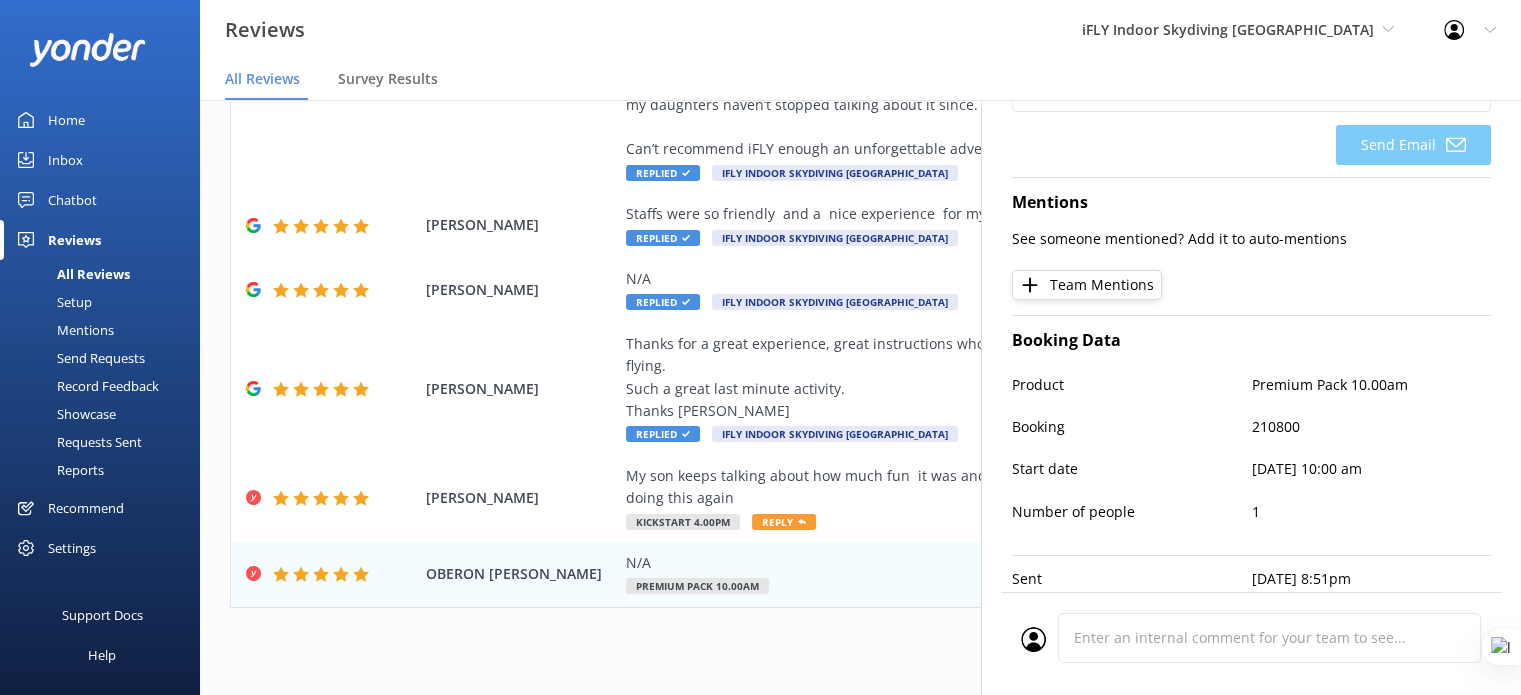 scroll, scrollTop: 376, scrollLeft: 0, axis: vertical 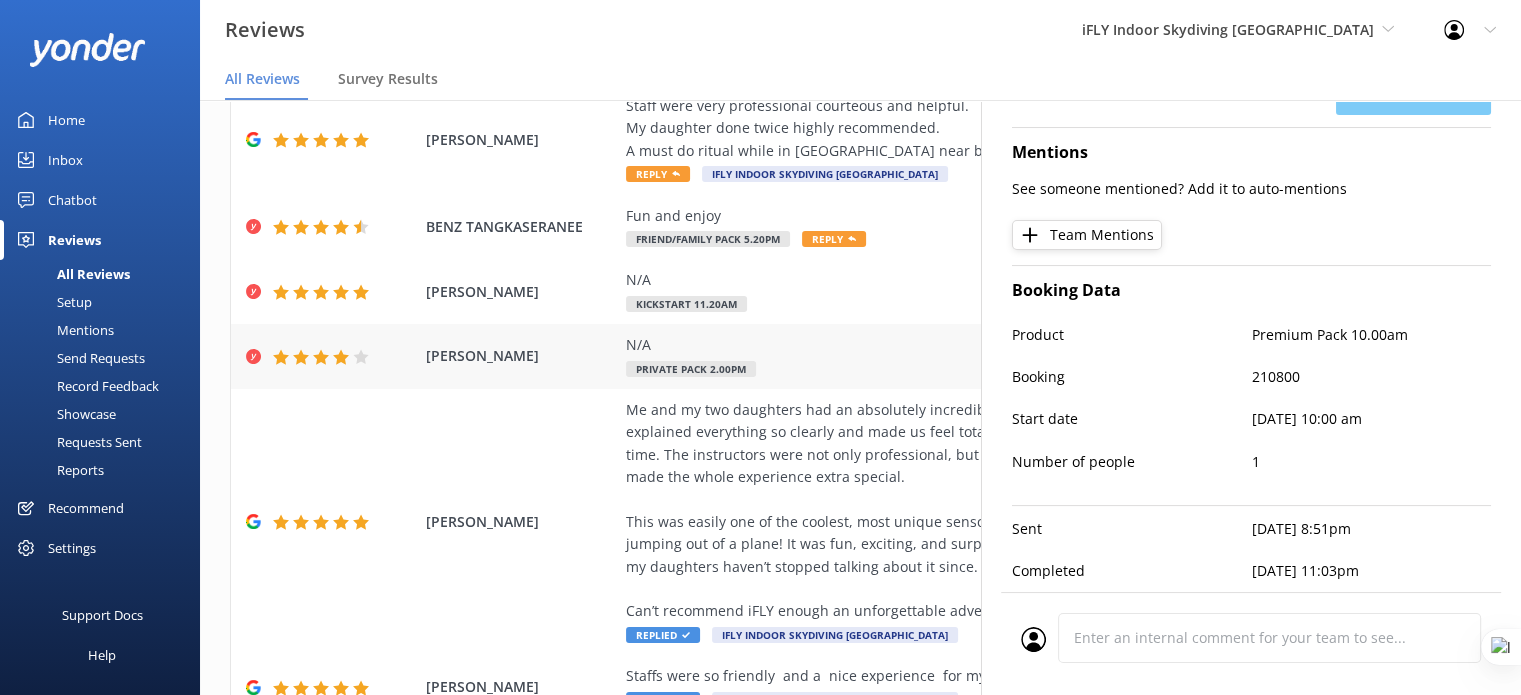 click on "N/A" at bounding box center [990, 345] 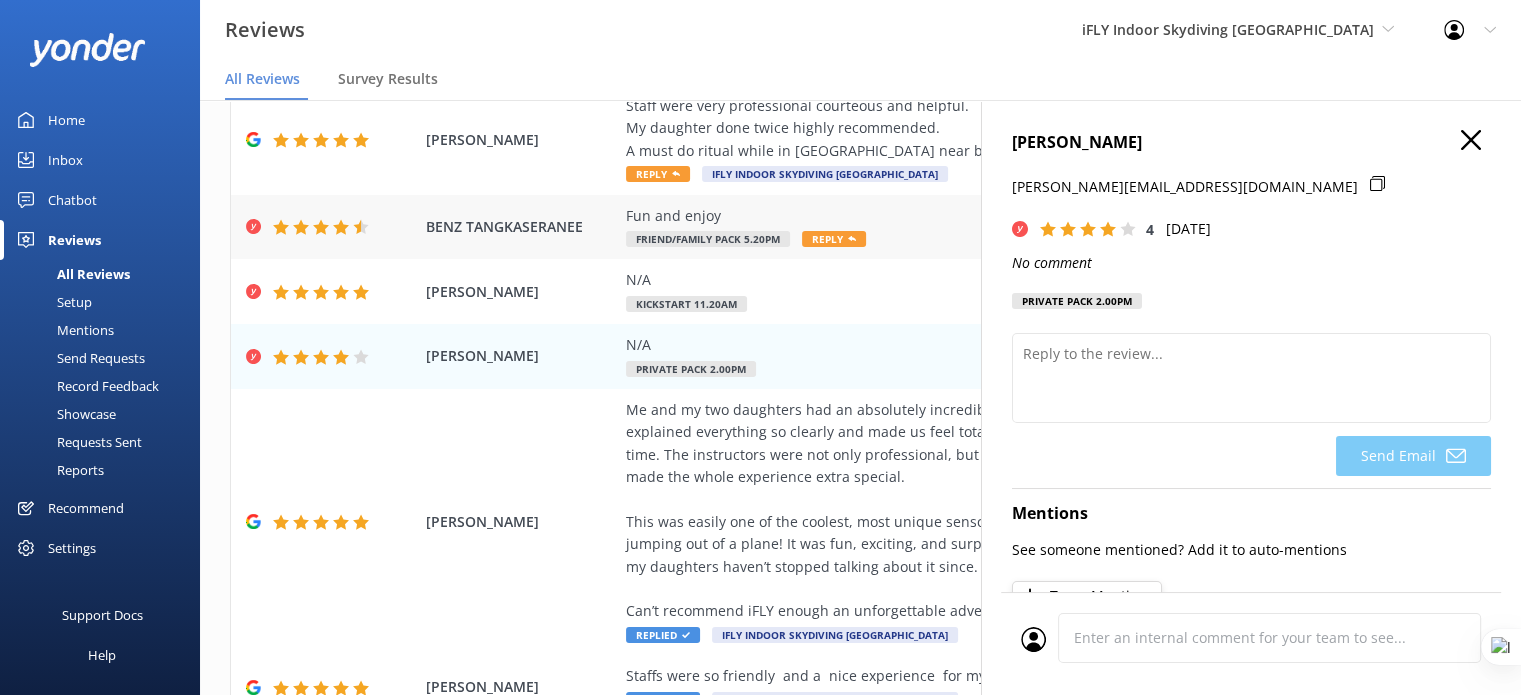 click on "Fun and enjoy" at bounding box center (990, 216) 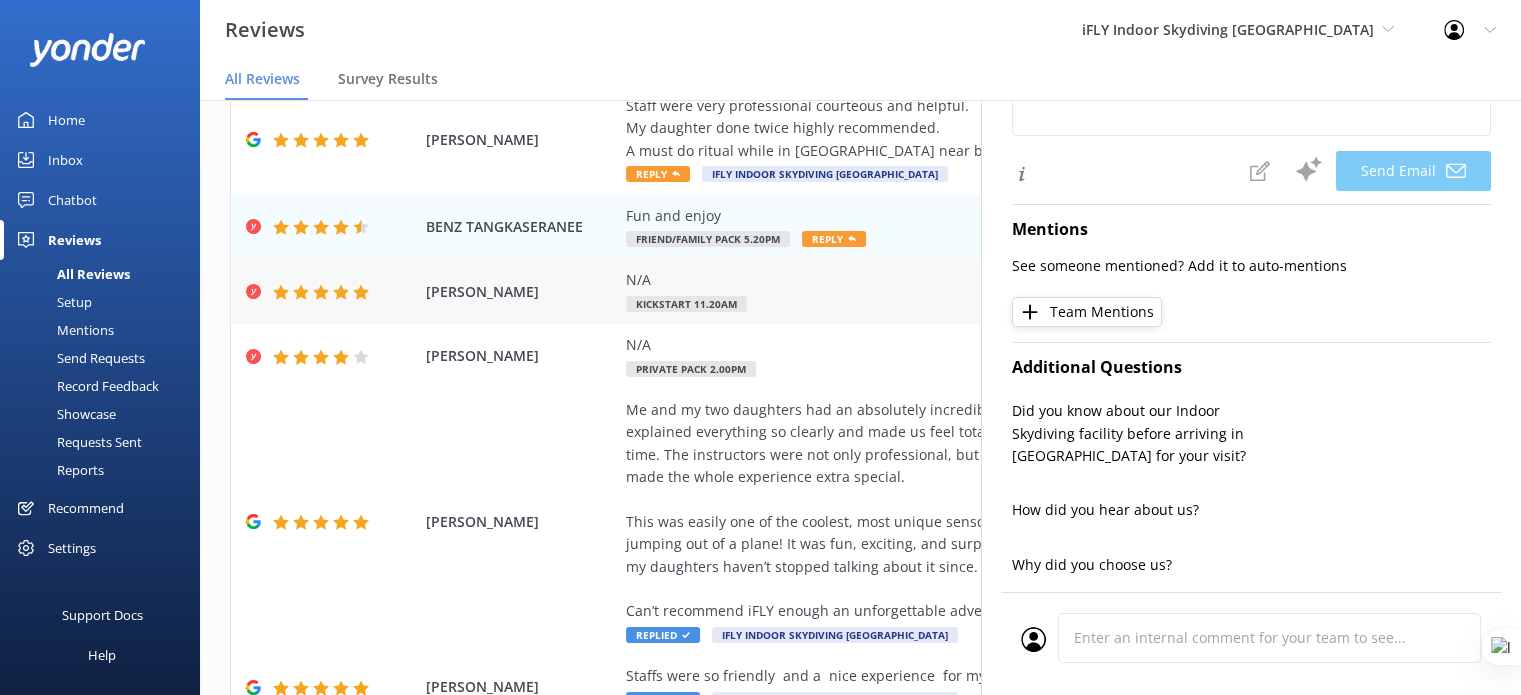 type on "Thank you so much for your kind words, BENZ! We're glad to hear you had a fun and enjoyable experience. We hope to welcome you back again soon!" 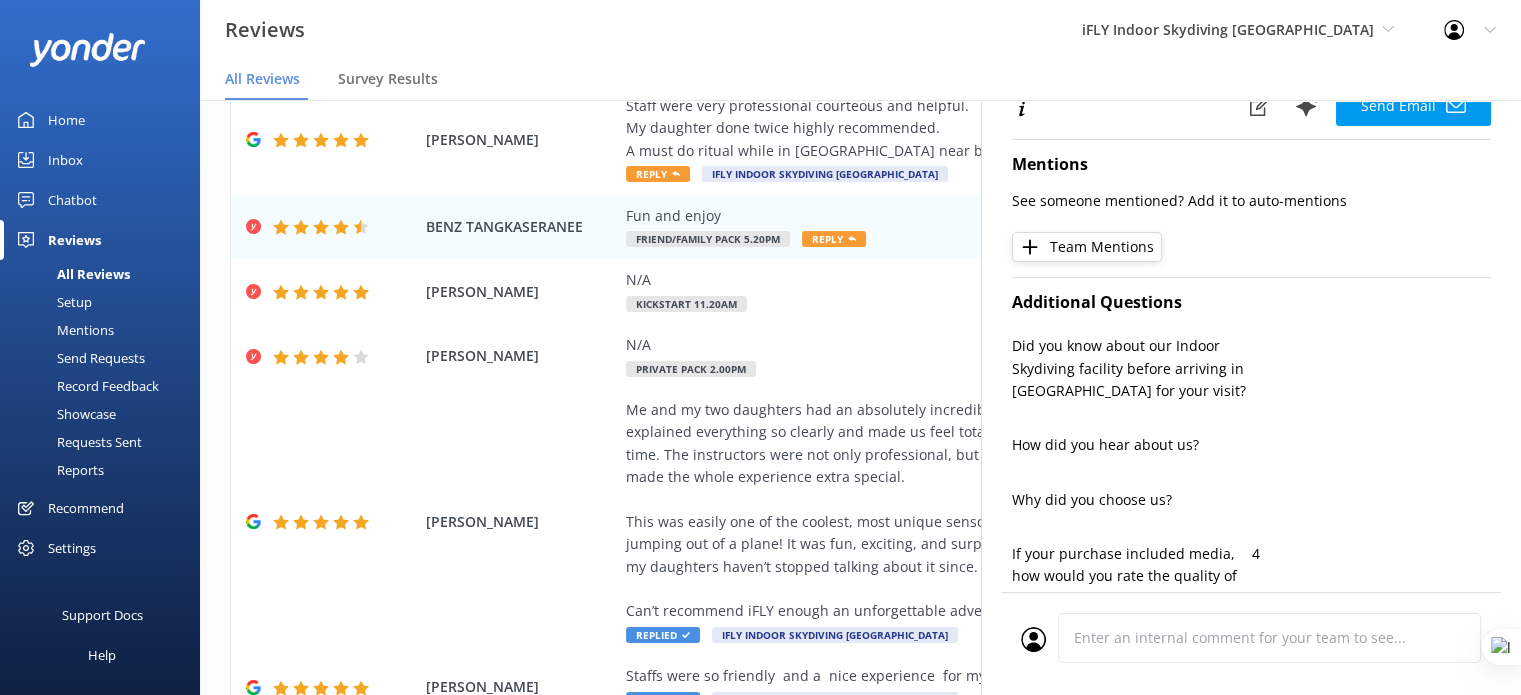 scroll, scrollTop: 0, scrollLeft: 0, axis: both 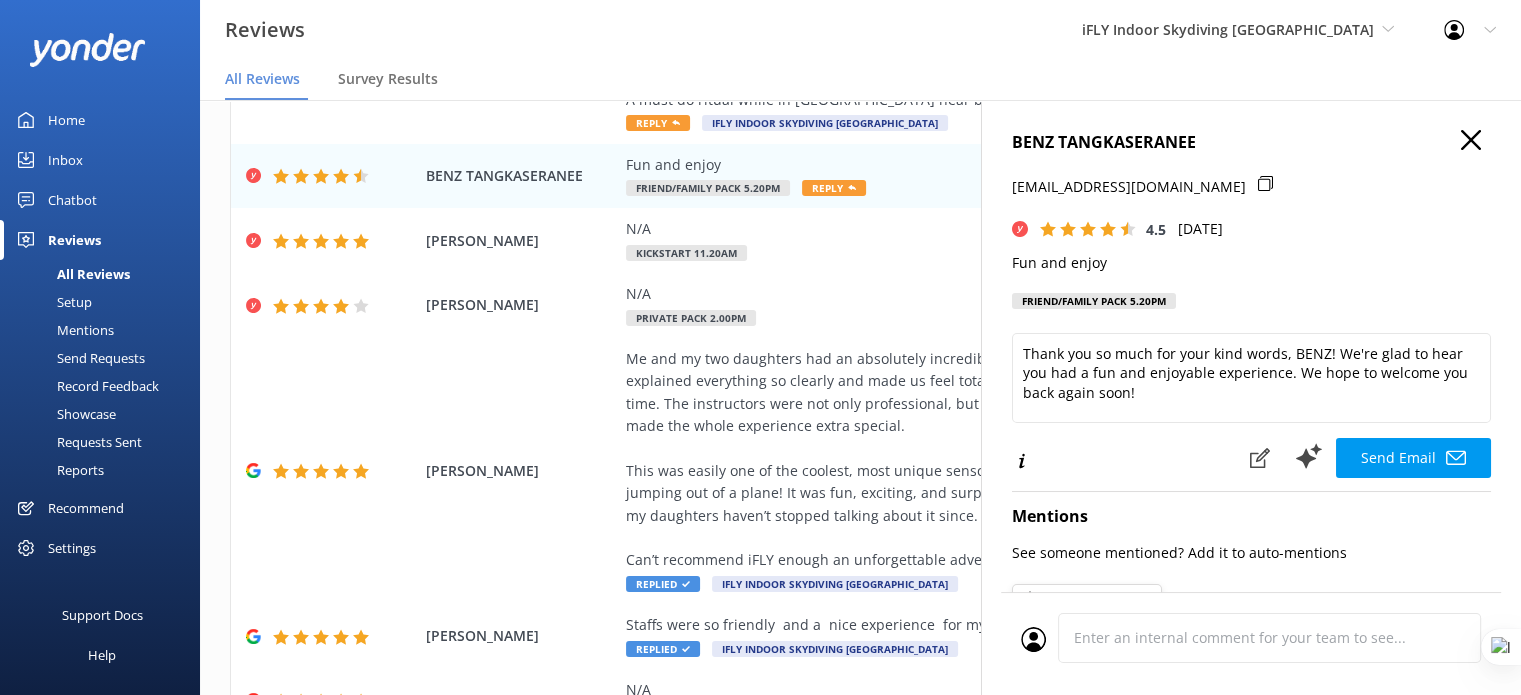 click 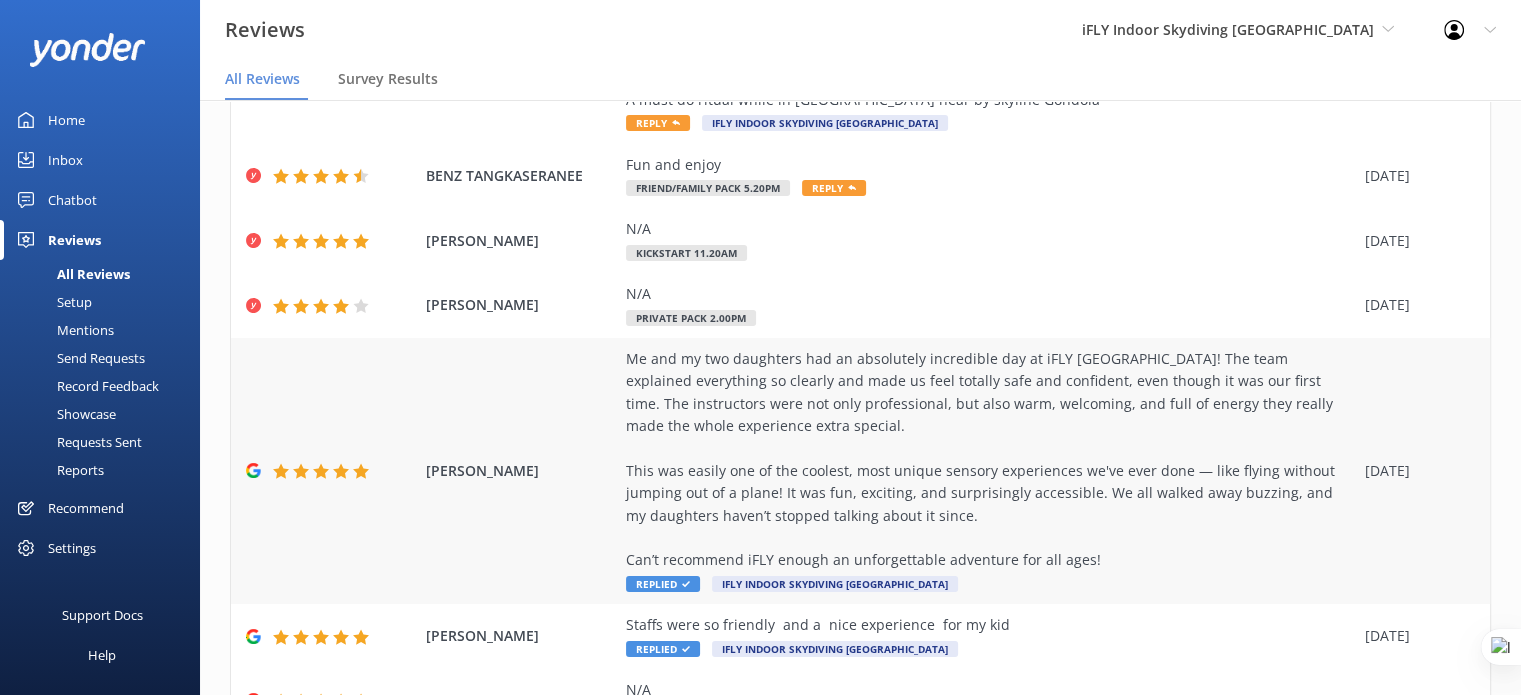 scroll, scrollTop: 576, scrollLeft: 0, axis: vertical 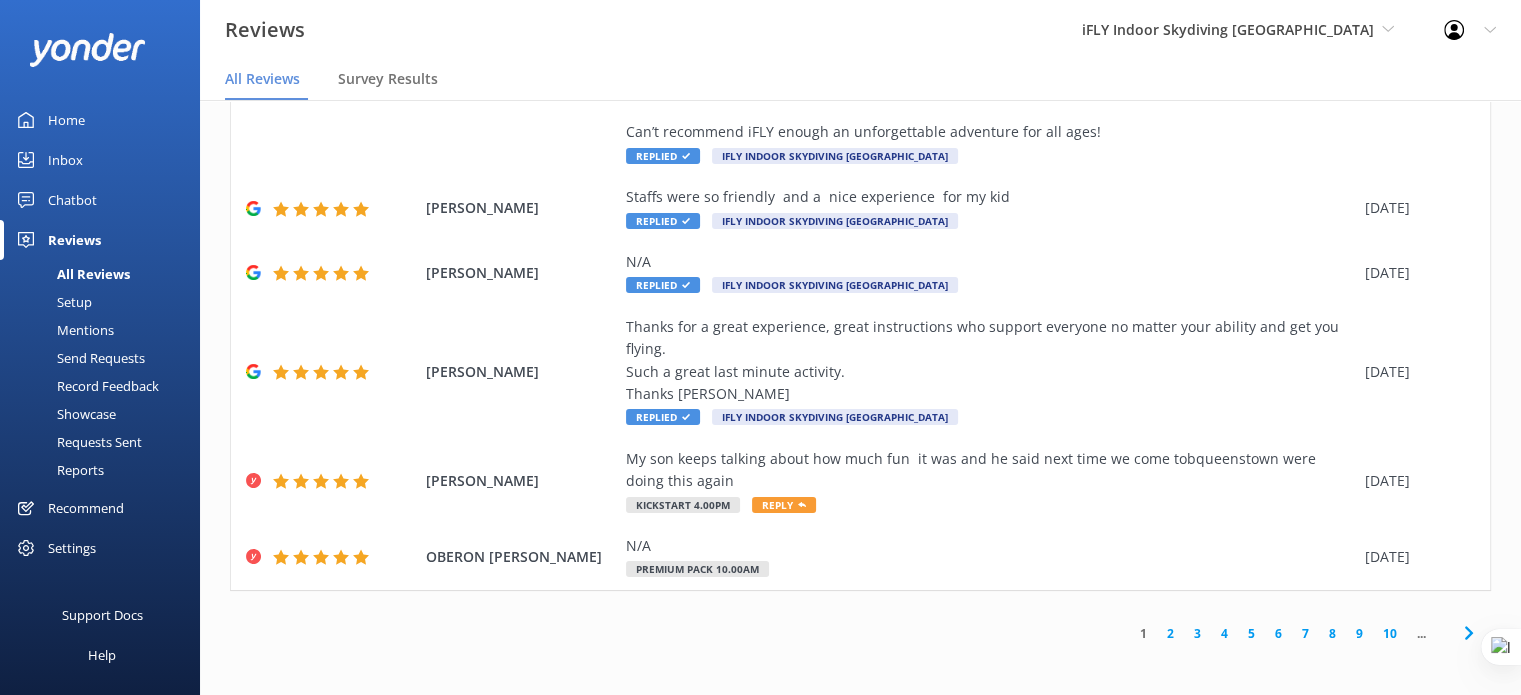 click on "2" at bounding box center (1170, 633) 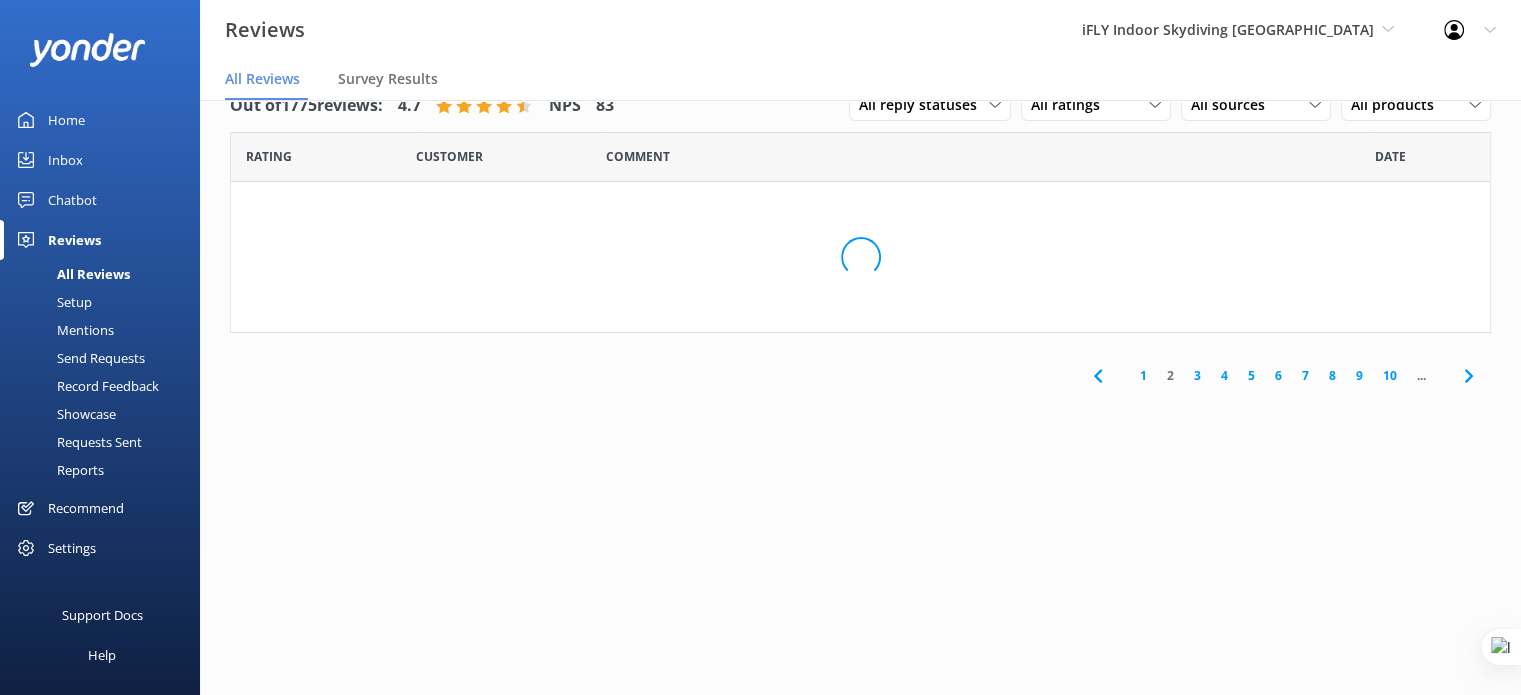 scroll, scrollTop: 0, scrollLeft: 0, axis: both 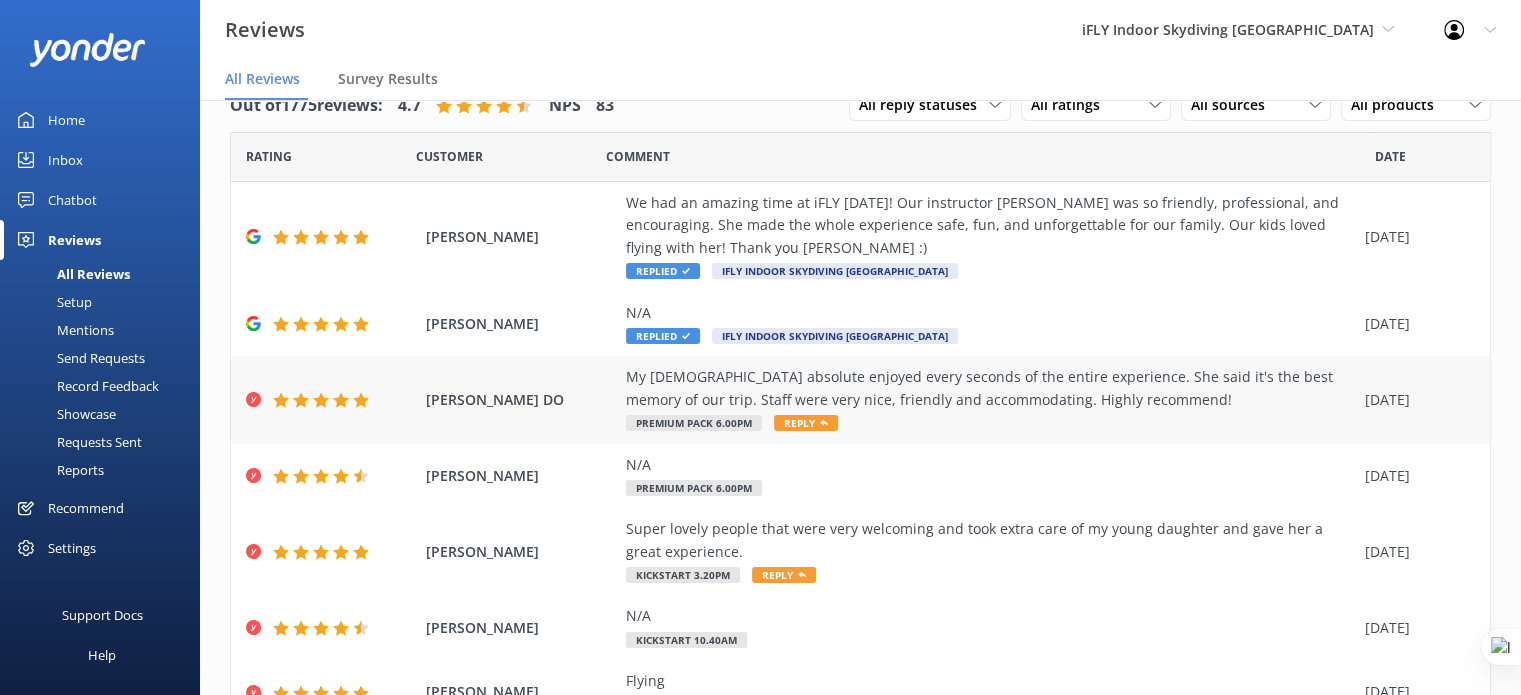 click on "My 8 years old absolute enjoyed every seconds of the entire experience. She said it's the best memory of our trip. Staff were very nice, friendly and accommodating. Highly recommend!" at bounding box center [990, 388] 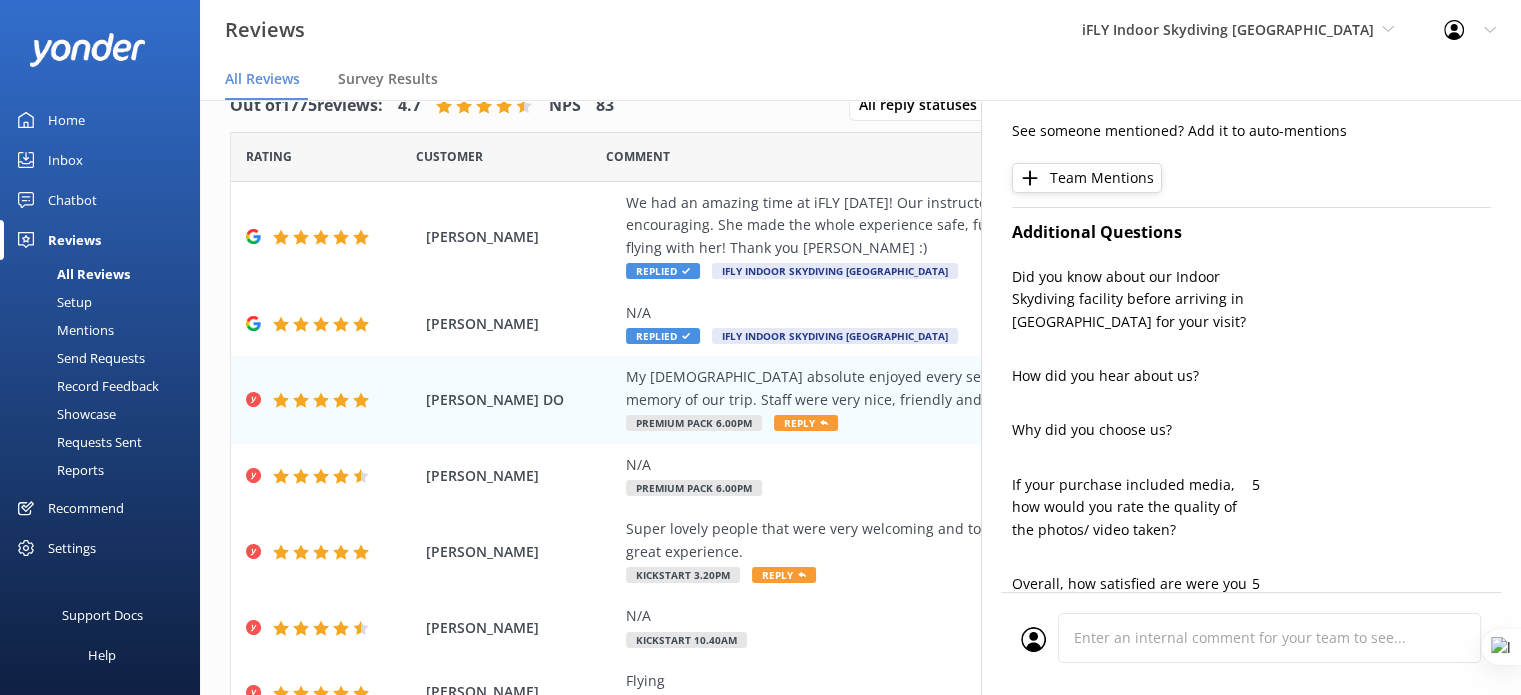 type on "Thank you so much, Alice! We’re thrilled to hear your daughter had such a wonderful time and that our staff helped make your visit special. Your recommendation means a lot to us. We hope to welcome you both back again soon!" 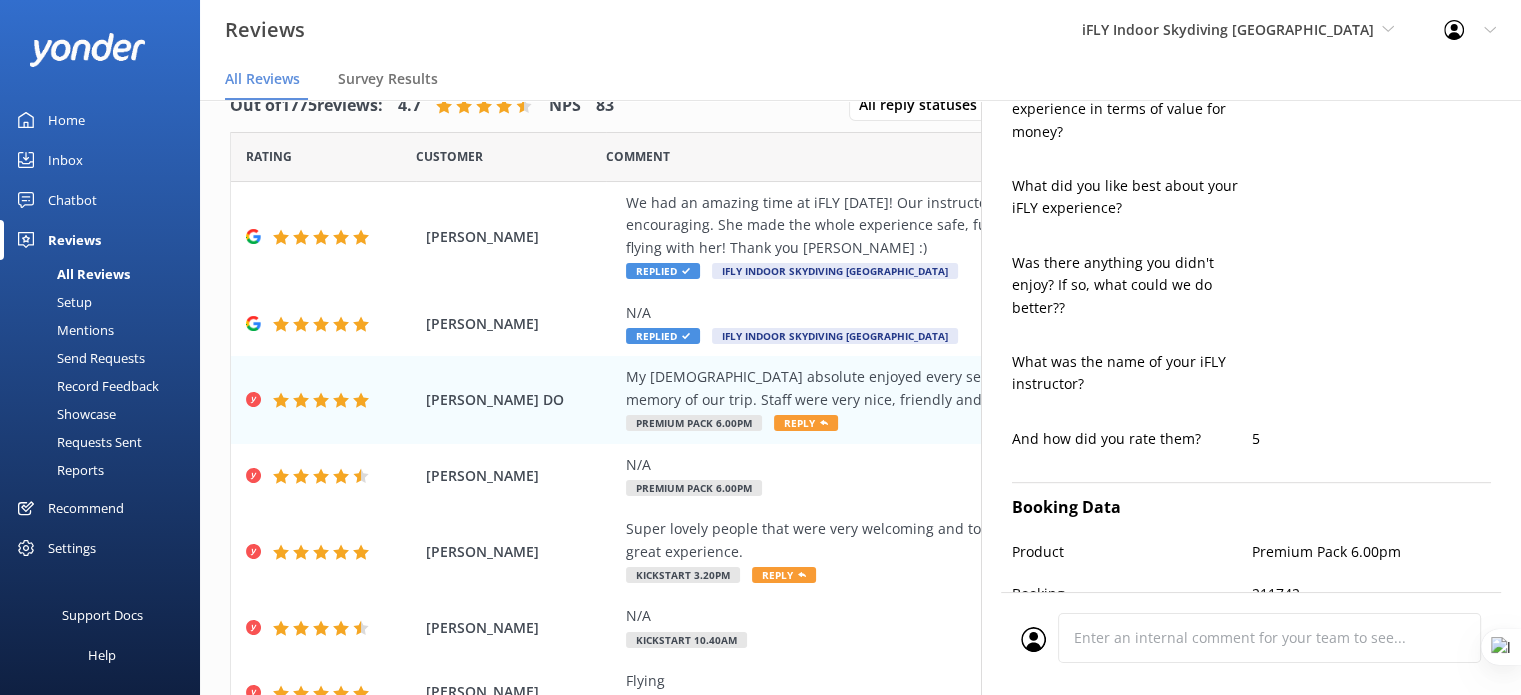 scroll, scrollTop: 1050, scrollLeft: 0, axis: vertical 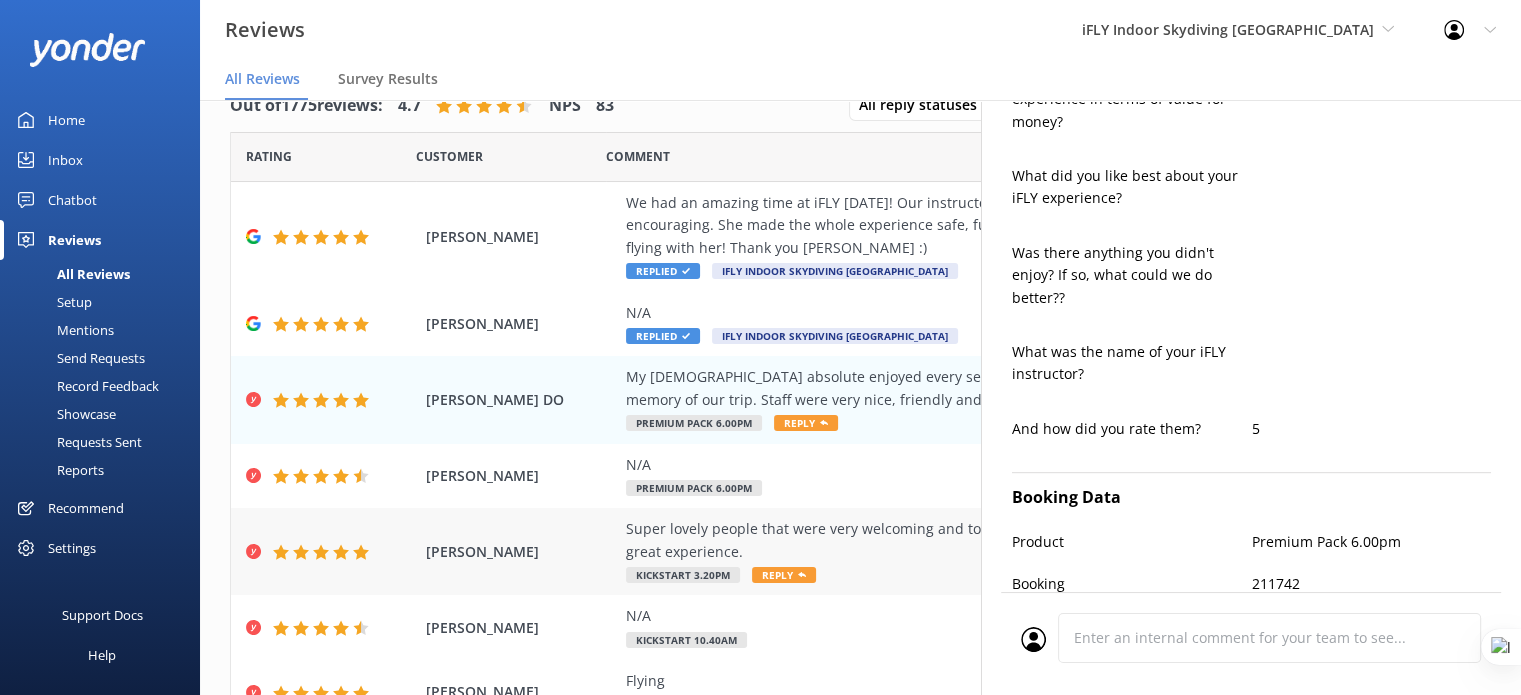 click on "CHRIS REID" at bounding box center [521, 552] 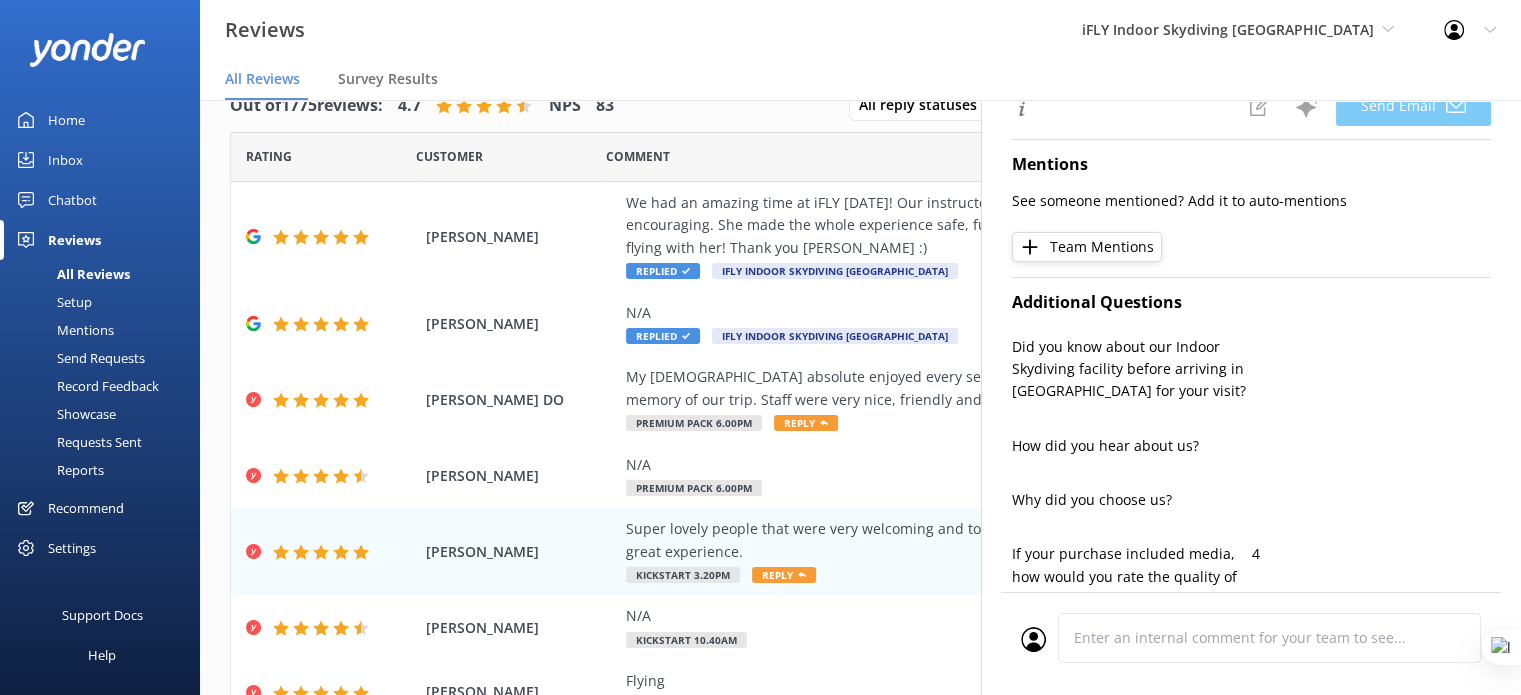 type on "Thank you so much, Chris! We're delighted to hear that you and your daughter had a great experience with us. We truly appreciate your kind words and hope to welcome you both back again soon!" 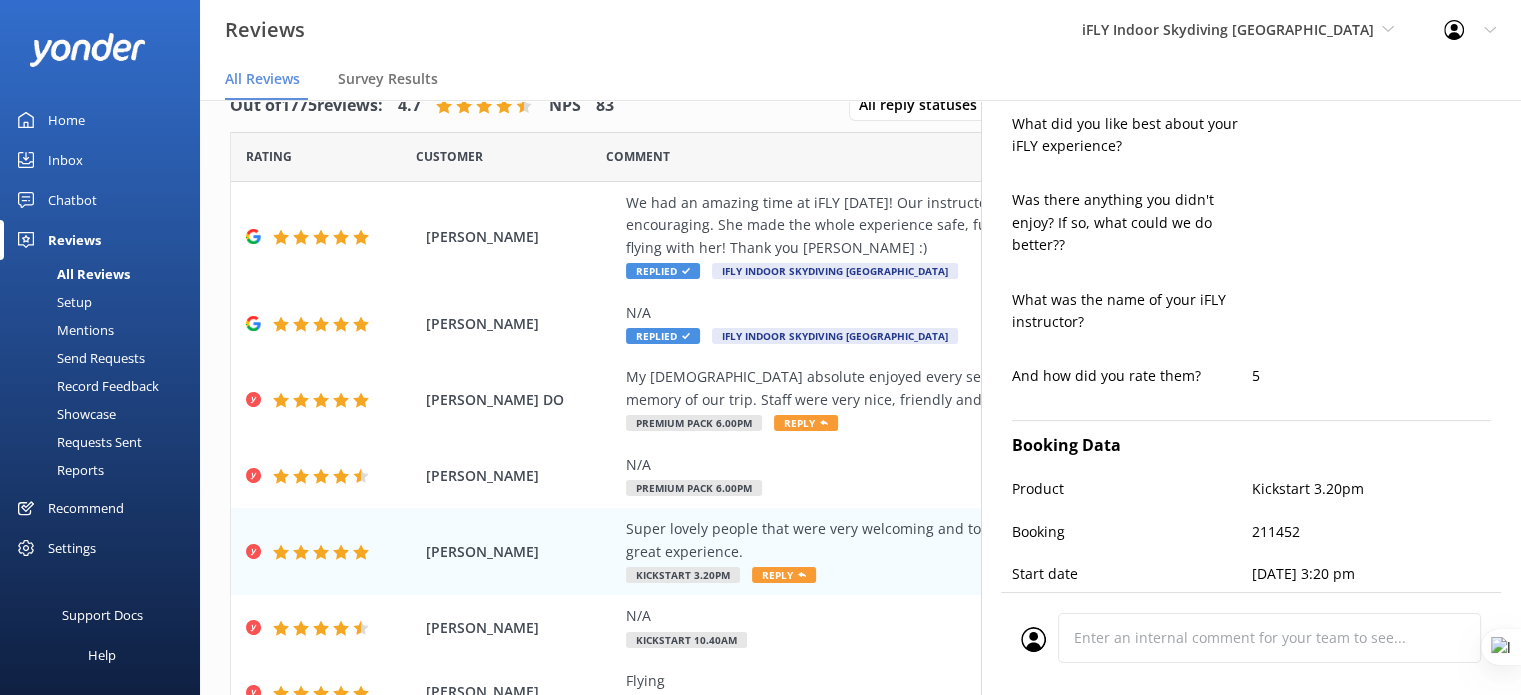 scroll, scrollTop: 1082, scrollLeft: 0, axis: vertical 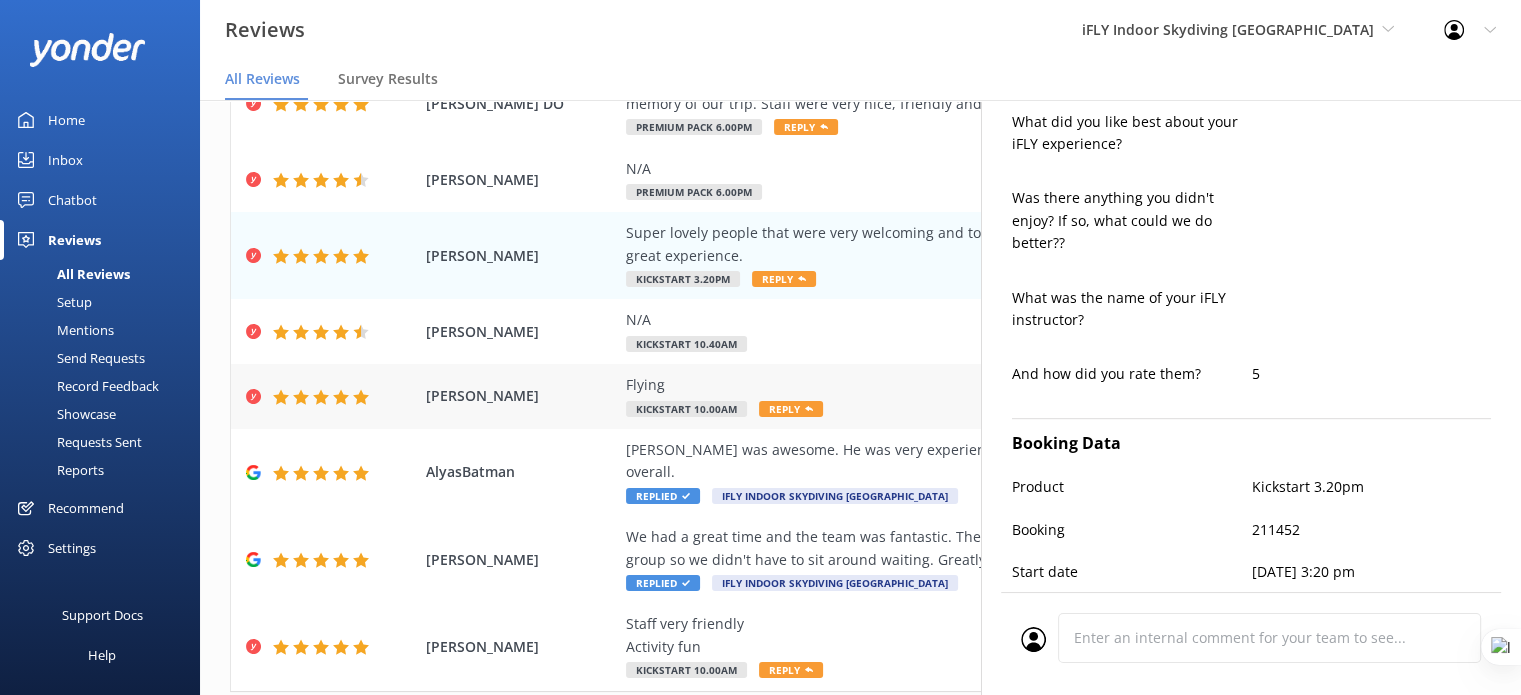 click on "ABI BECK Flying Kickstart 10.00am Reply 05 Jul 2025" at bounding box center (860, 396) 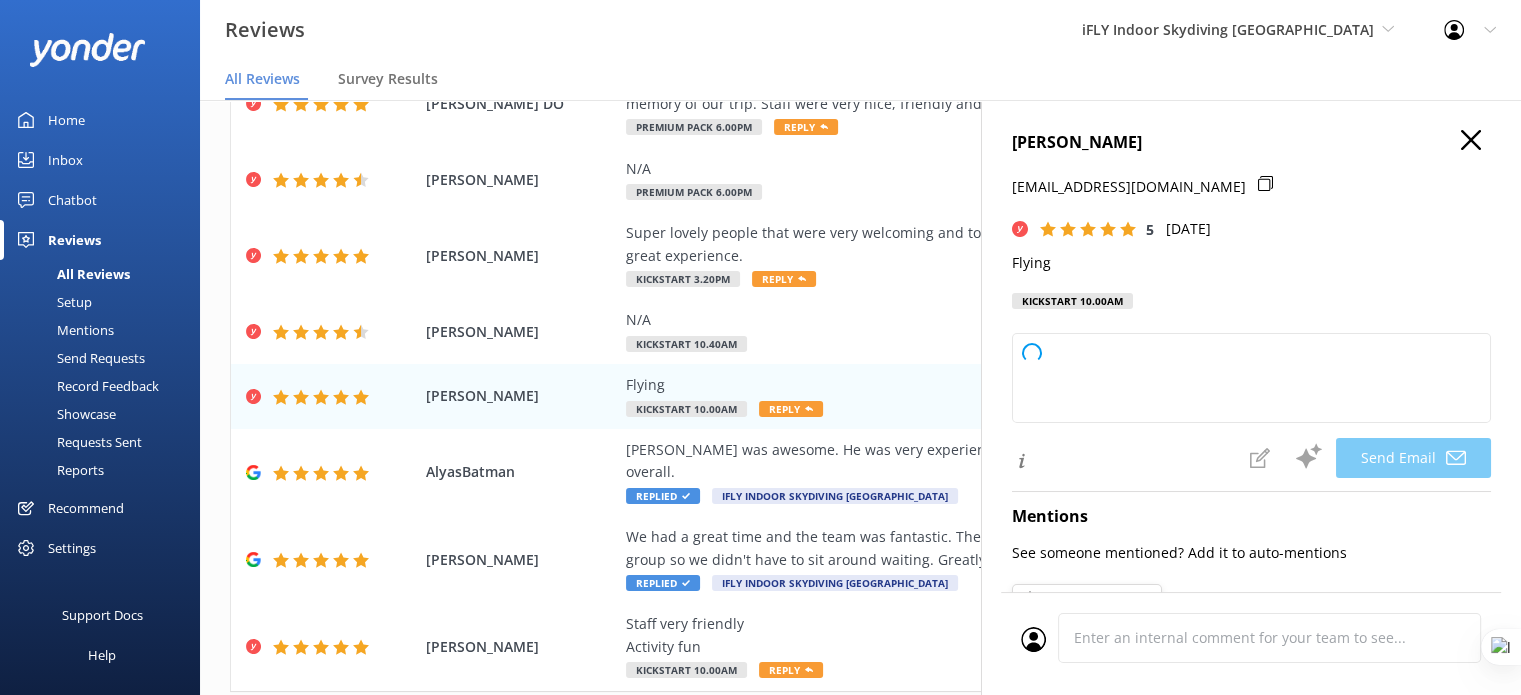type on "Thank you so much for your fantastic review, ABI! We're thrilled you had a "flying" experience with us. We look forward to welcoming you again soon!" 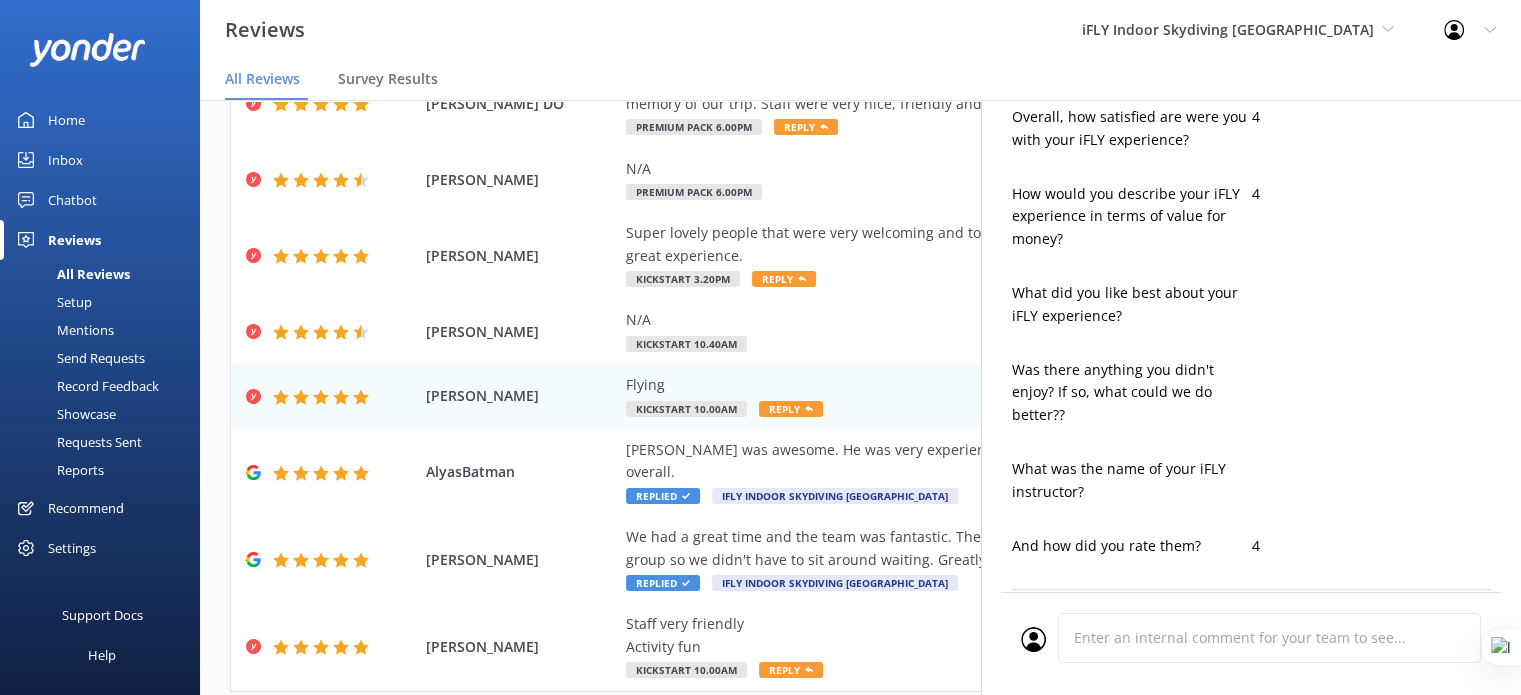 scroll, scrollTop: 890, scrollLeft: 0, axis: vertical 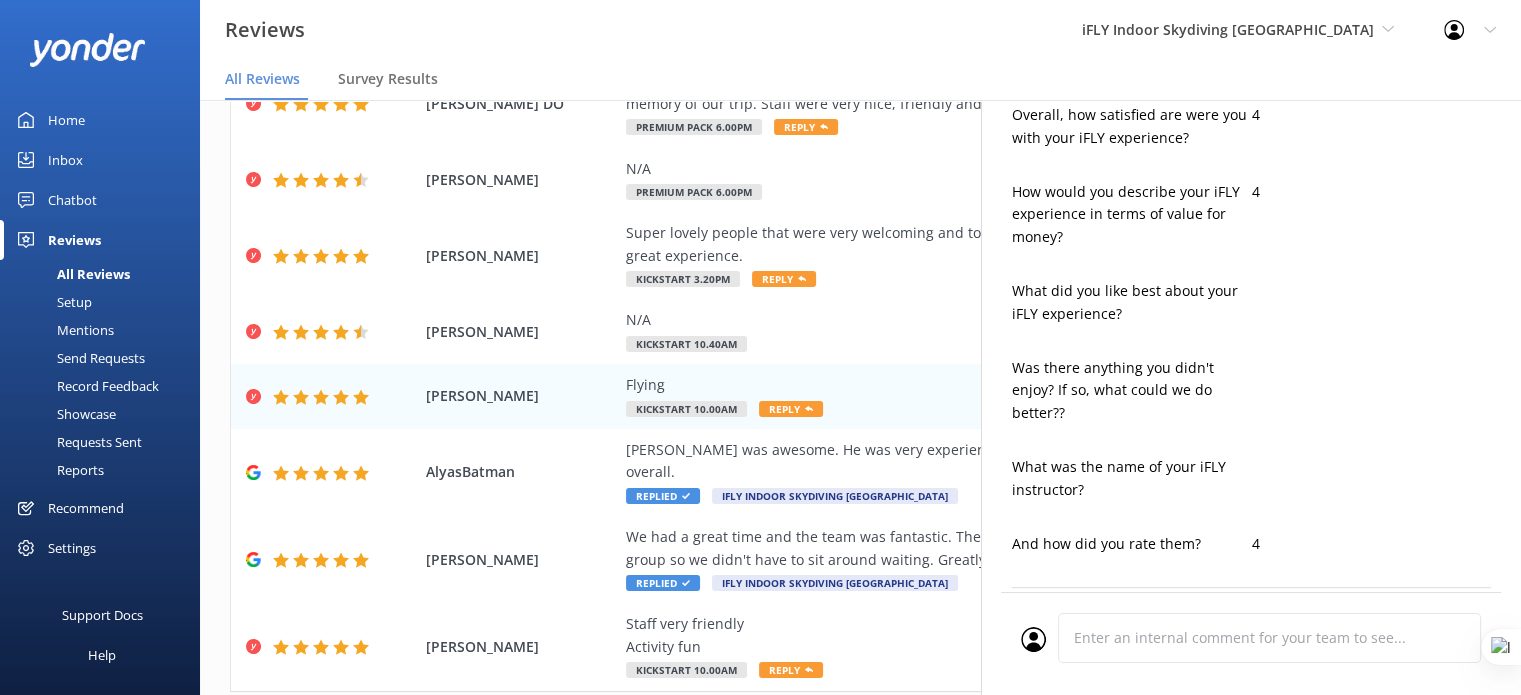 click on "Setup" at bounding box center (52, 302) 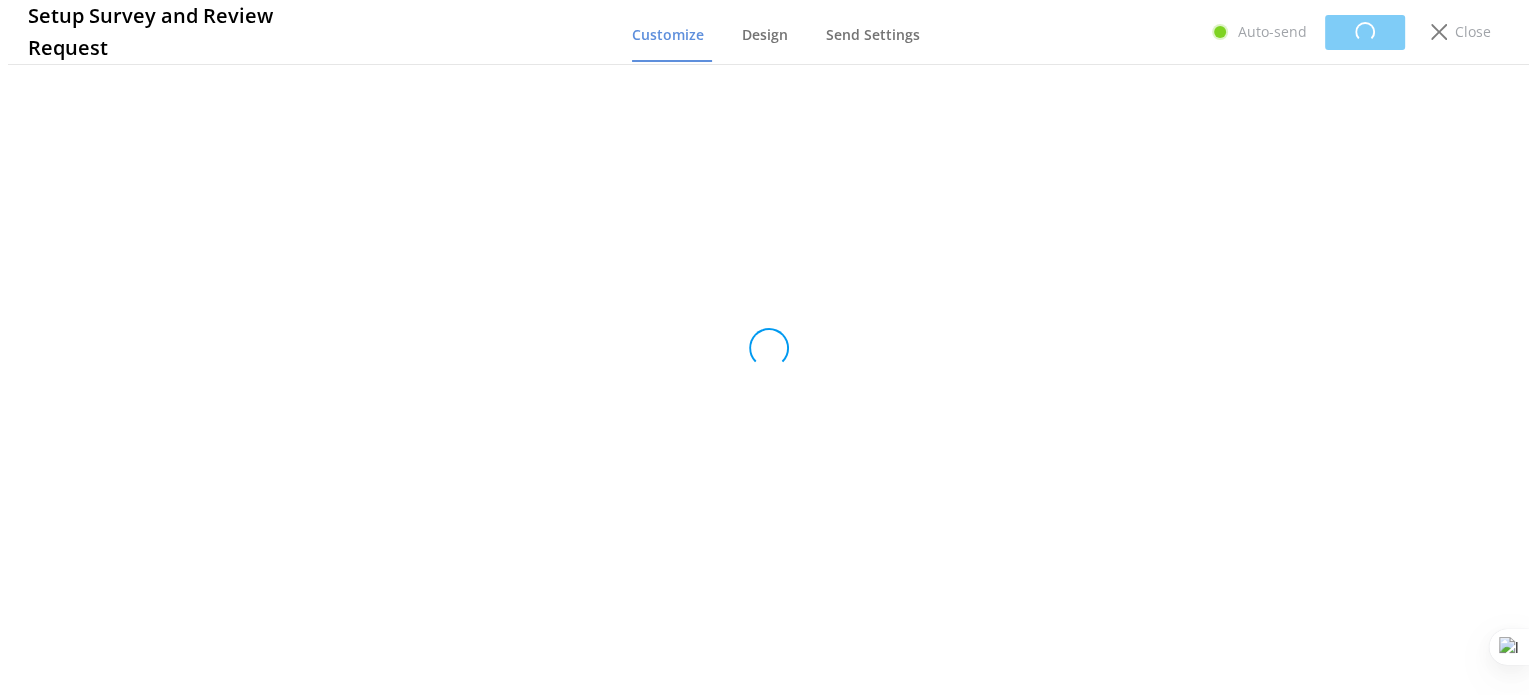 scroll, scrollTop: 0, scrollLeft: 0, axis: both 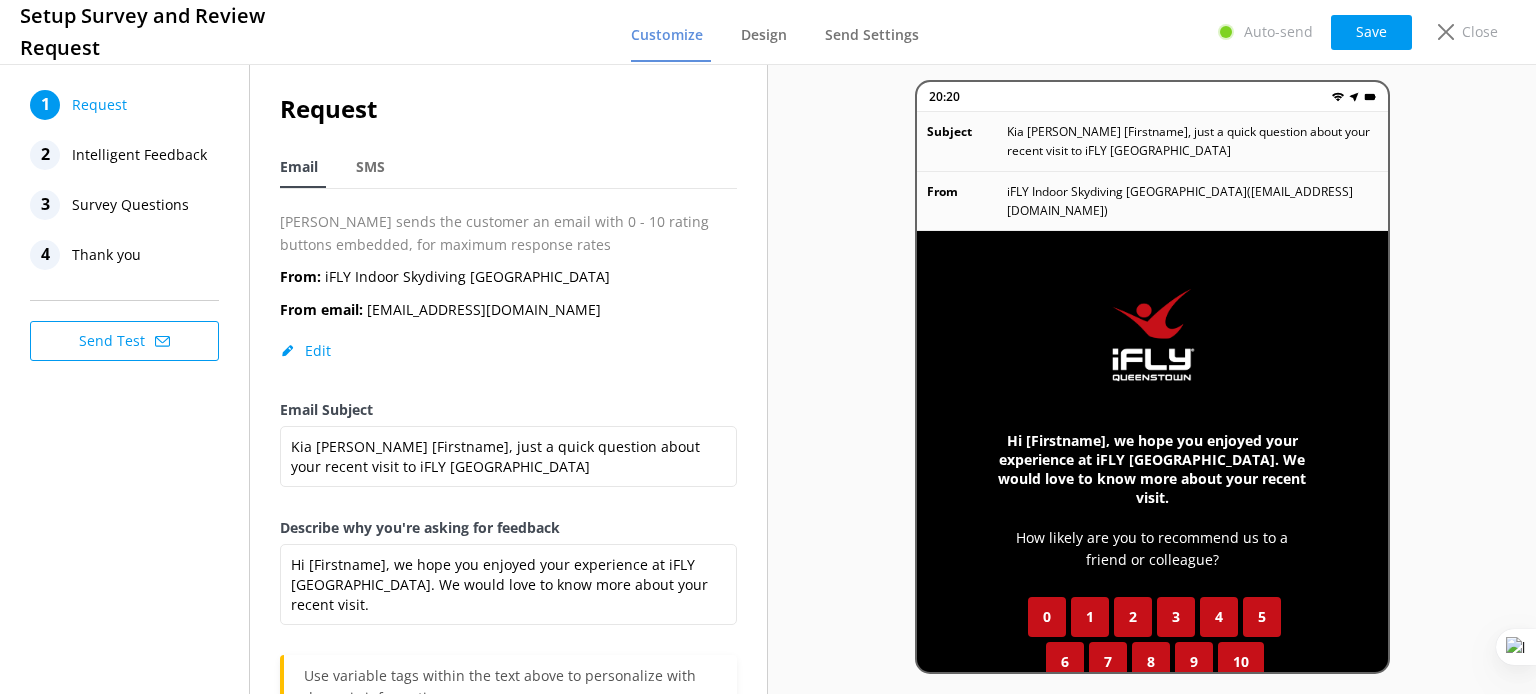 click on "Survey Questions" at bounding box center (130, 205) 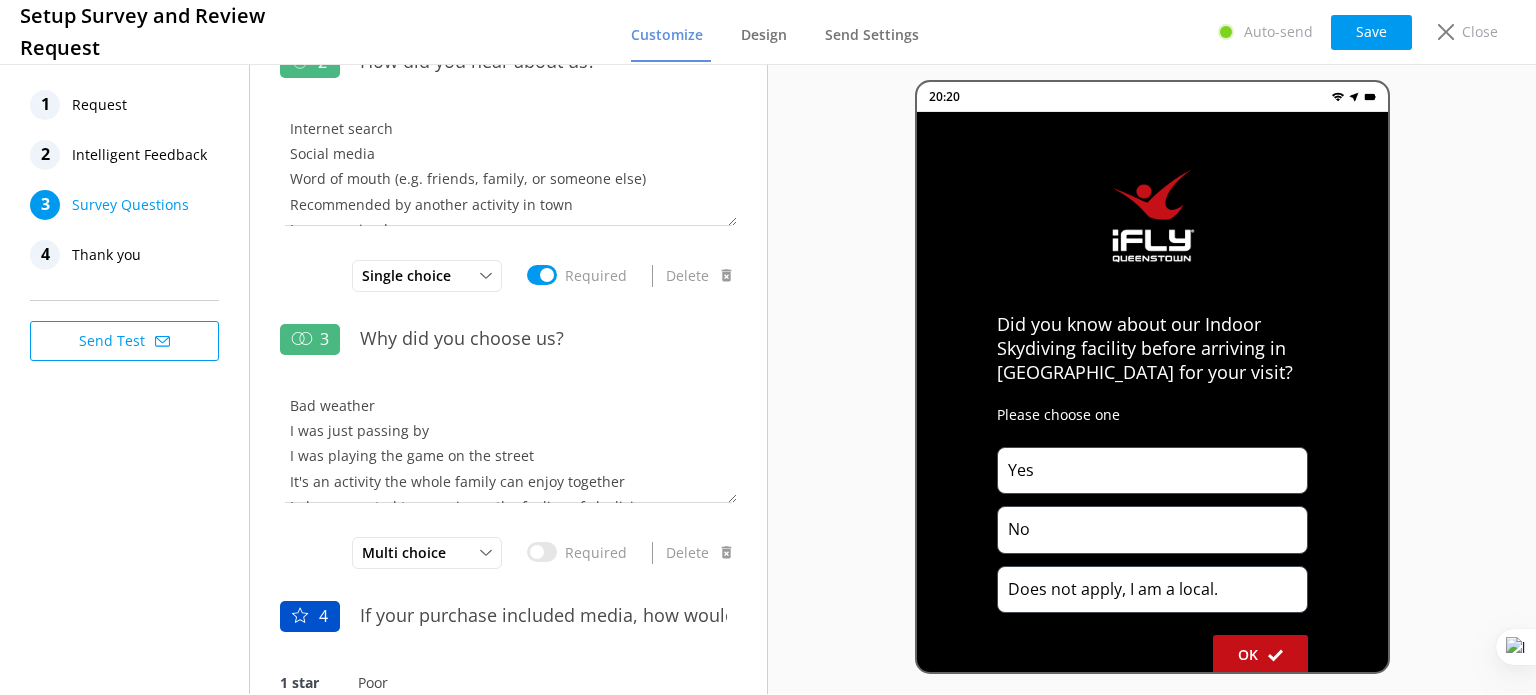 scroll, scrollTop: 322, scrollLeft: 0, axis: vertical 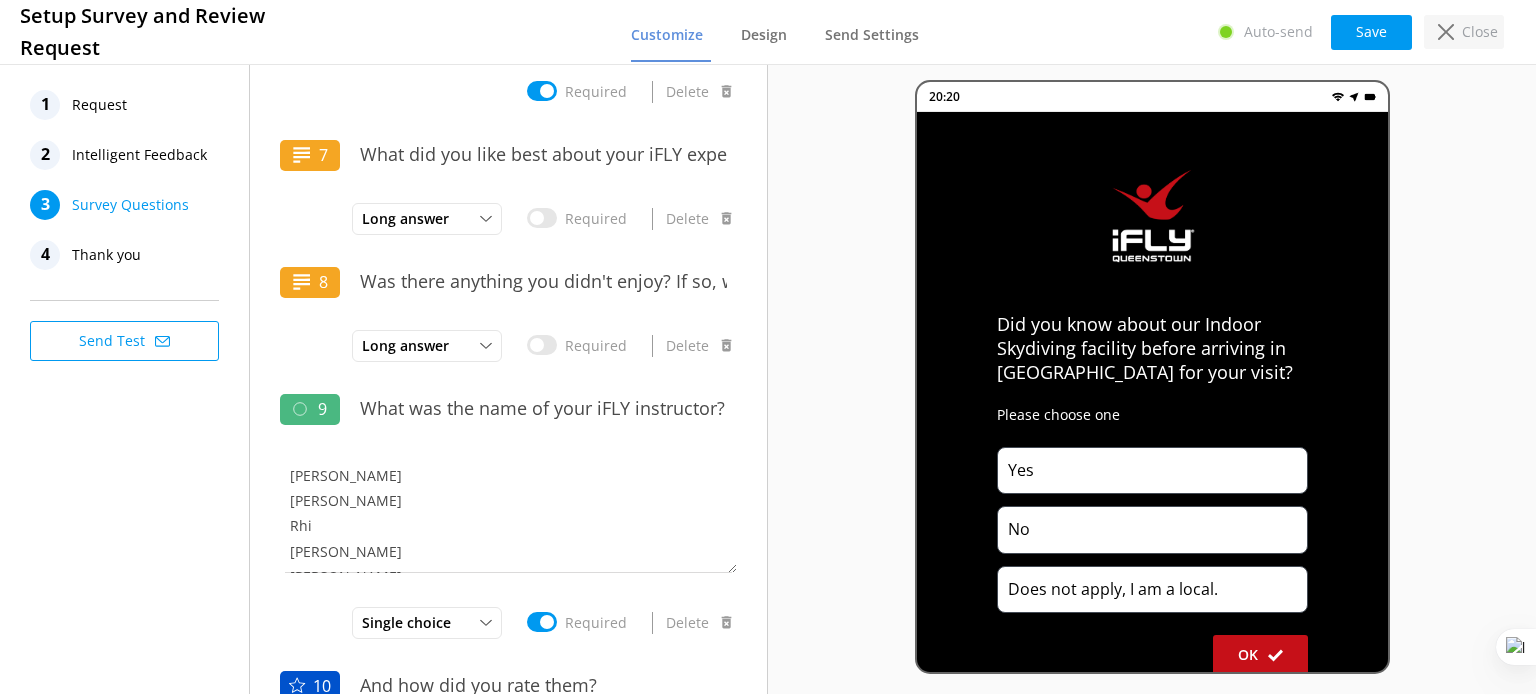 click on "Close" at bounding box center (1464, 32) 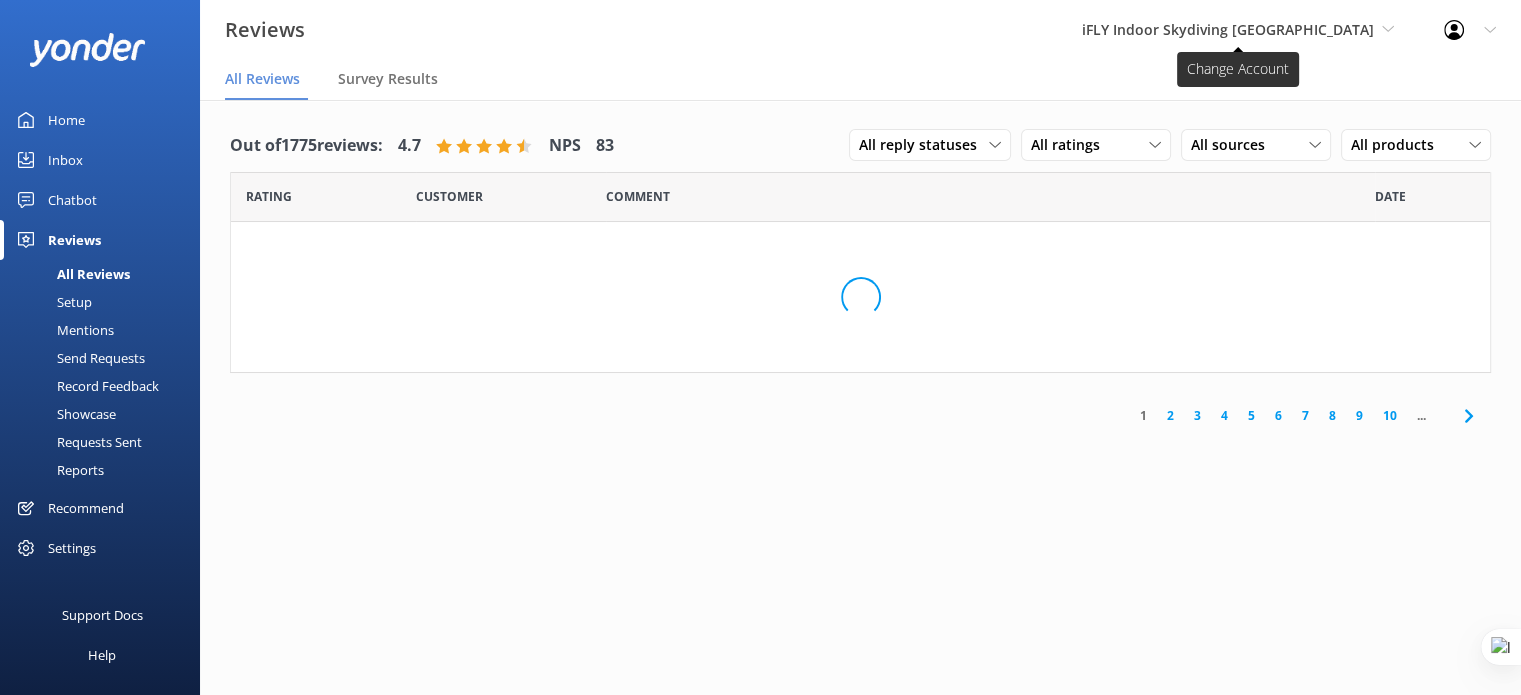 click on "iFLY Indoor Skydiving [GEOGRAPHIC_DATA]" at bounding box center [1228, 29] 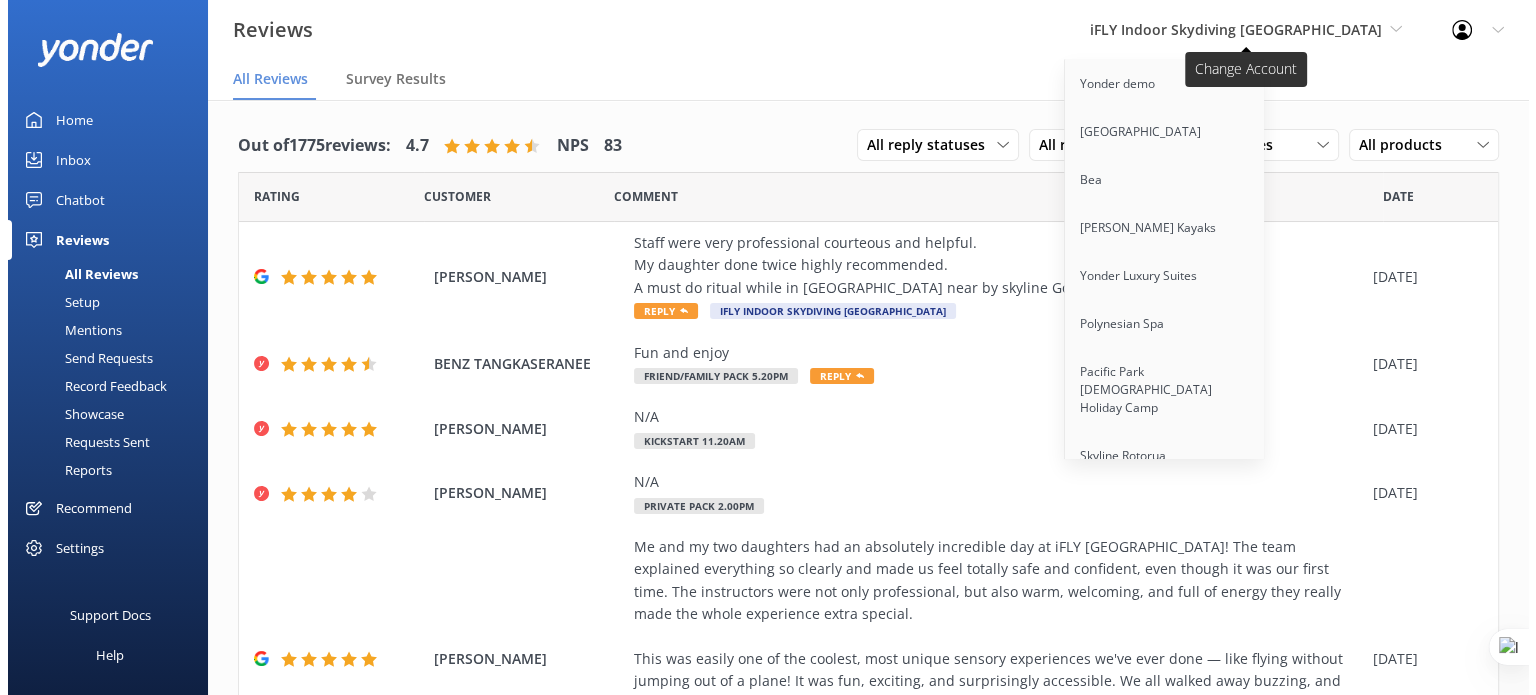 scroll, scrollTop: 3076, scrollLeft: 0, axis: vertical 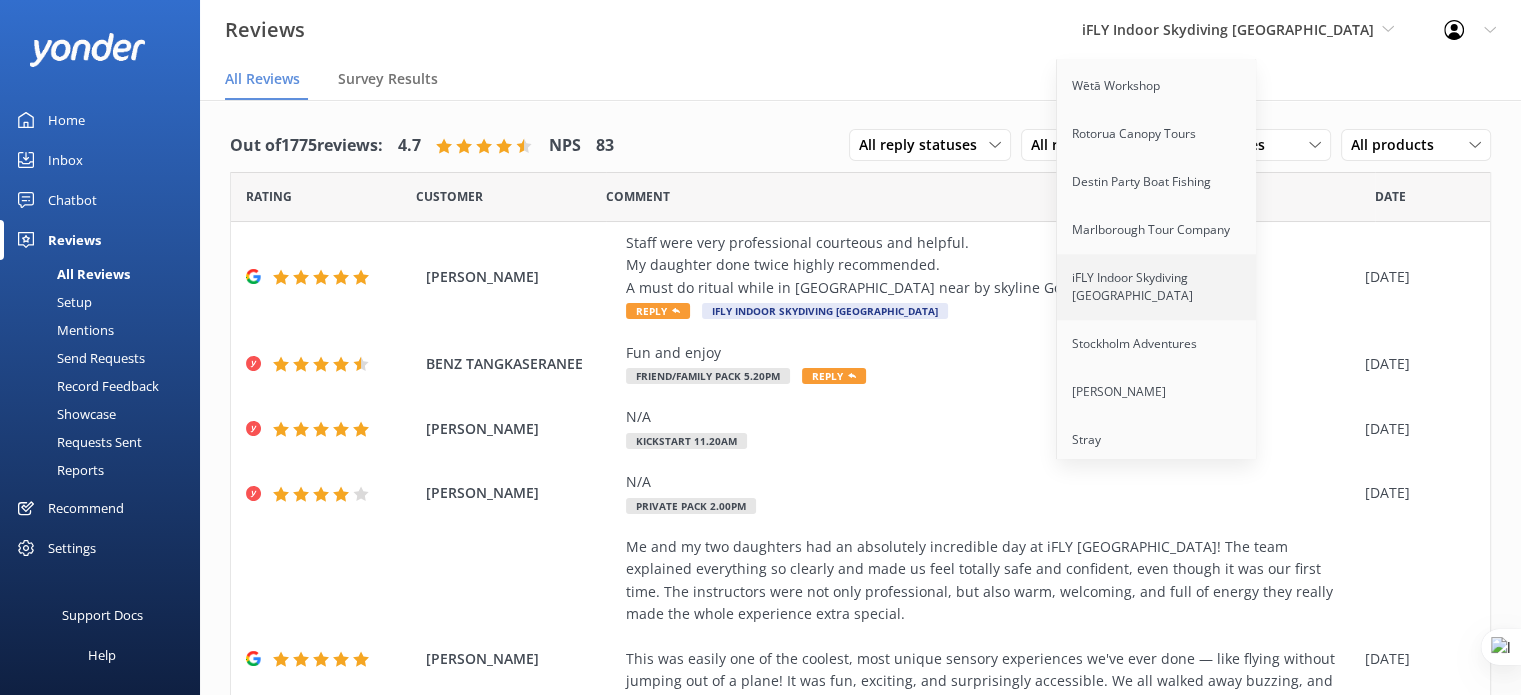 click on "iFLY Indoor Skydiving [GEOGRAPHIC_DATA]" at bounding box center [1157, 287] 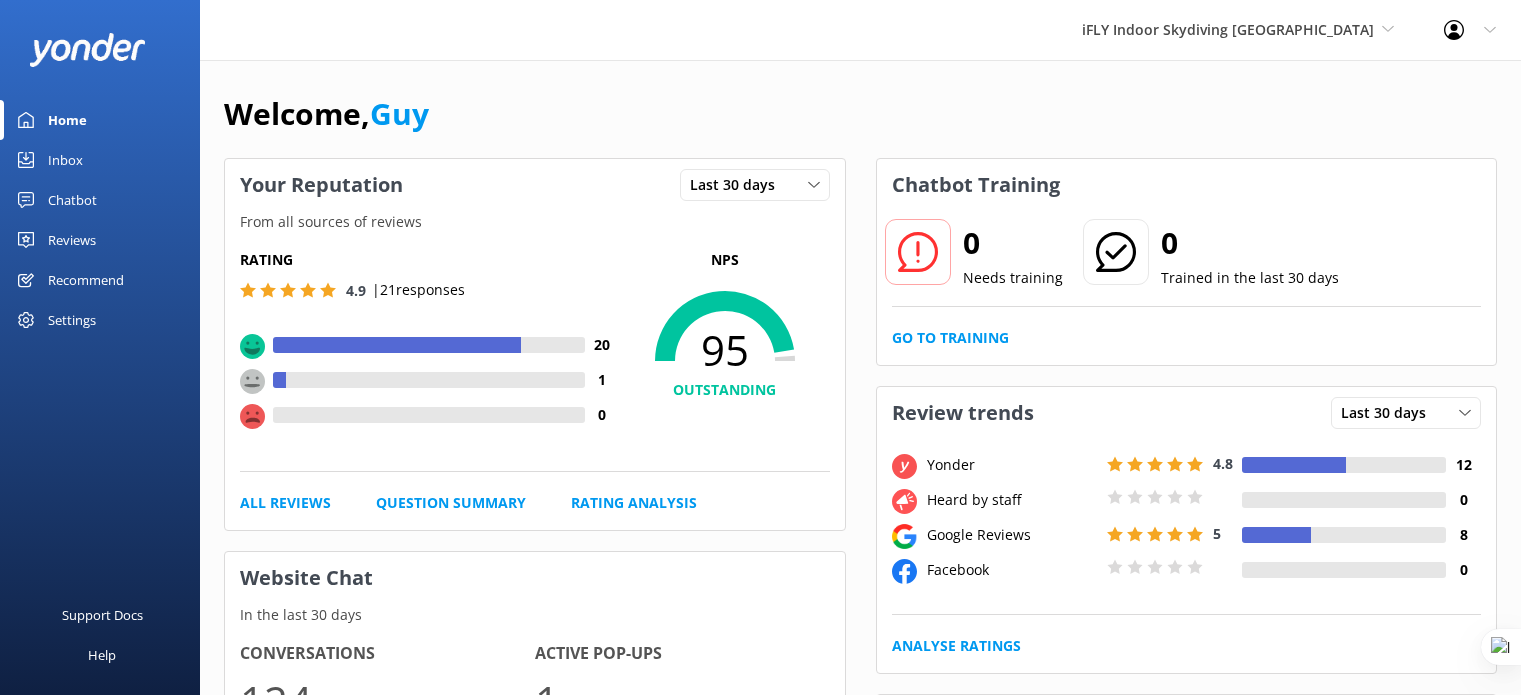 scroll, scrollTop: 0, scrollLeft: 0, axis: both 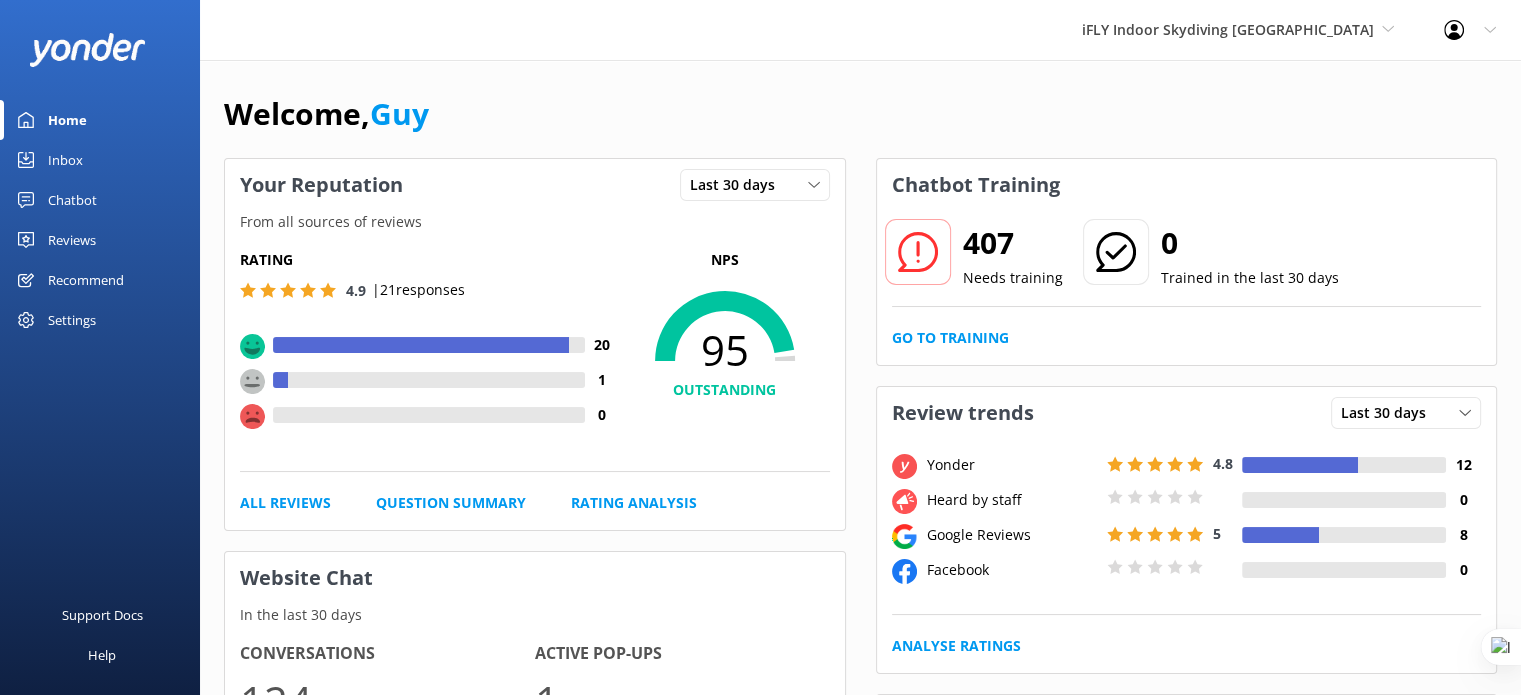 click on "Reviews" at bounding box center (72, 240) 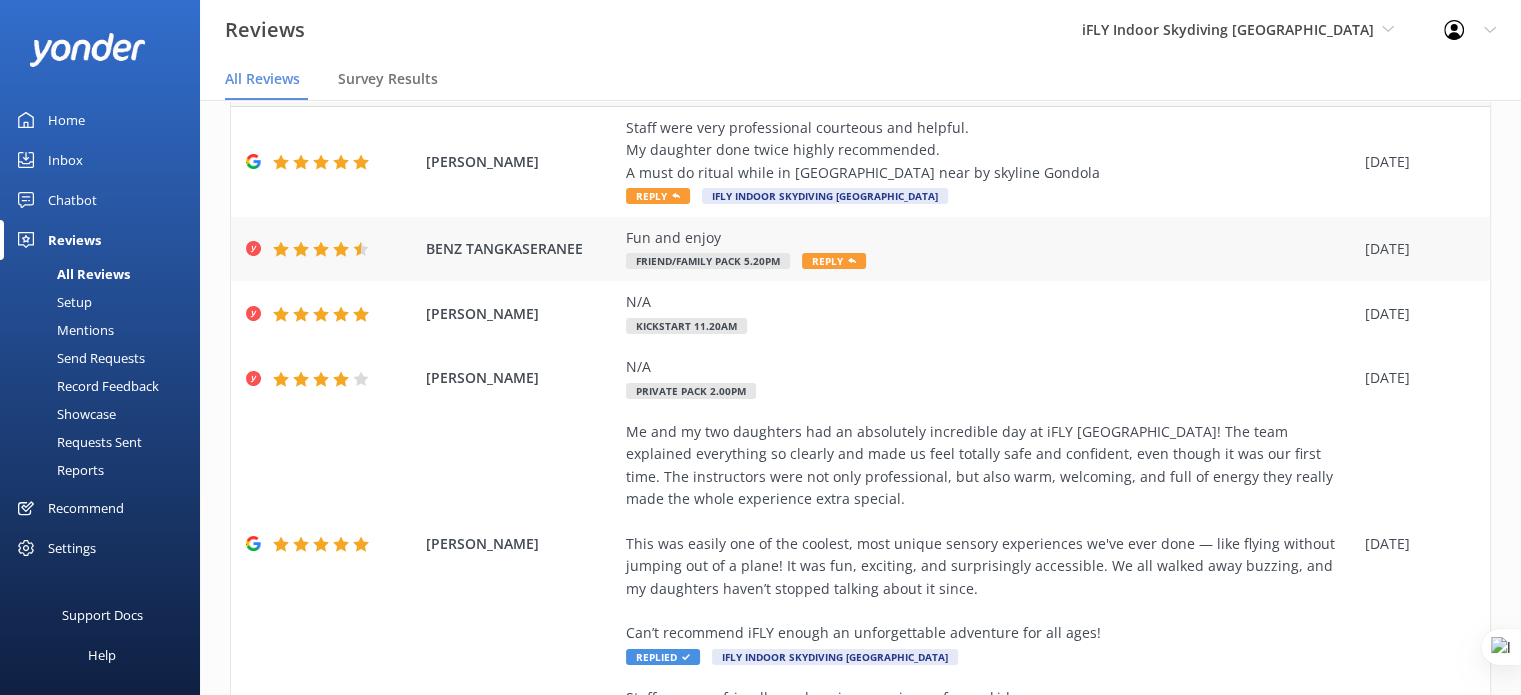 scroll, scrollTop: 118, scrollLeft: 0, axis: vertical 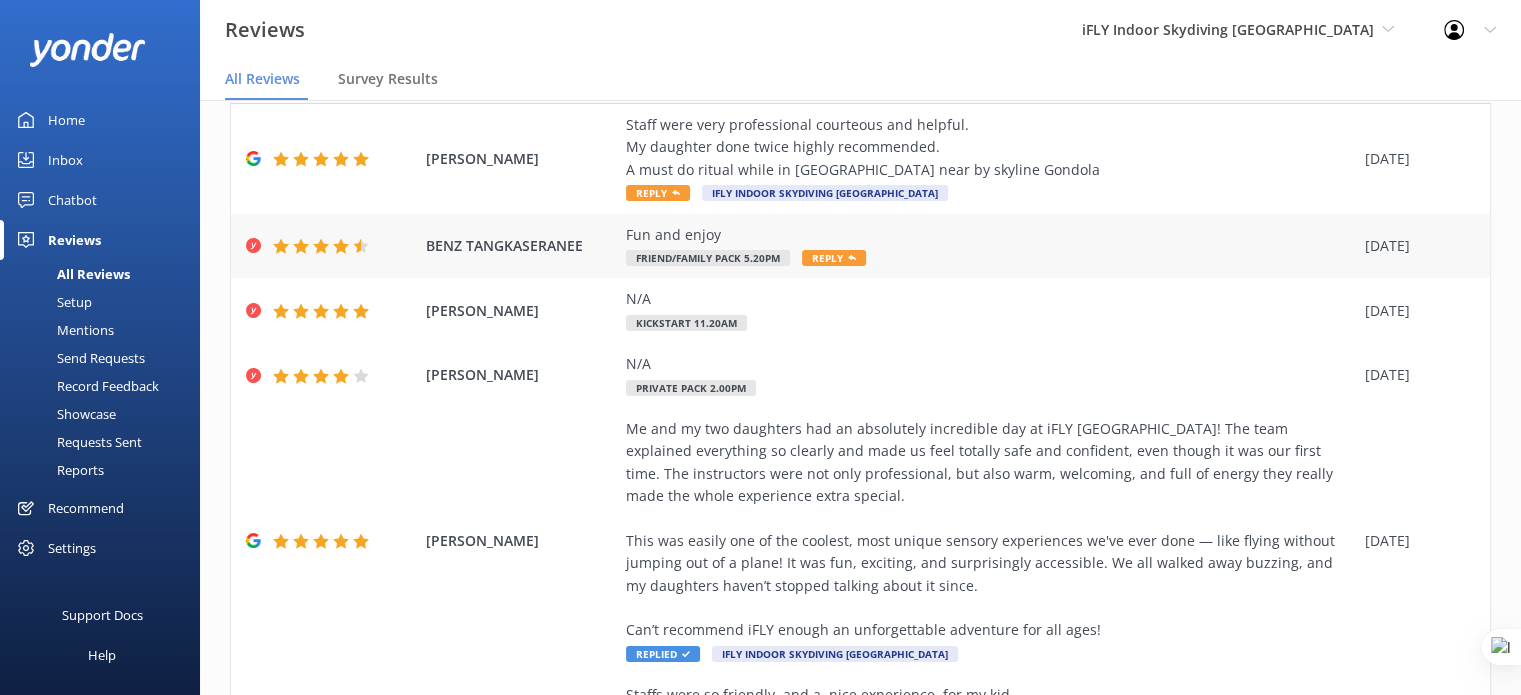 click on "Fun and enjoy" at bounding box center [990, 235] 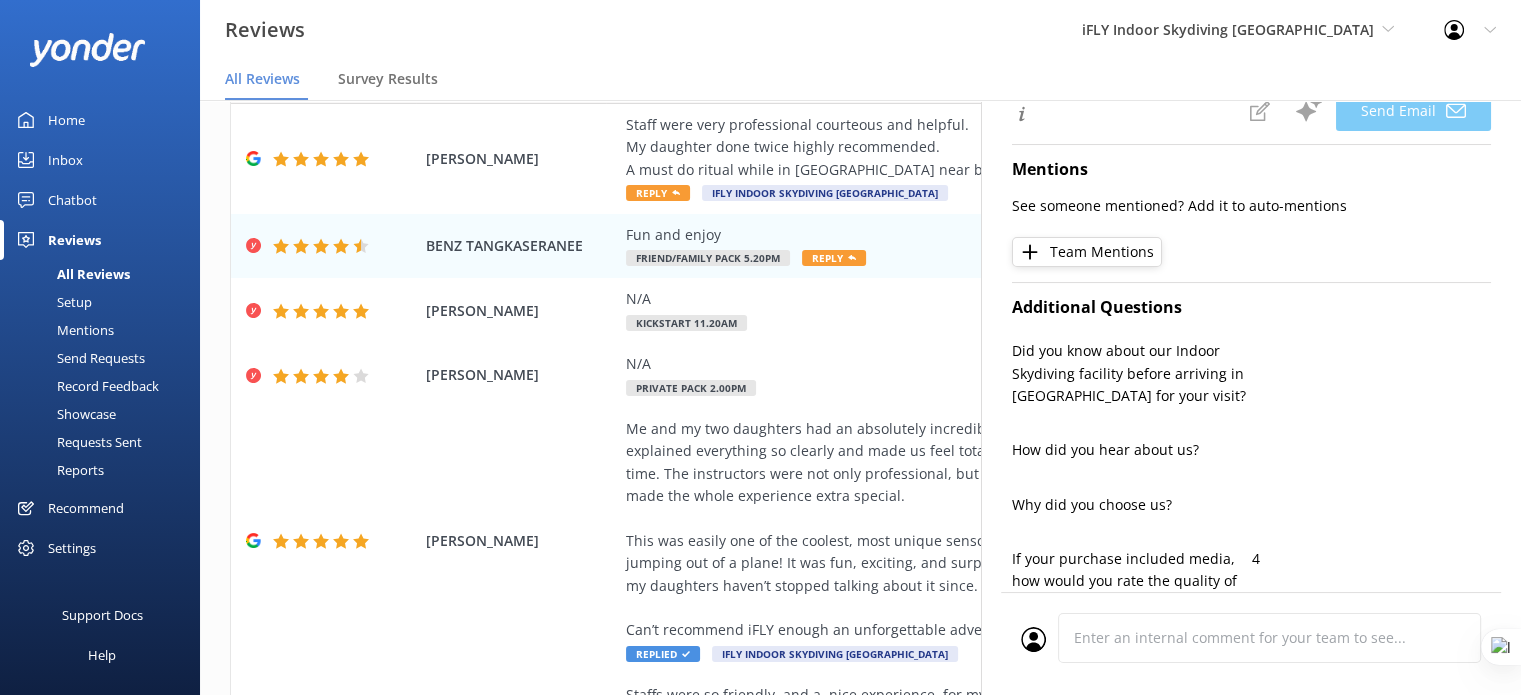 type on "Thank you so much for your great review, BENZ! We're glad to hear you had fun and enjoyed your experience with us. We hope to see you again soon!" 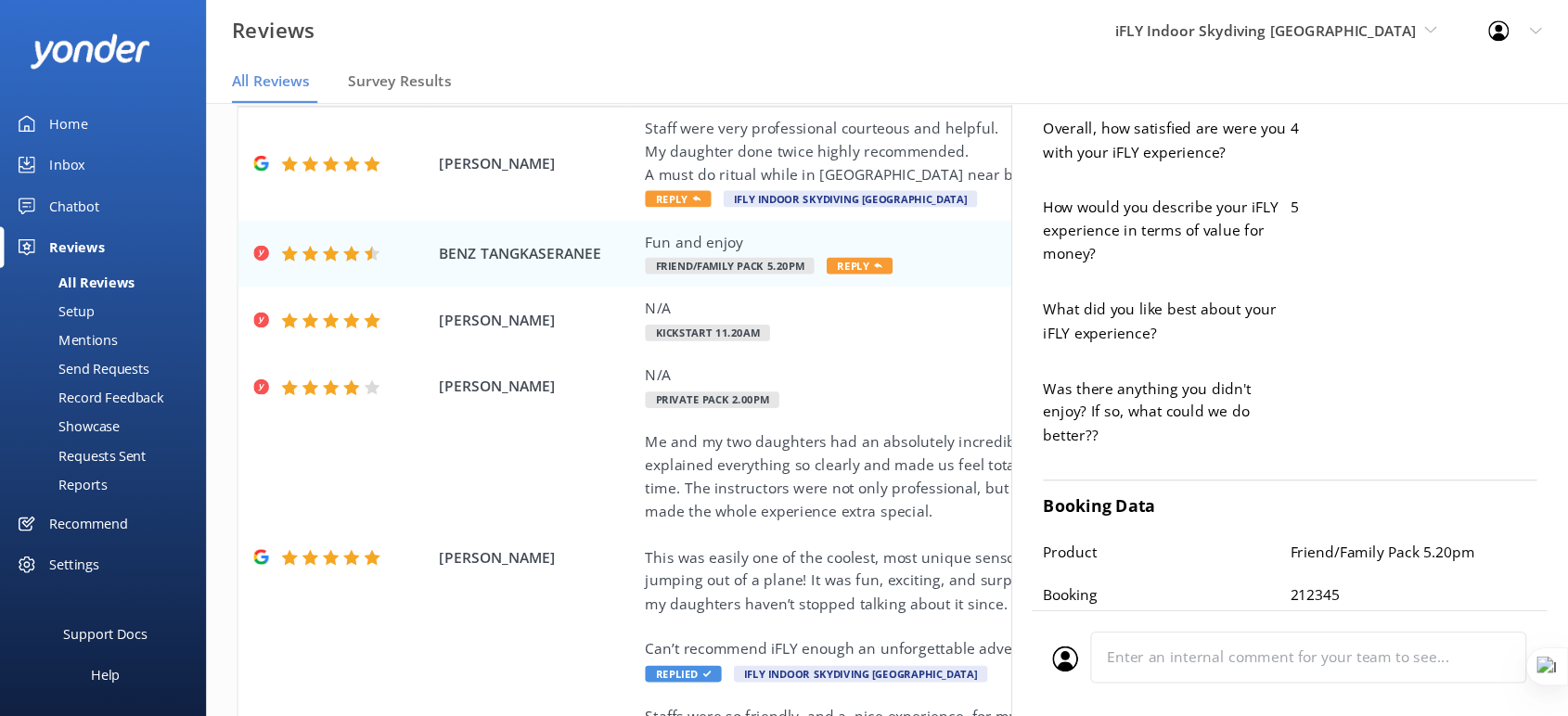 scroll, scrollTop: 831, scrollLeft: 0, axis: vertical 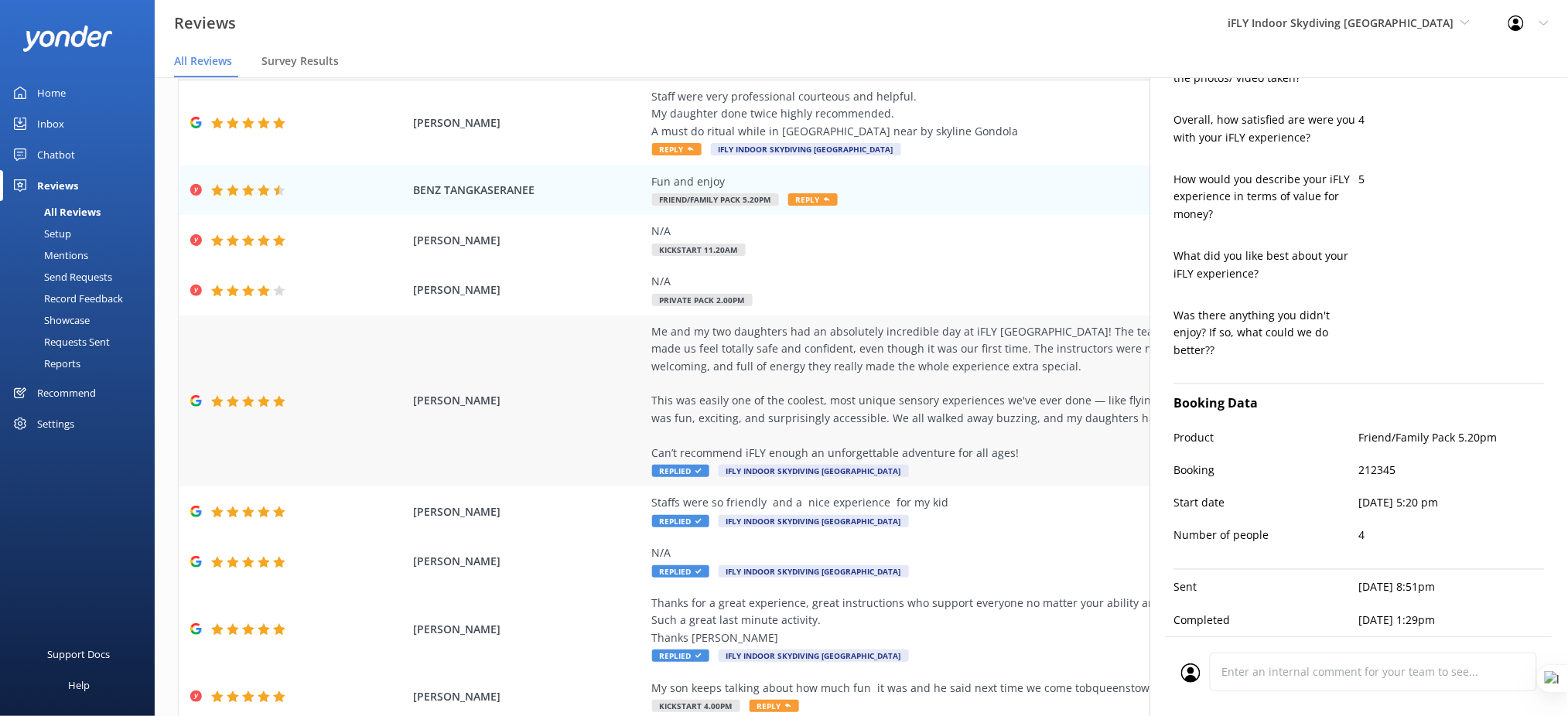 drag, startPoint x: 1118, startPoint y: 1, endPoint x: 1097, endPoint y: 371, distance: 370.59547 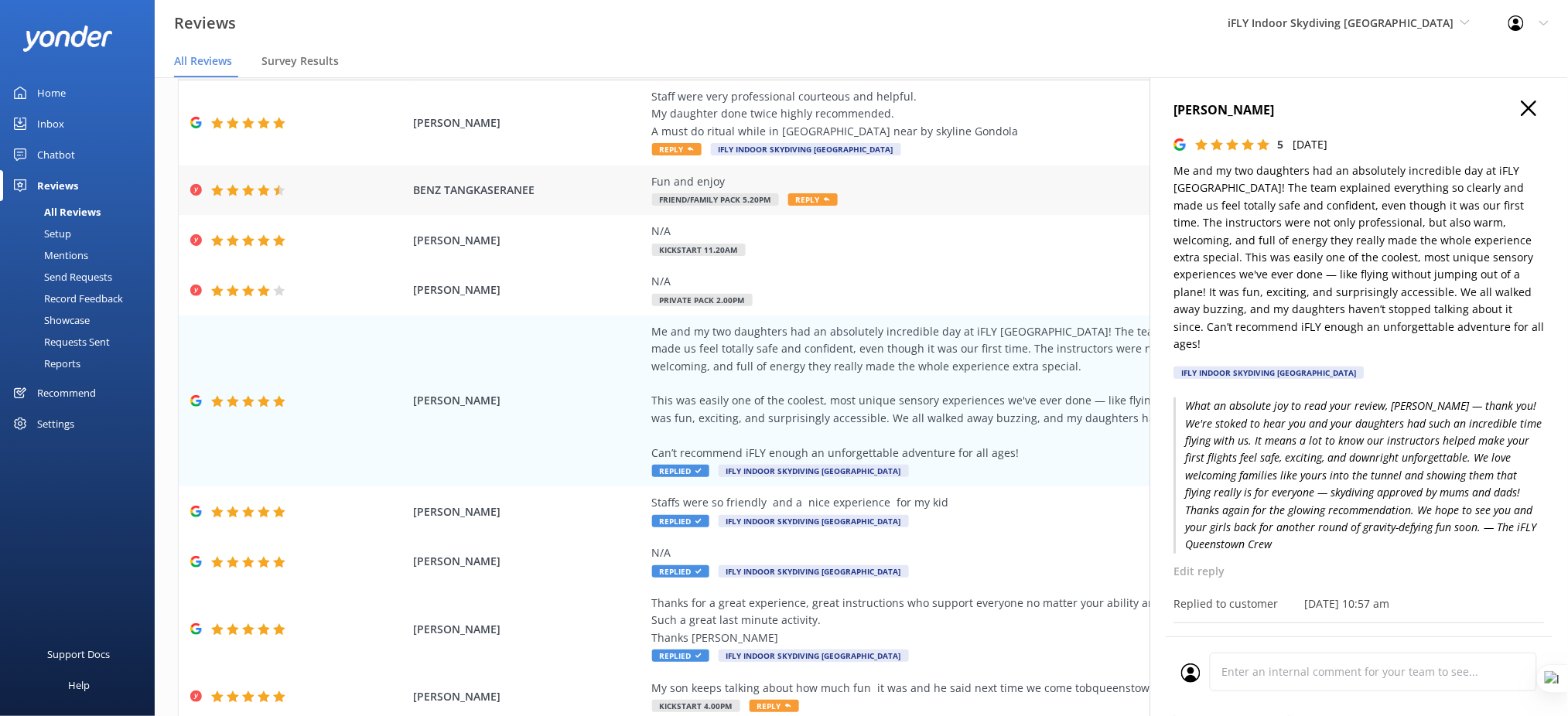 click on "Fun and enjoy Friend/Family Pack 5.20pm Reply" at bounding box center [1004, 190] 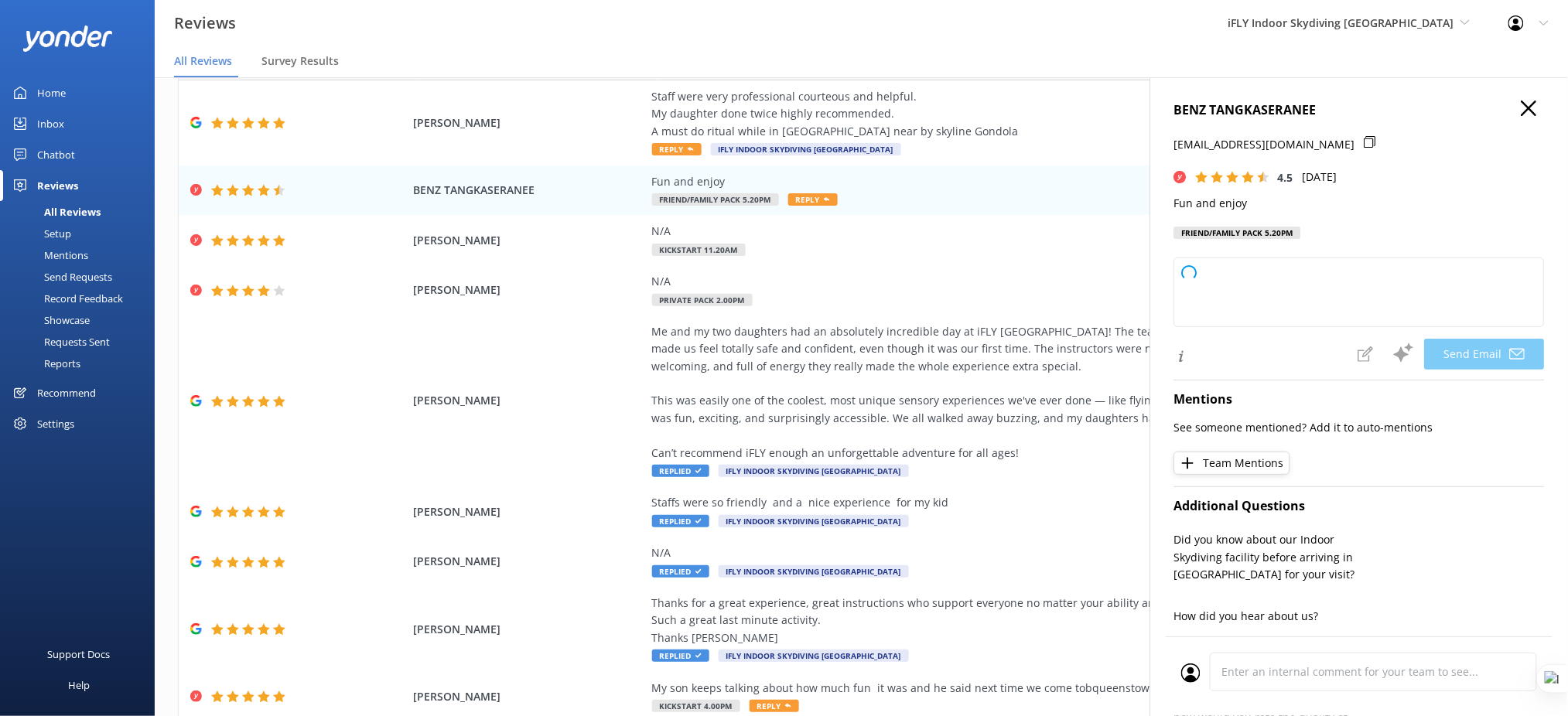 type on "Thank you so much for your positive feedback, BENZ! We're glad to hear you had a fun and enjoyable experience. We hope to see you again soon!" 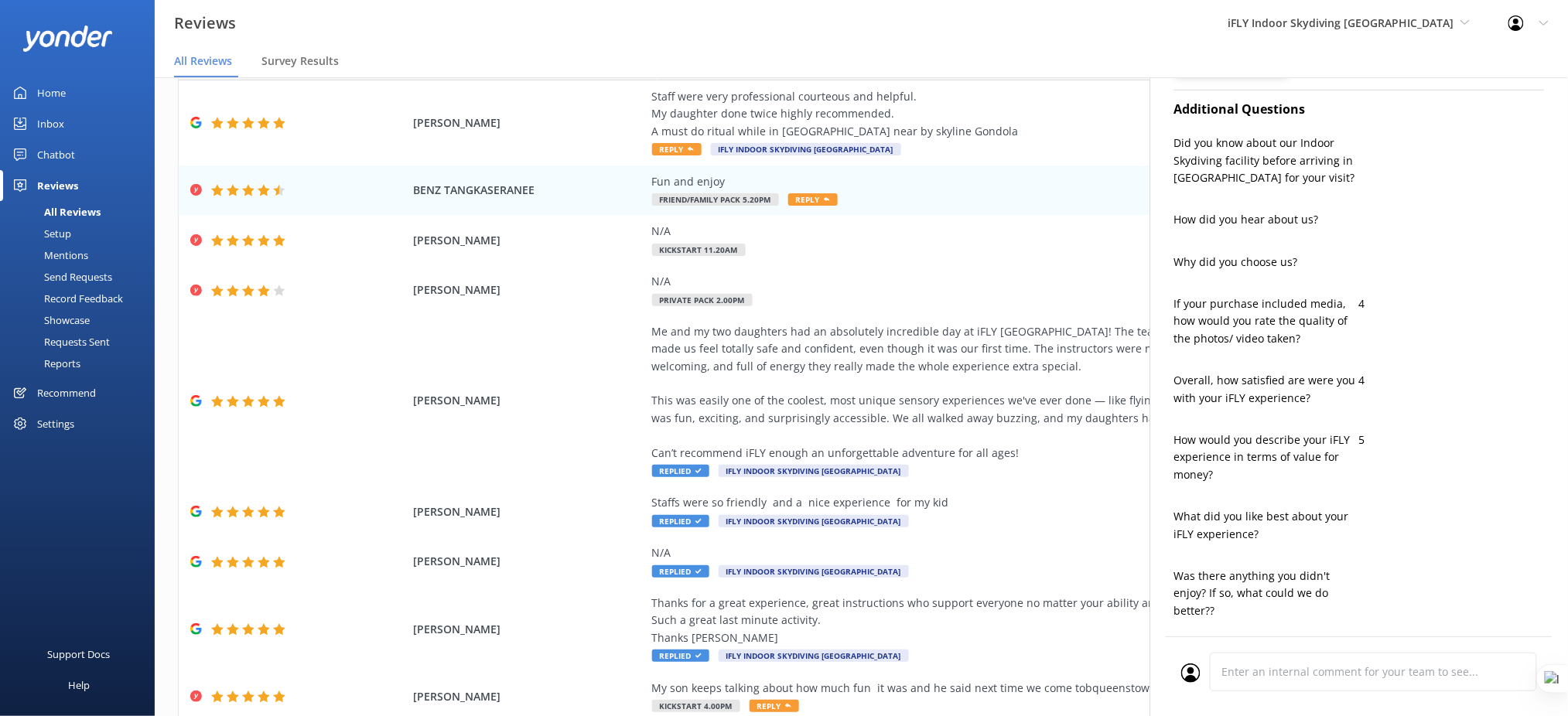 scroll, scrollTop: 396, scrollLeft: 0, axis: vertical 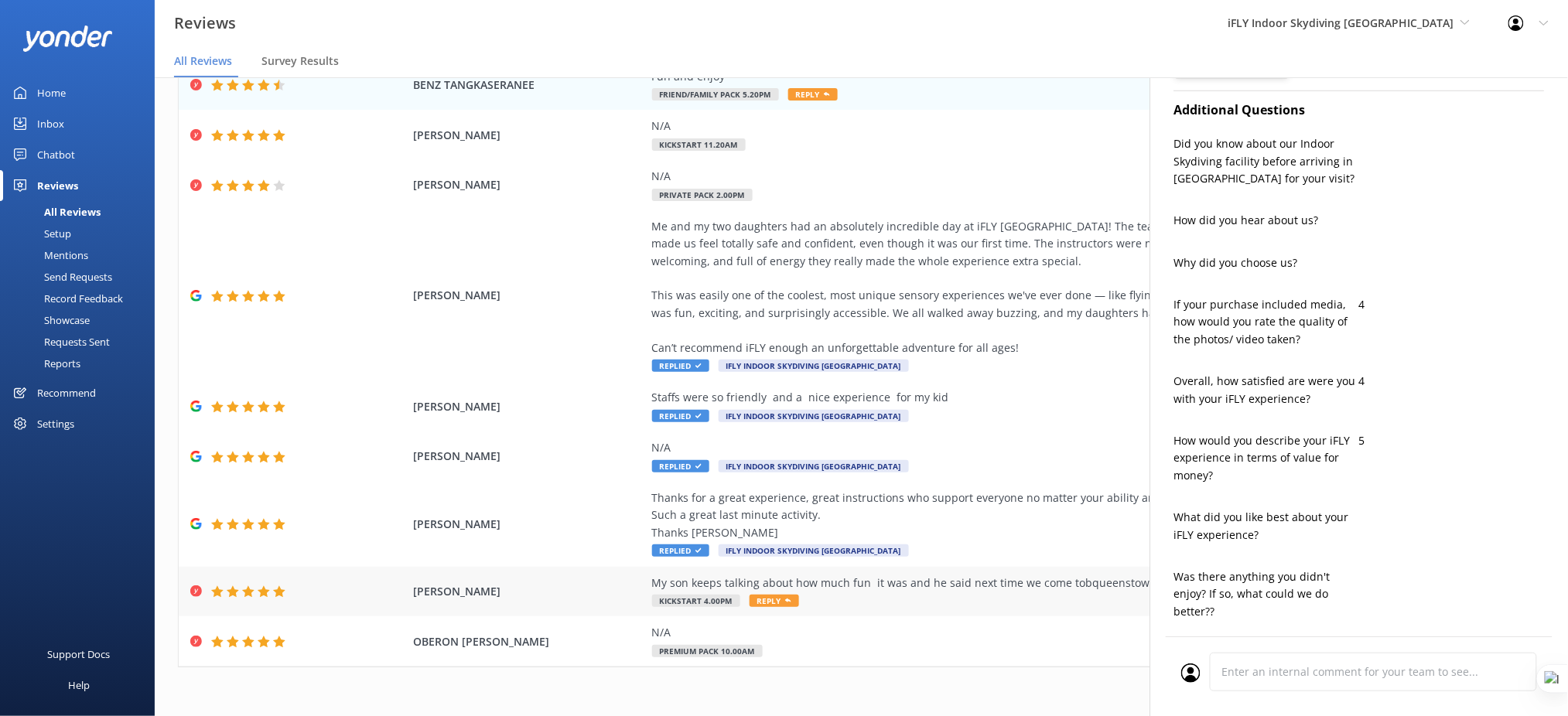 click on "My son keeps talking about how much fun  it was and he said next time we come tobqueenstown were doing this again Kickstart 4.00pm Reply" at bounding box center [1004, 592] 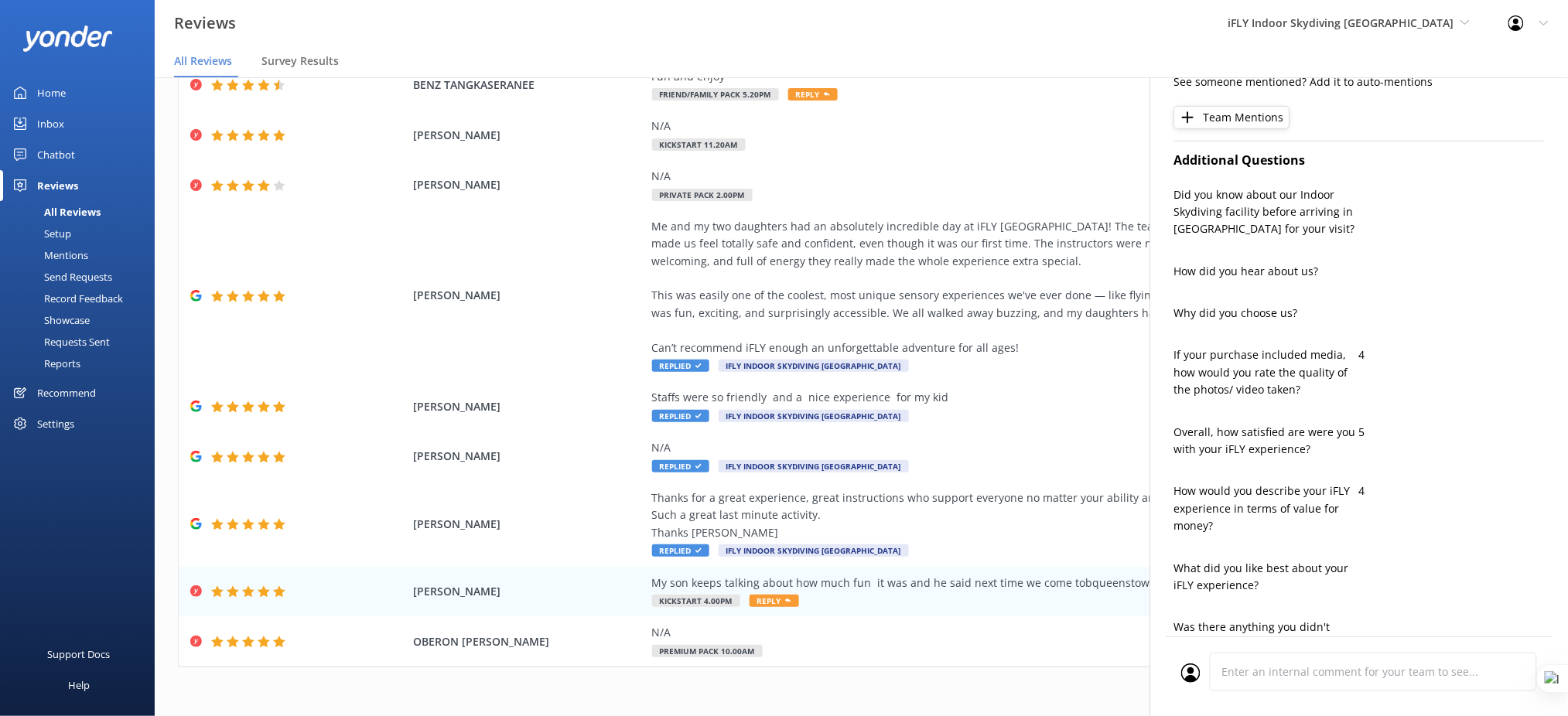 type on "Thank you so much, Jodhvir! We're thrilled to hear your son had such a great time. We look forward to welcoming you both back to [GEOGRAPHIC_DATA] for more fun next time!" 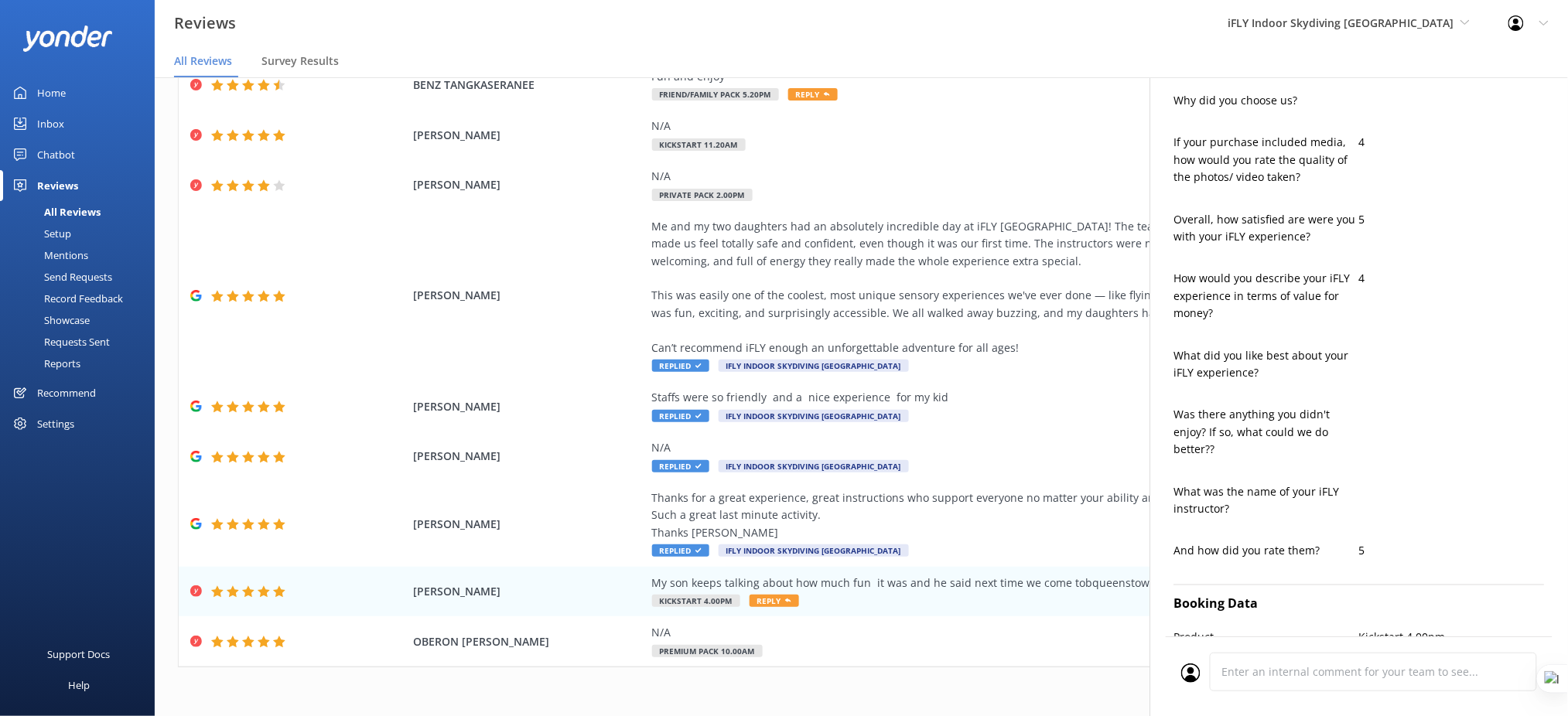 scroll, scrollTop: 576, scrollLeft: 0, axis: vertical 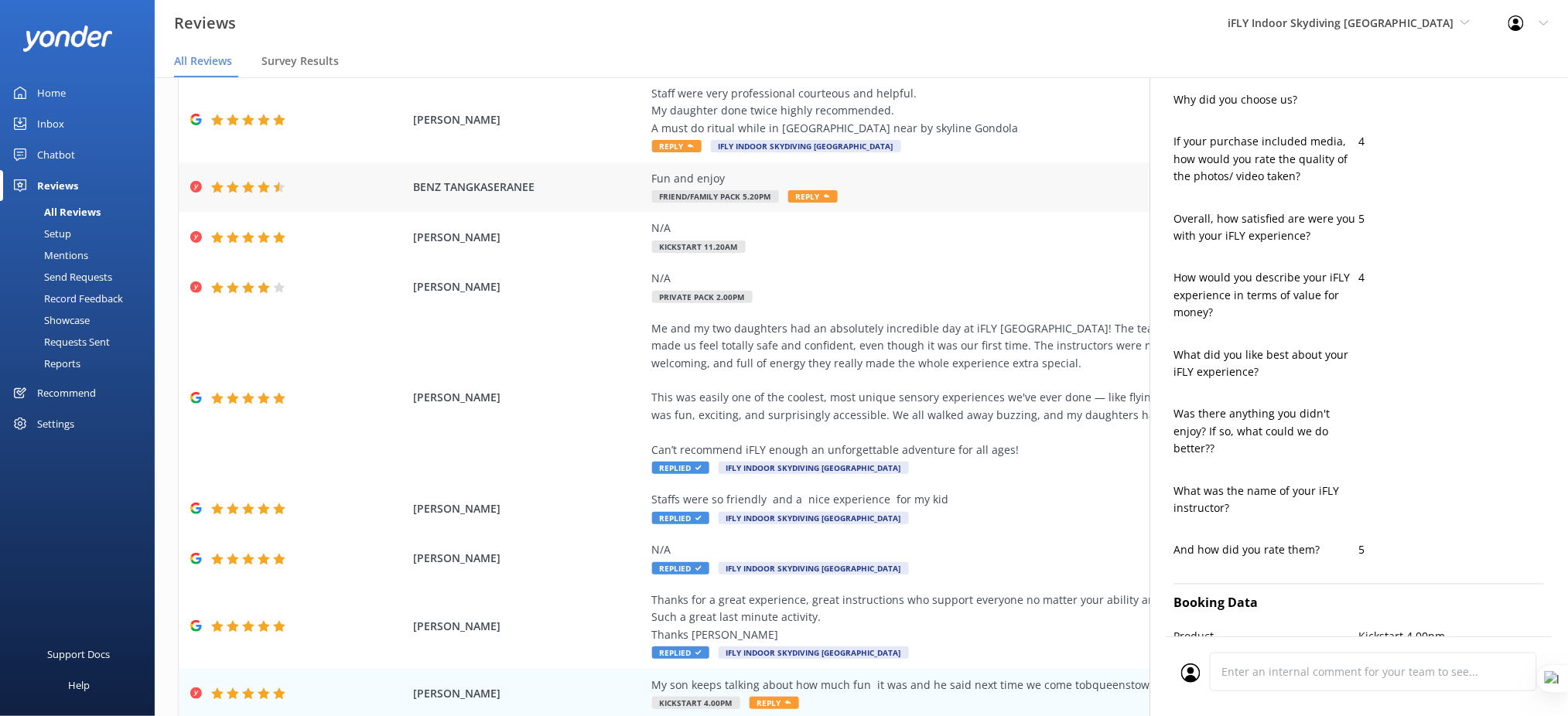 click on "Fun and enjoy" at bounding box center (1004, 179) 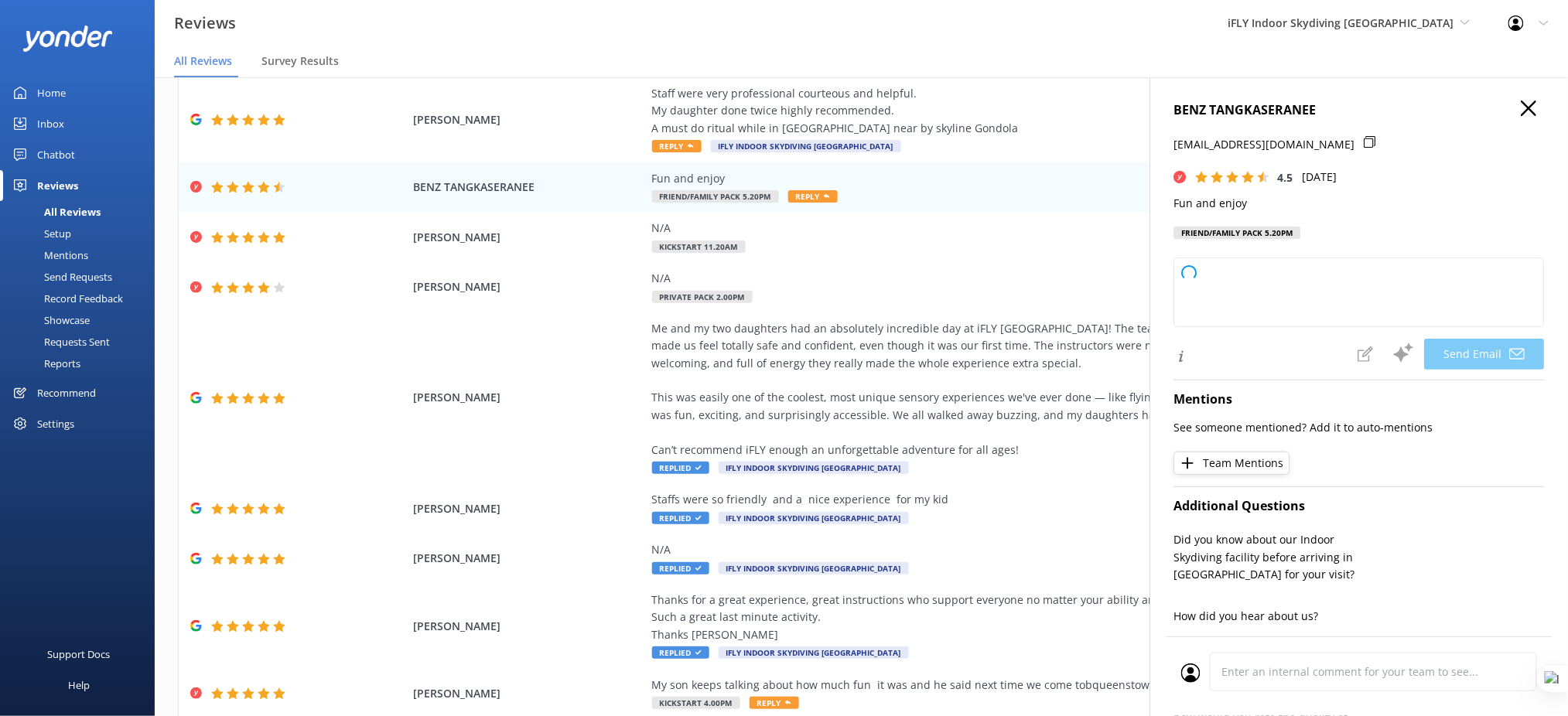 scroll, scrollTop: 343, scrollLeft: 0, axis: vertical 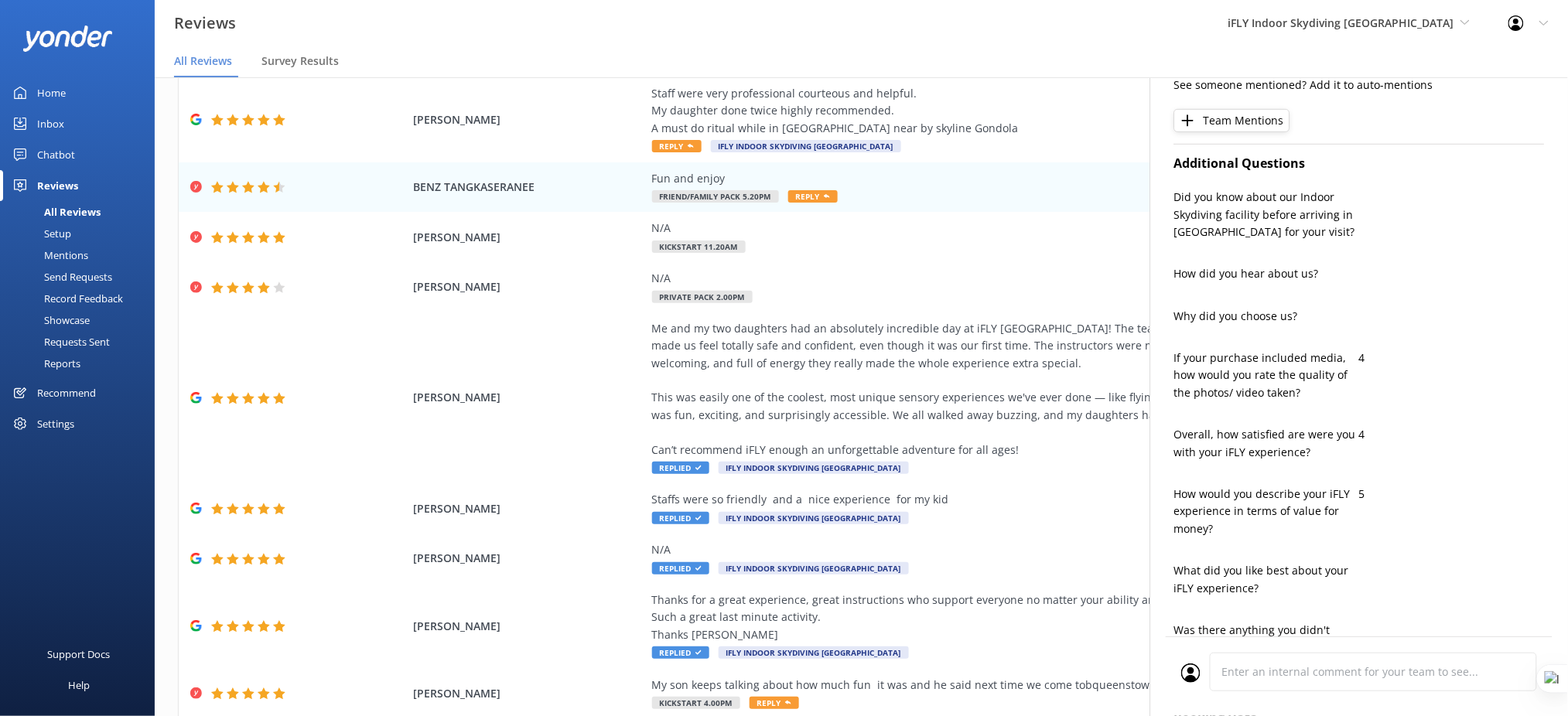 type on "Thank you so much, BENZ! We're glad to hear you had a fun and enjoyable experience. We appreciate your feedback and hope to see you again soon!" 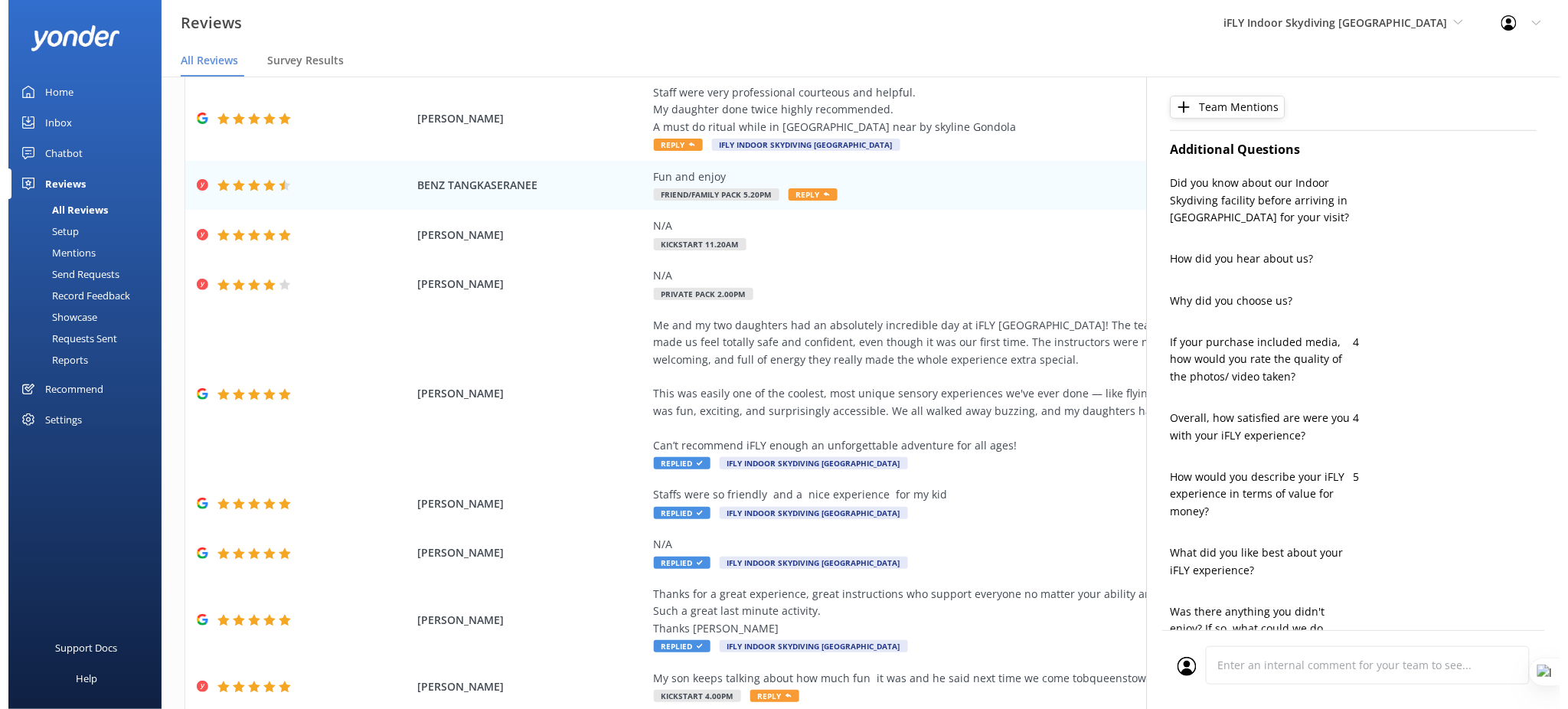 scroll, scrollTop: 370, scrollLeft: 0, axis: vertical 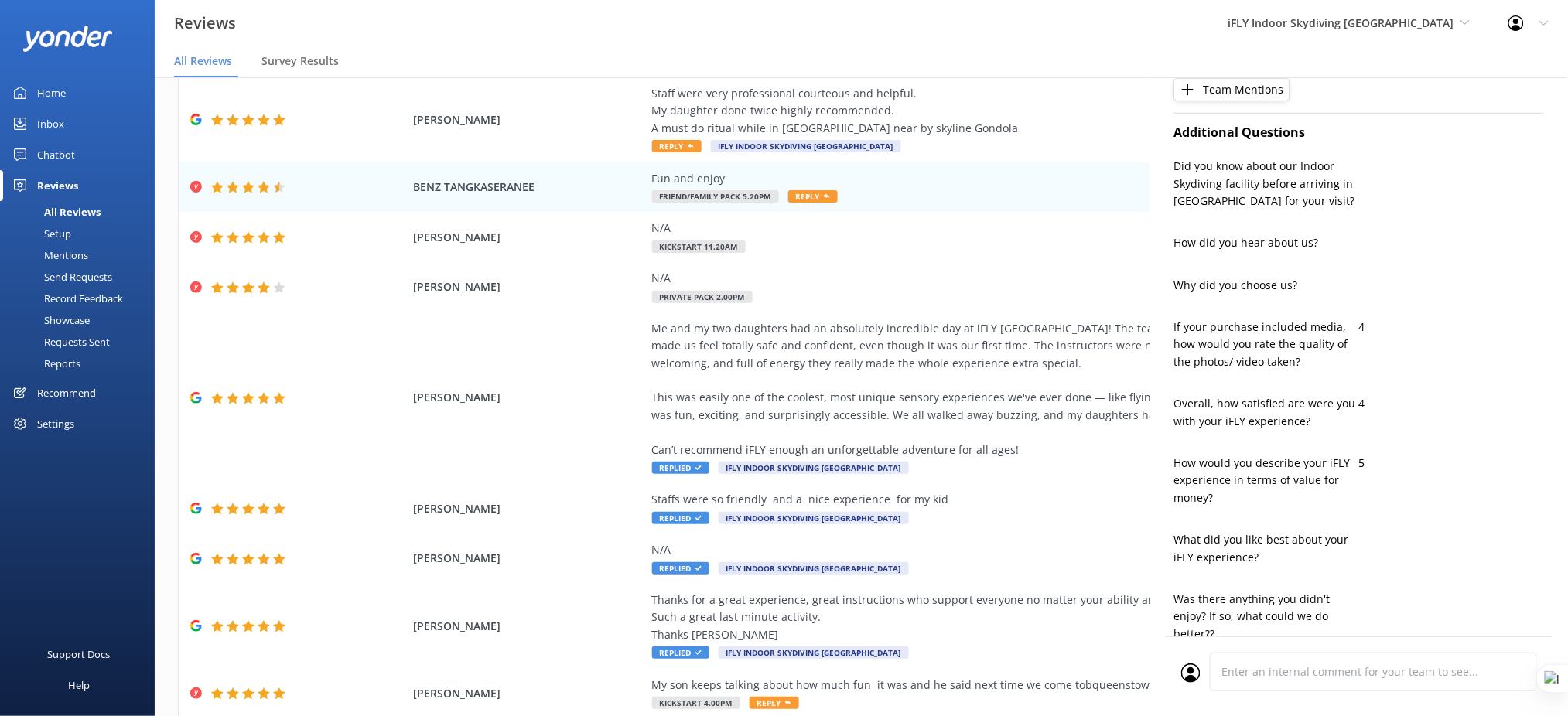 click on "Setup" at bounding box center (40, 234) 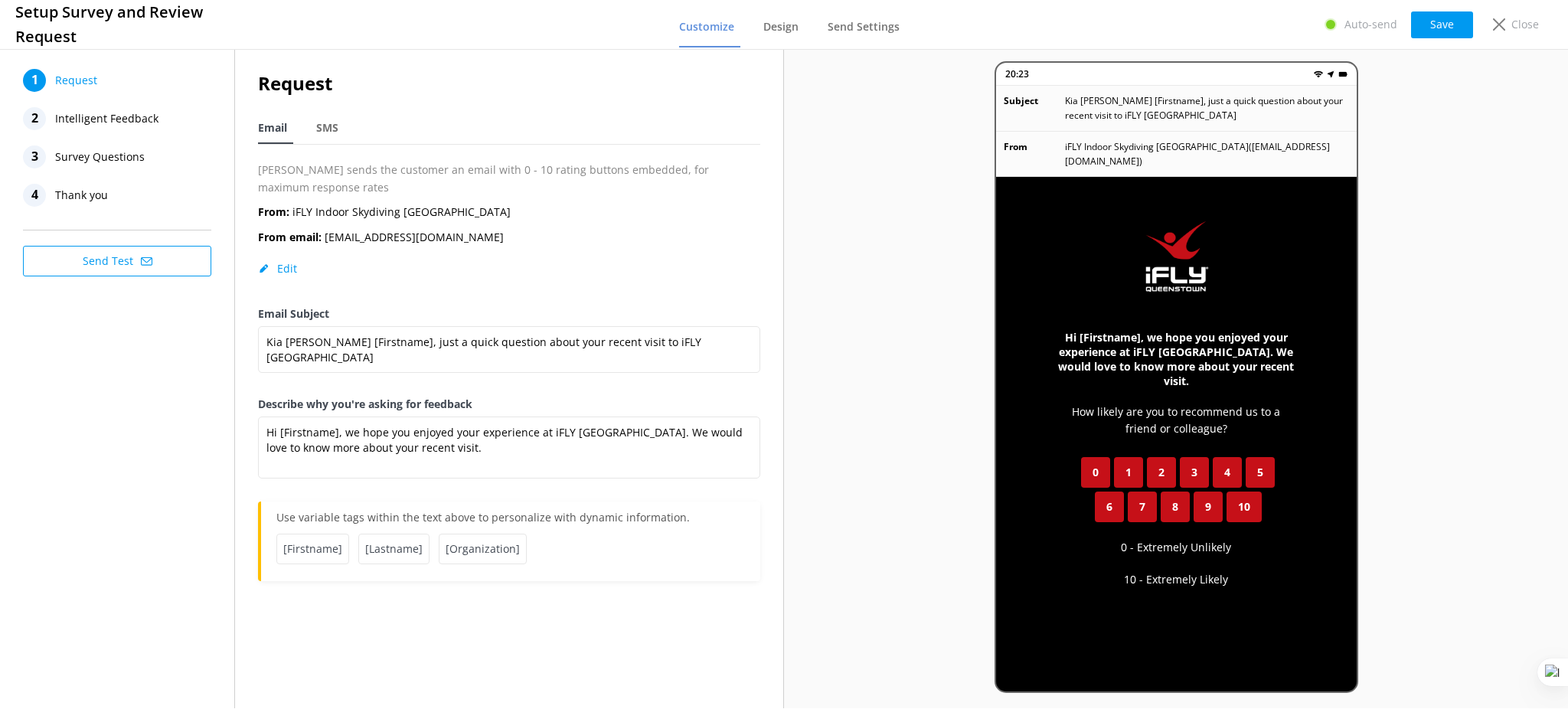 click on "Survey Questions" at bounding box center [100, 157] 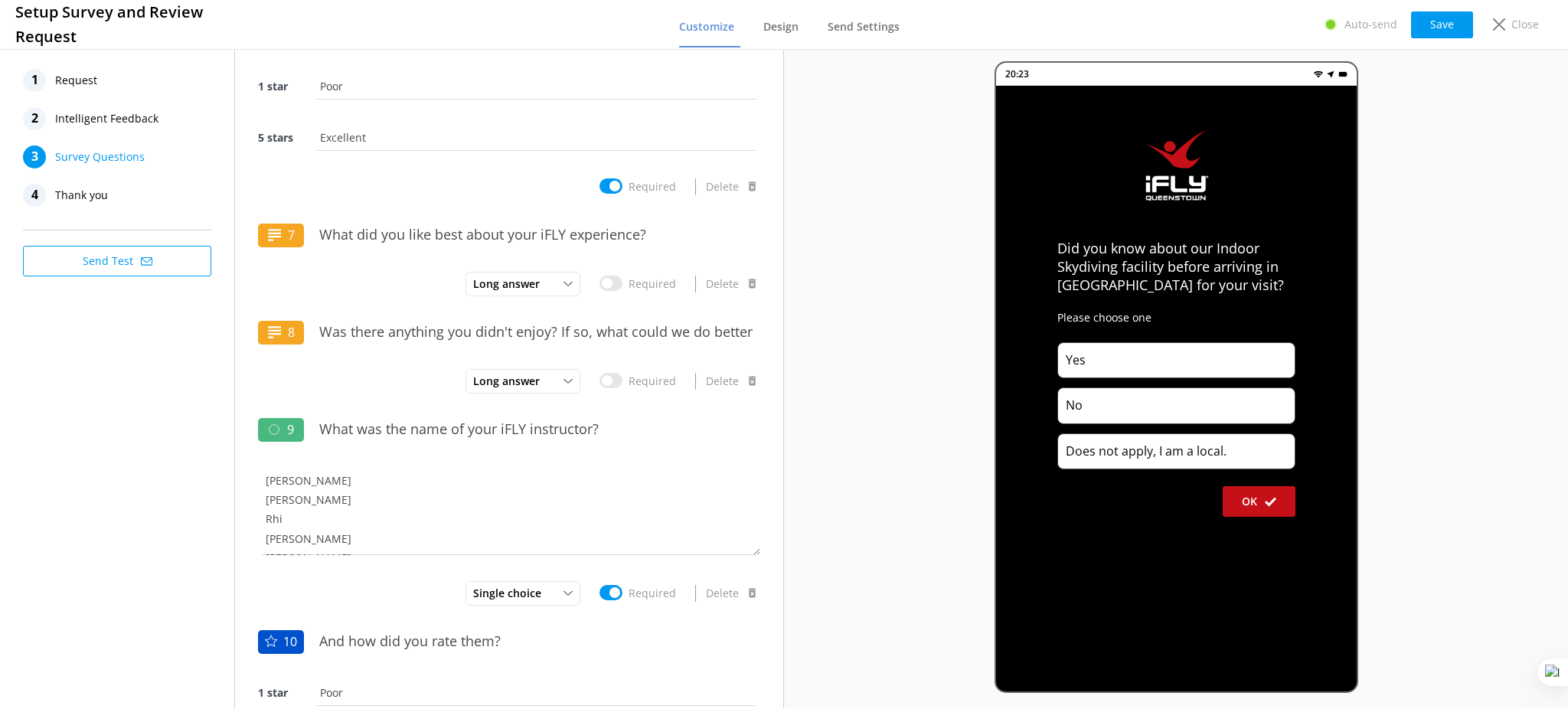 scroll, scrollTop: 1115, scrollLeft: 0, axis: vertical 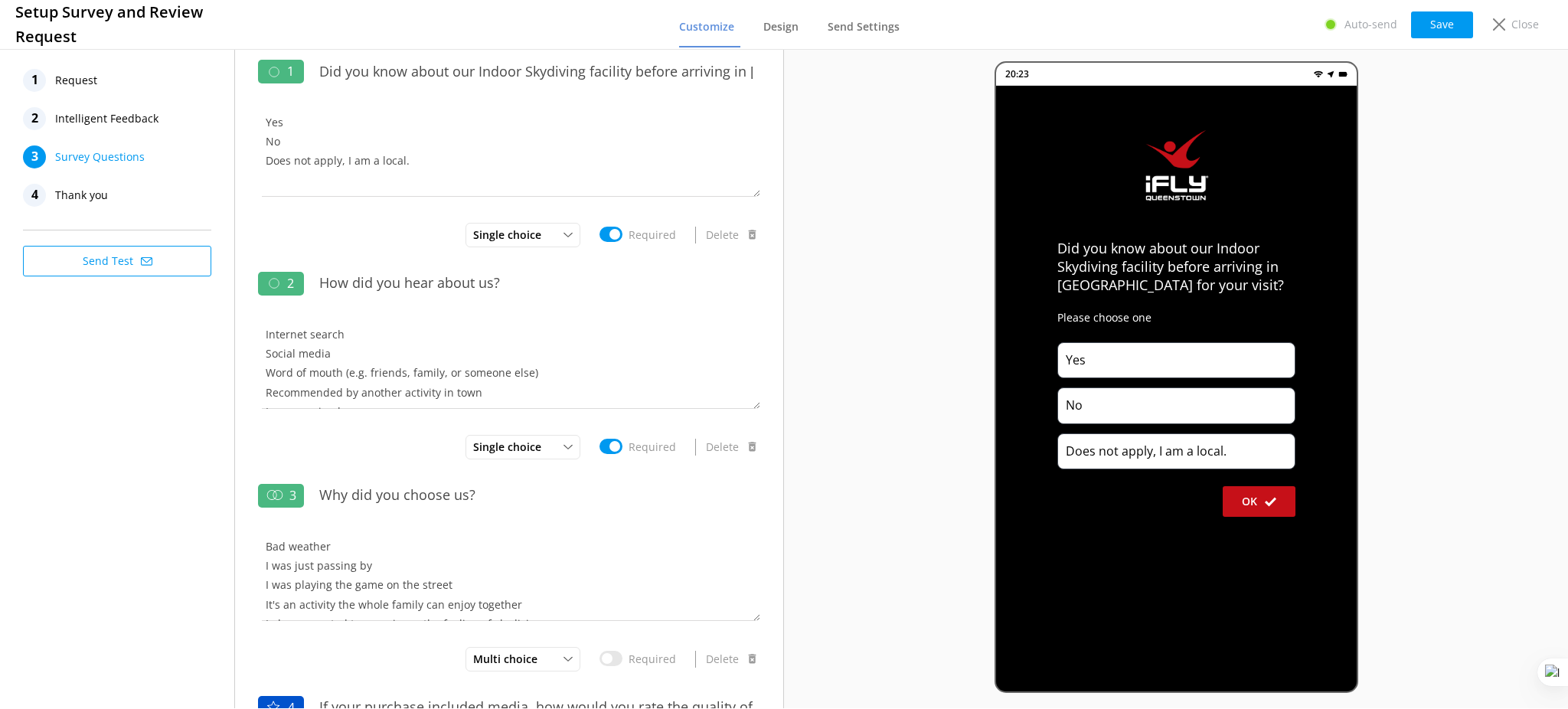 click on "Send Test" at bounding box center [117, 261] 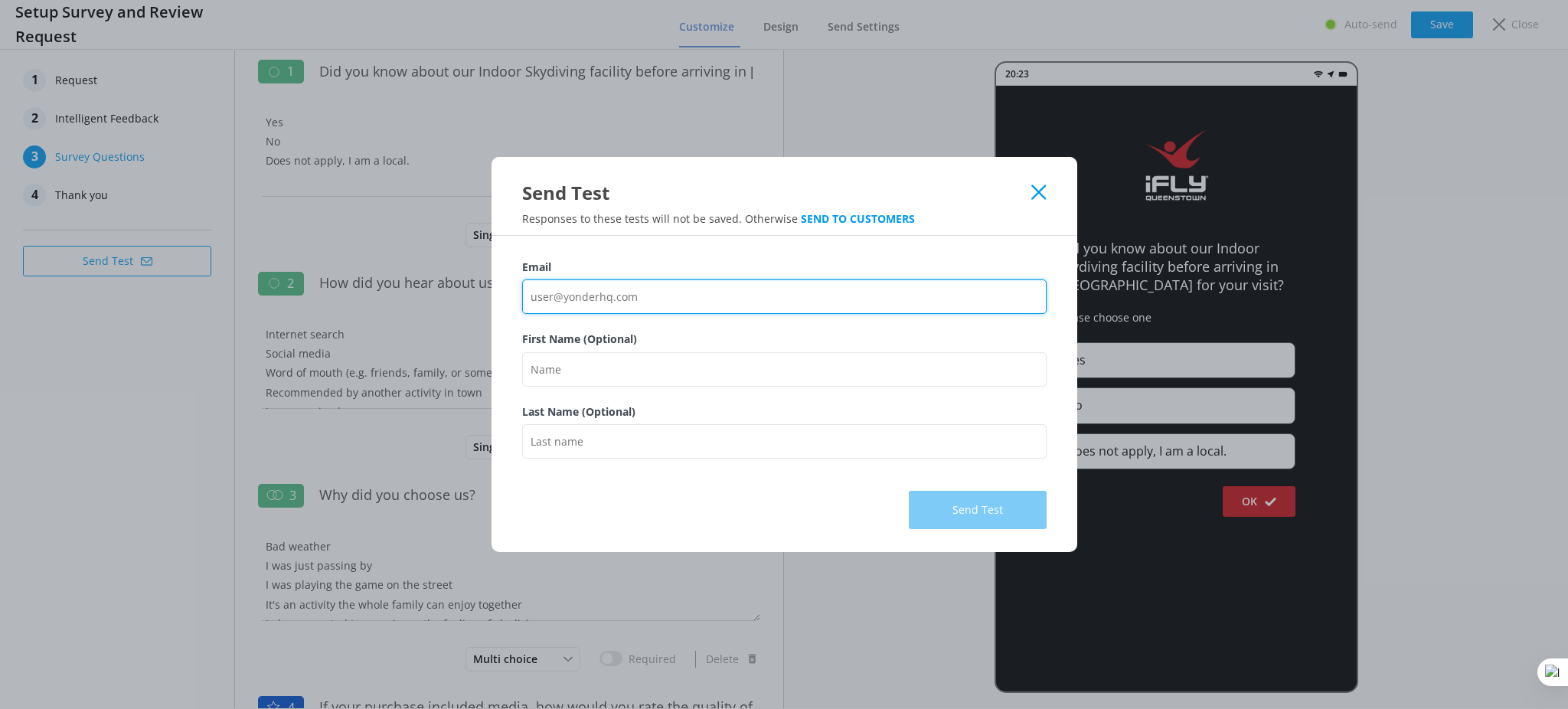 click on "Email" at bounding box center (784, 296) 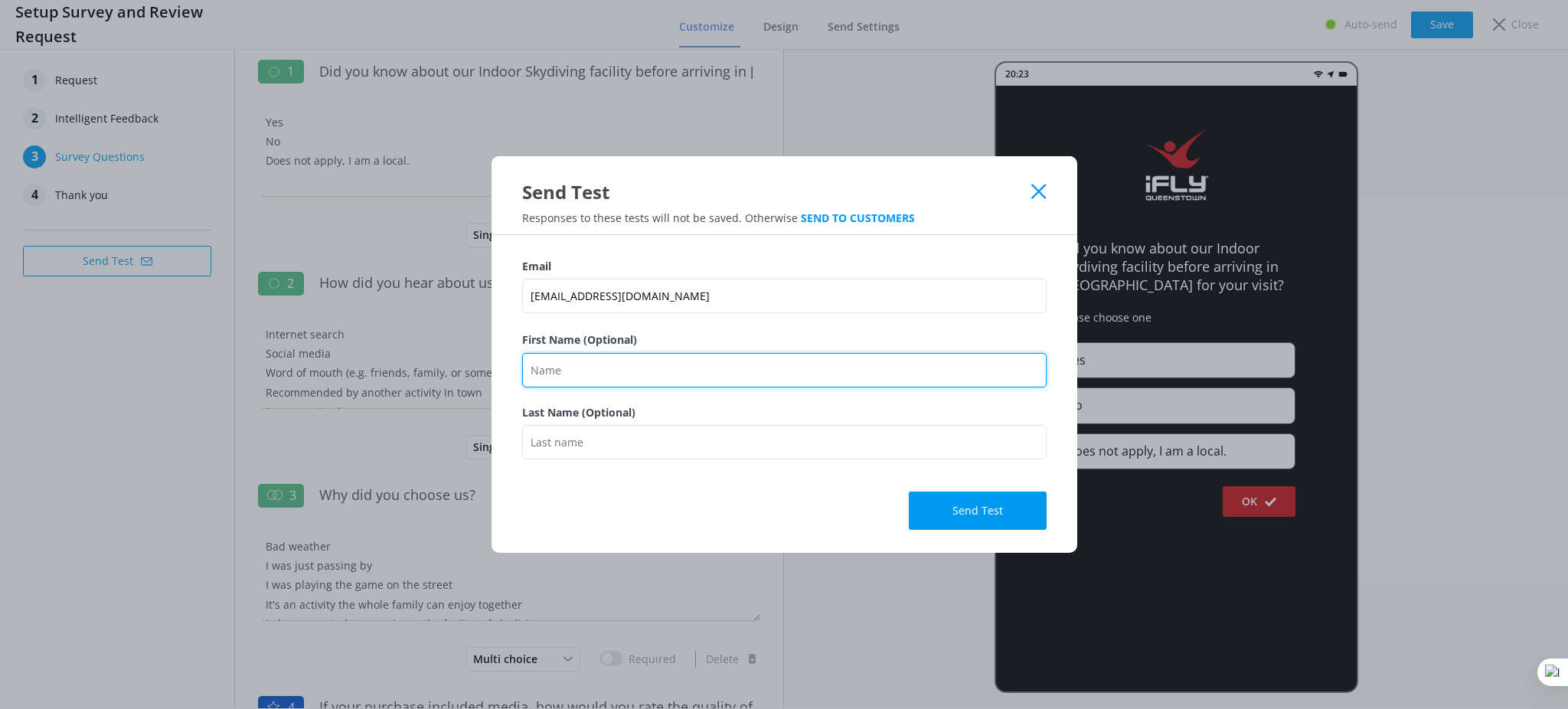 click on "First Name (Optional)" at bounding box center (784, 370) 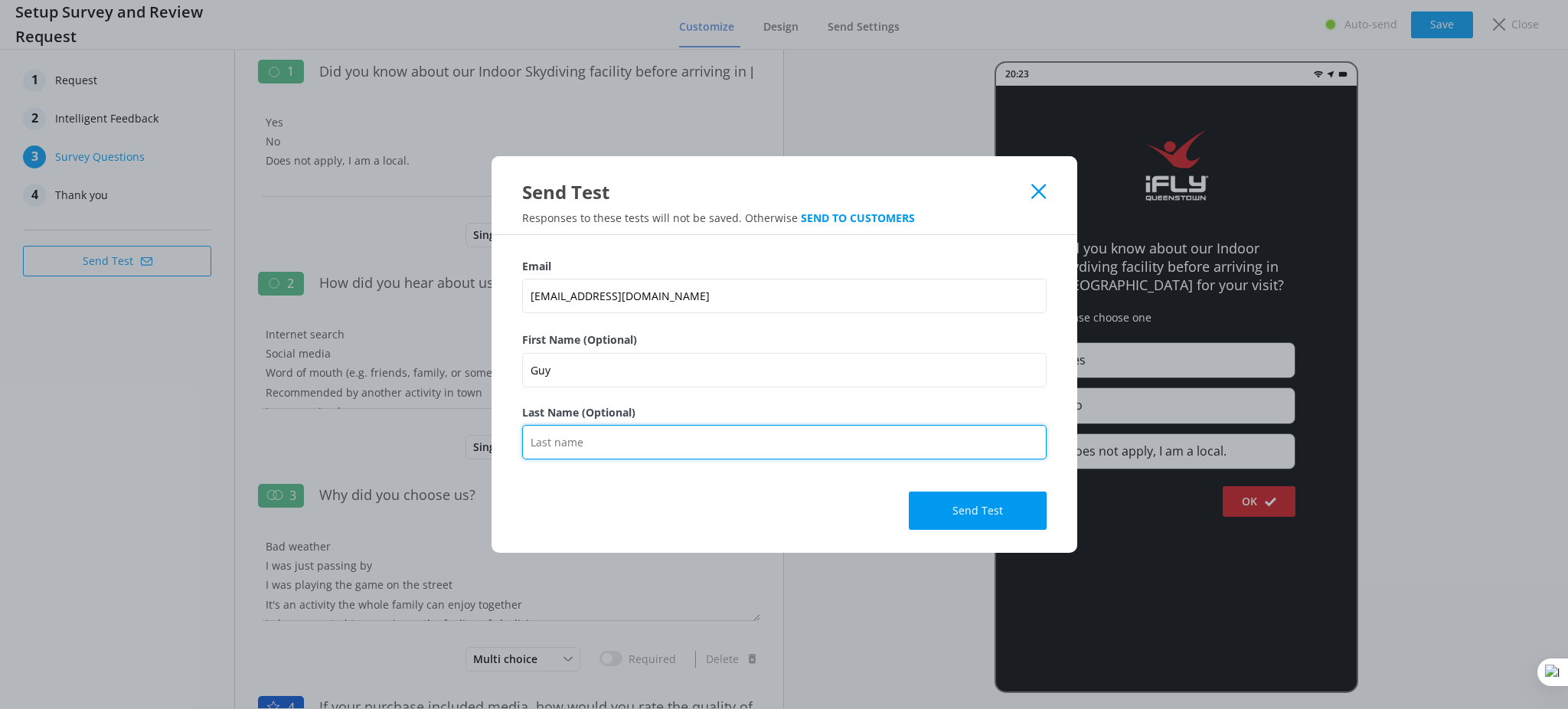 type on "Schwikkard" 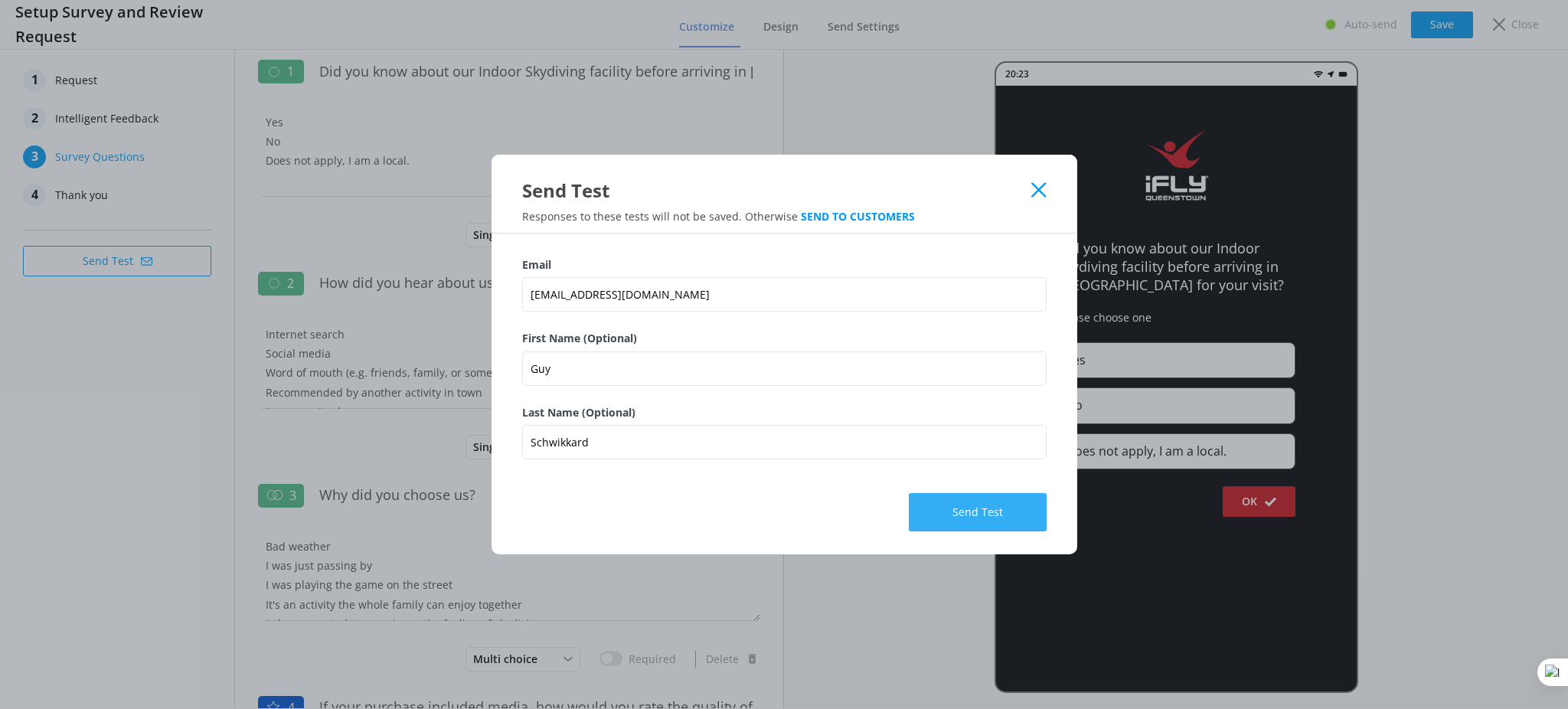 click on "Send Test" at bounding box center [978, 512] 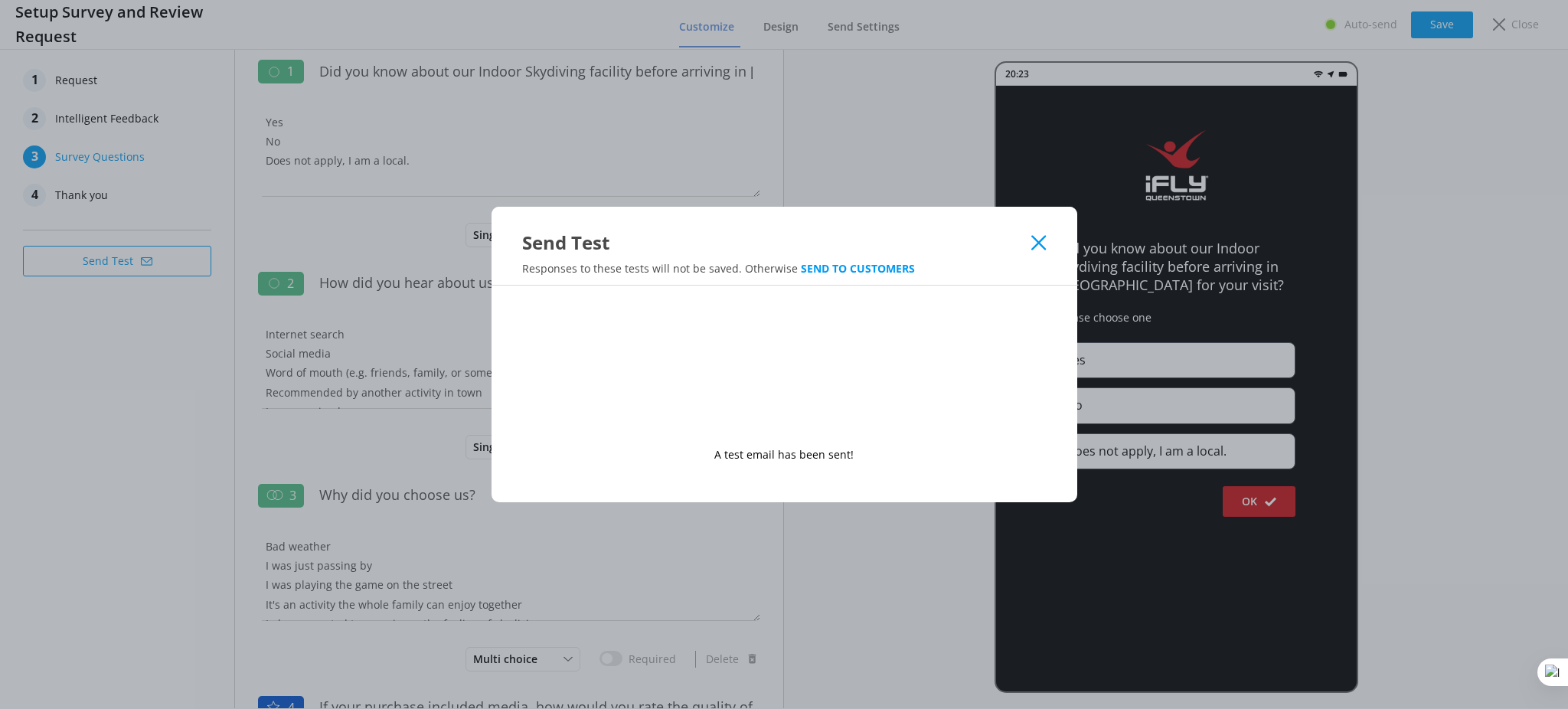 click 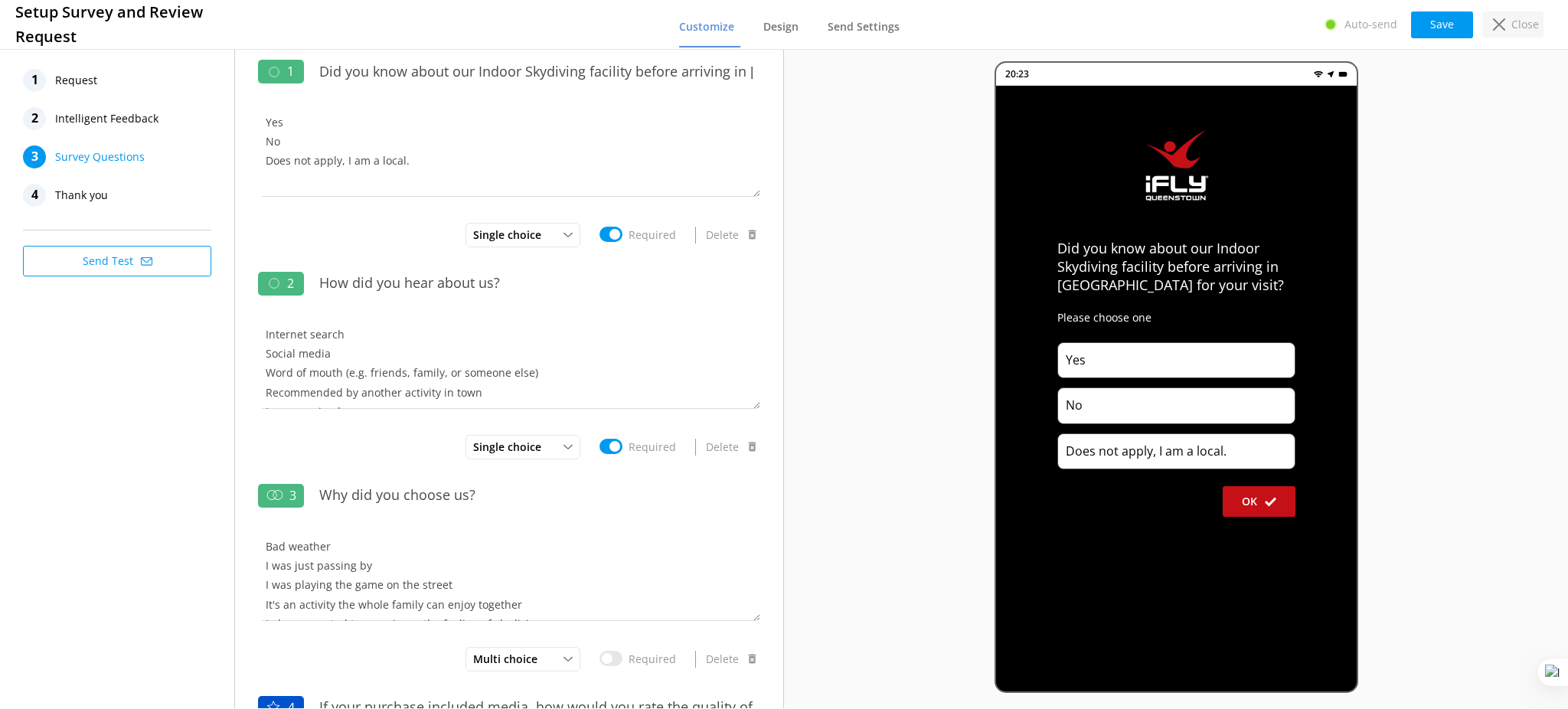 click on "Close" at bounding box center (1513, 25) 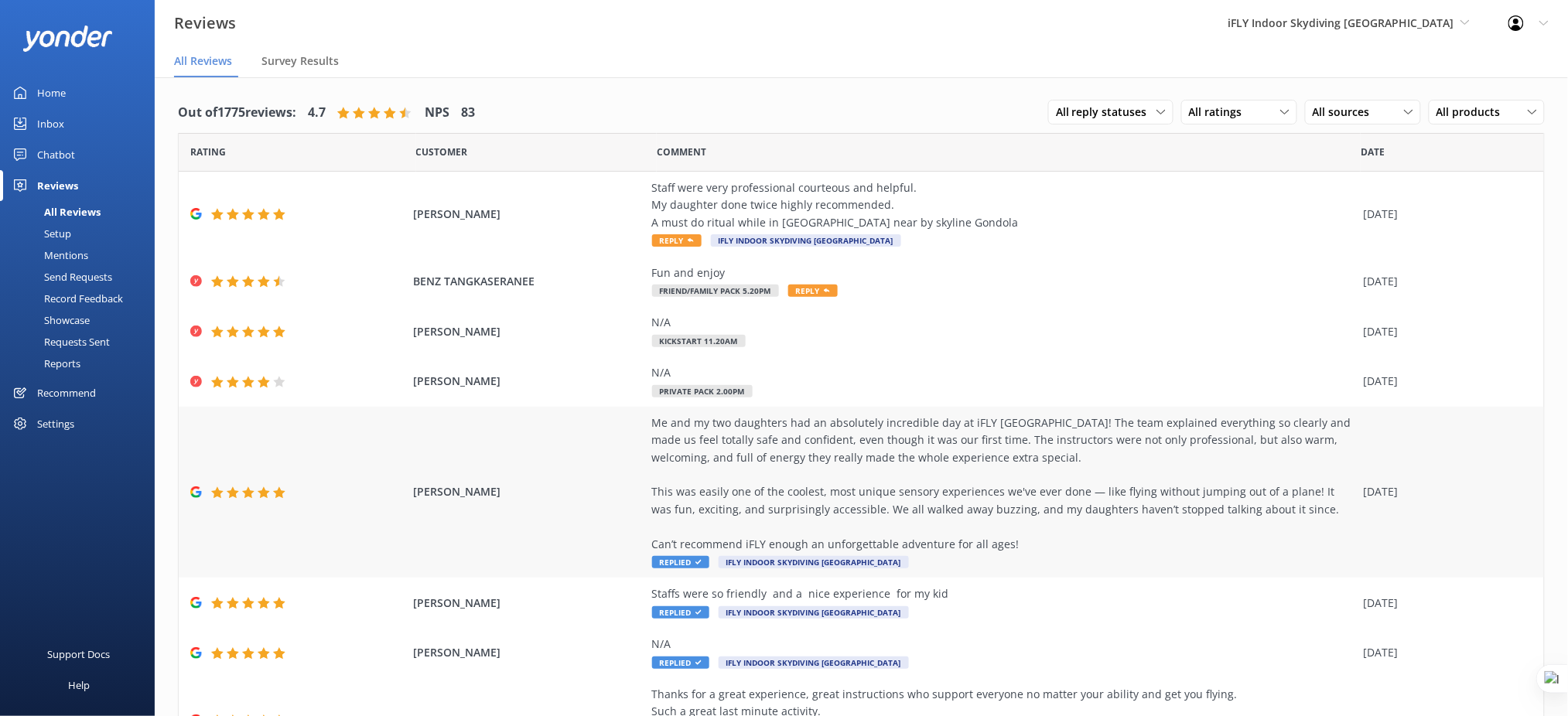 scroll, scrollTop: 196, scrollLeft: 0, axis: vertical 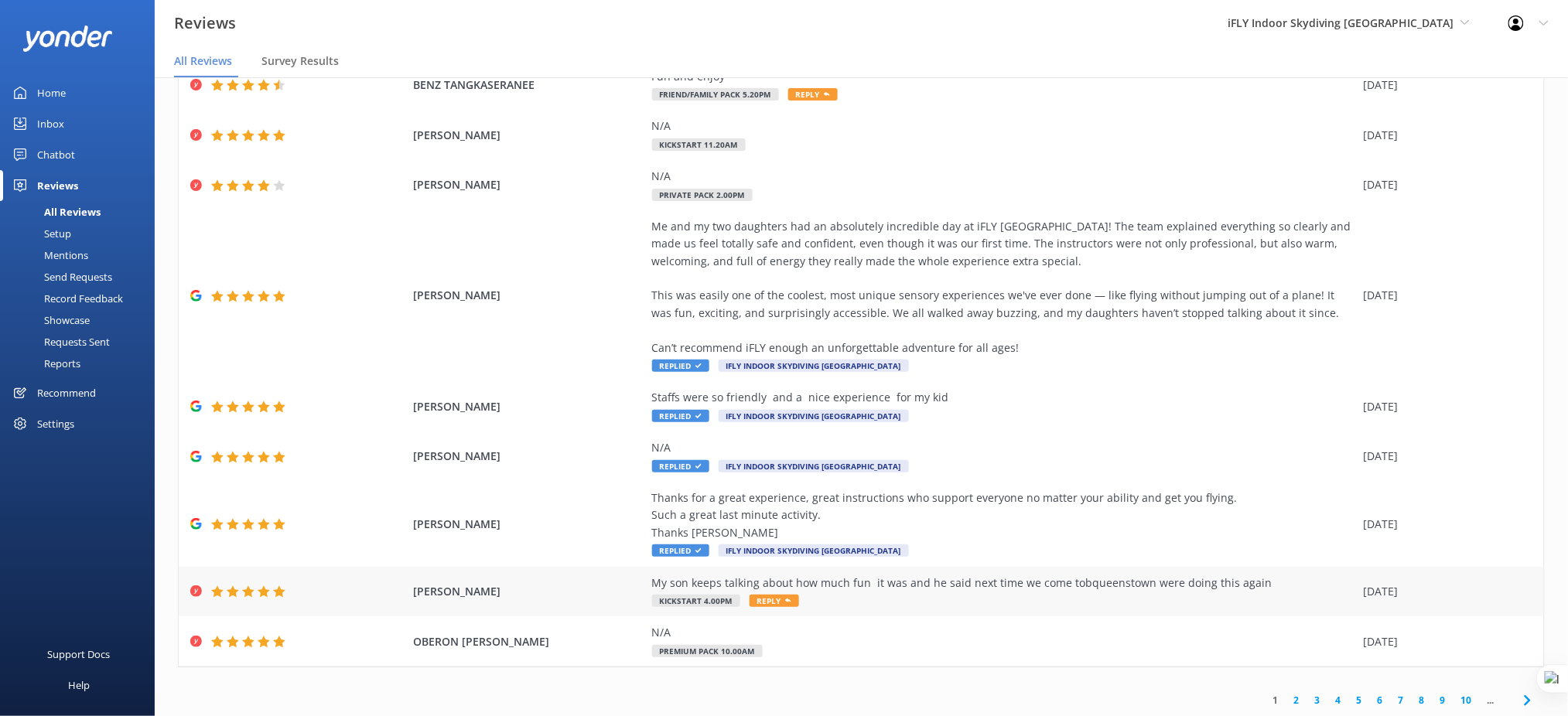 click on "My son keeps talking about how much fun  it was and he said next time we come tobqueenstown were doing this again Kickstart 4.00pm Reply" at bounding box center [1004, 592] 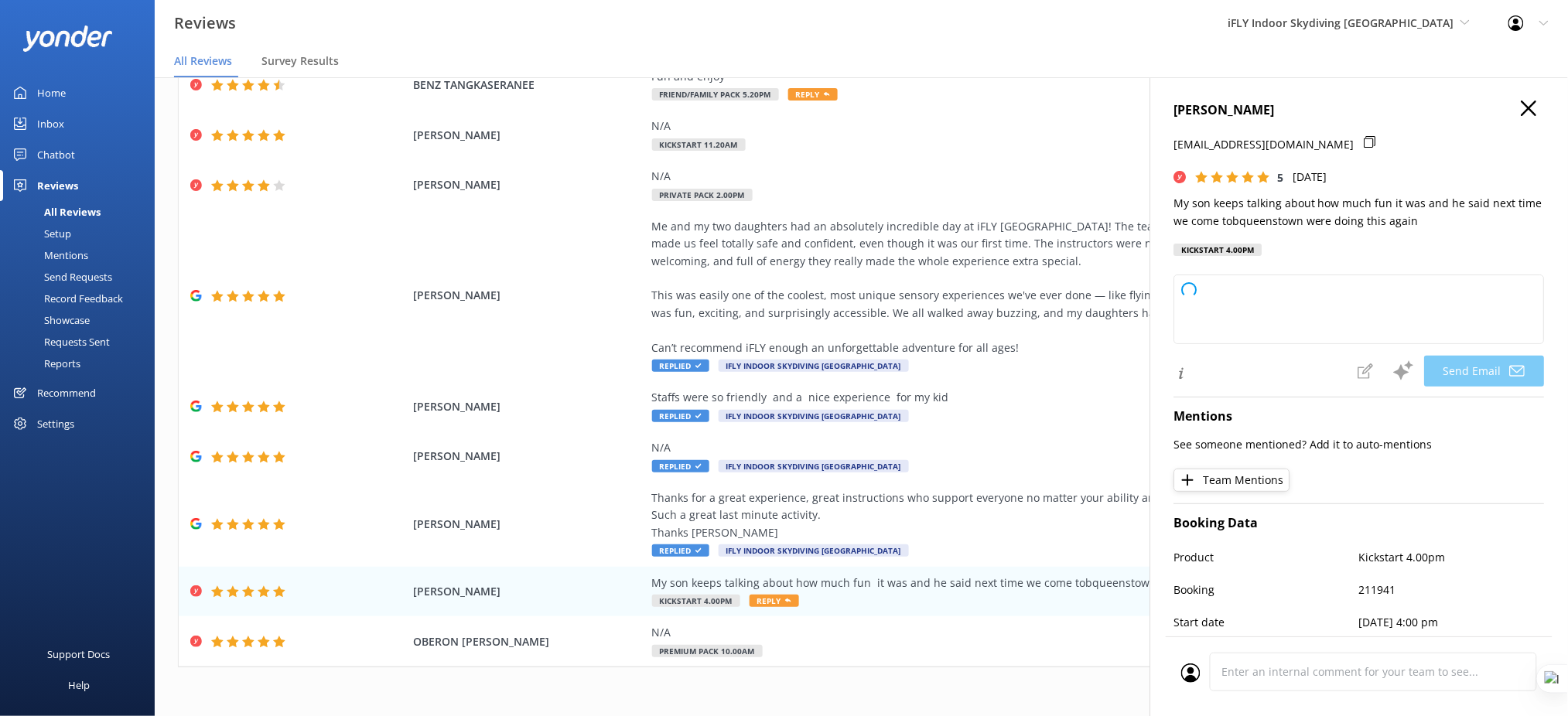scroll, scrollTop: 132, scrollLeft: 0, axis: vertical 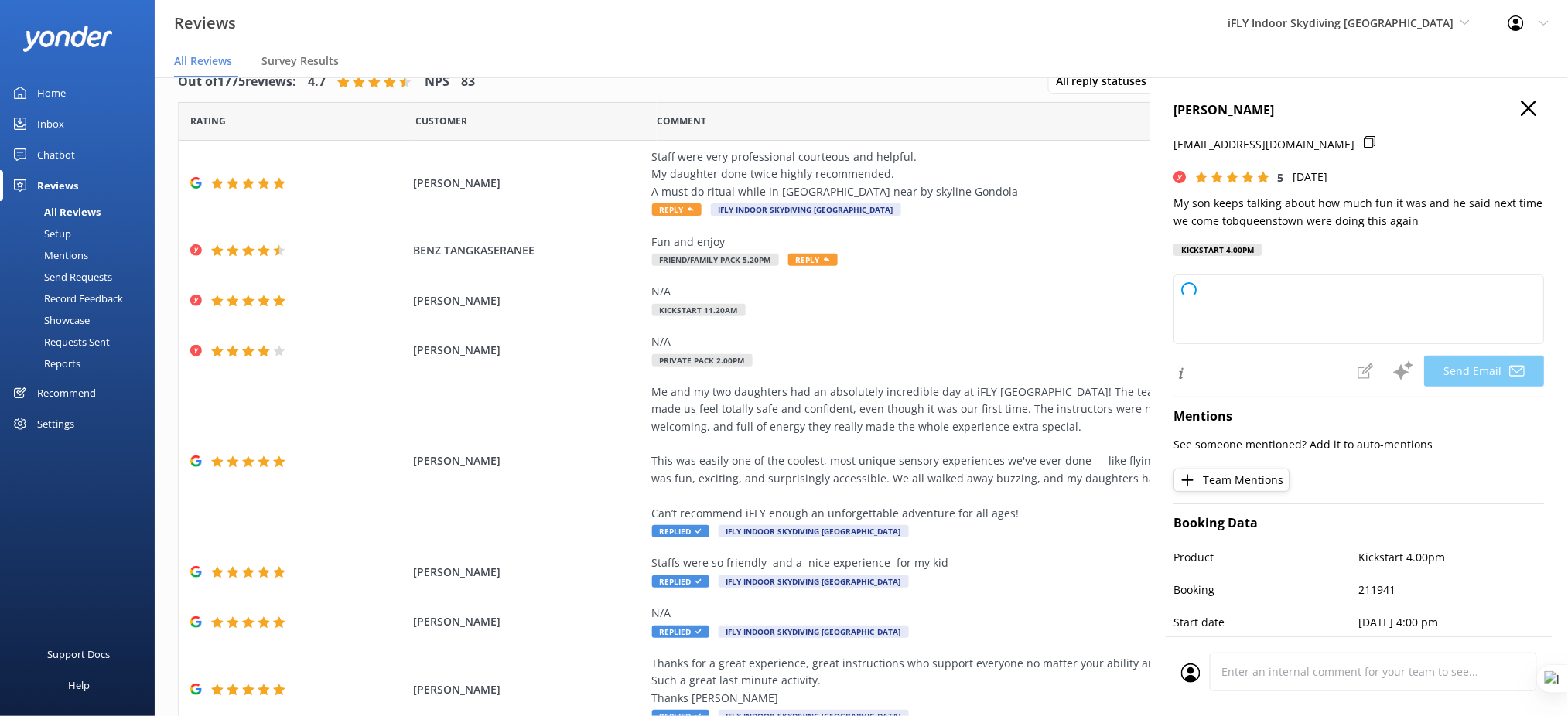click 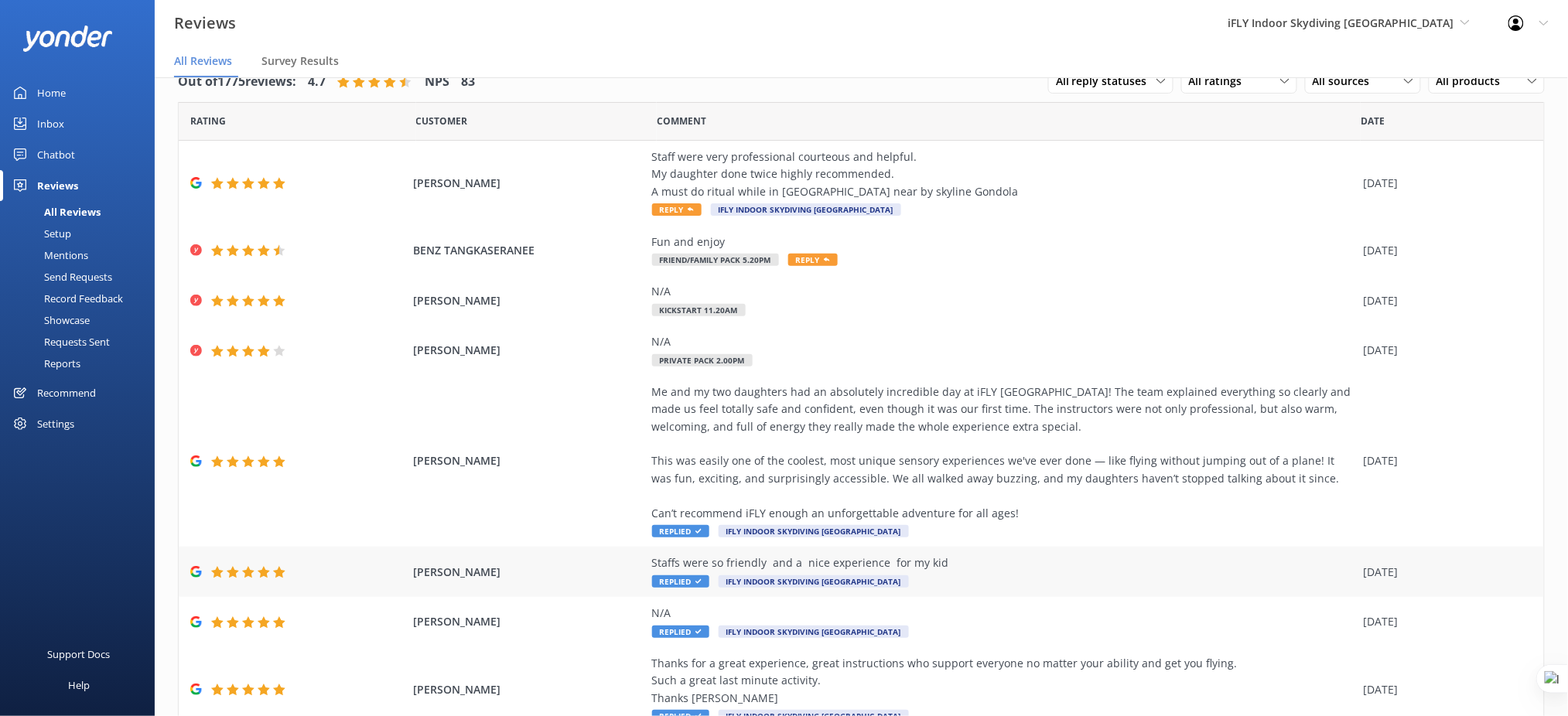 scroll, scrollTop: 196, scrollLeft: 0, axis: vertical 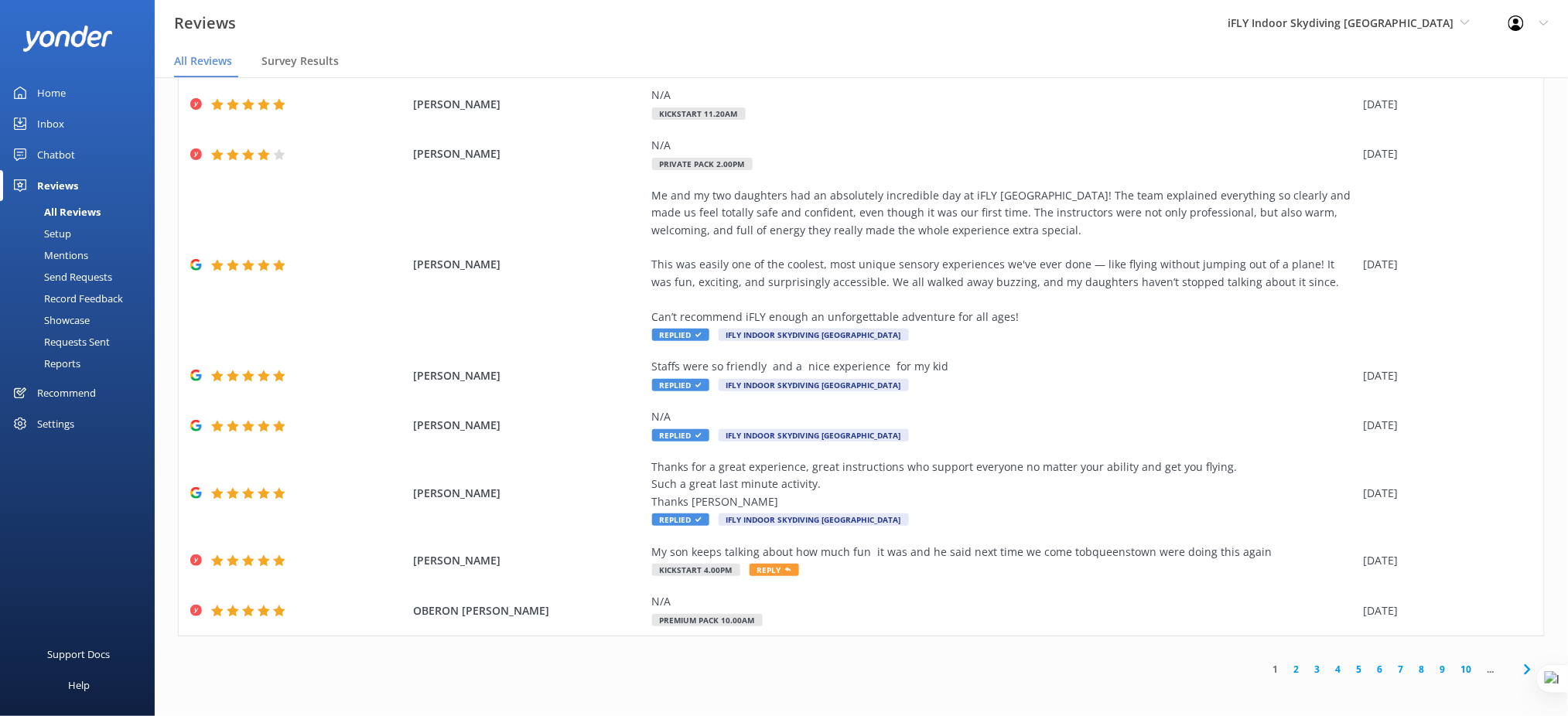 click on "2" at bounding box center [1296, 669] 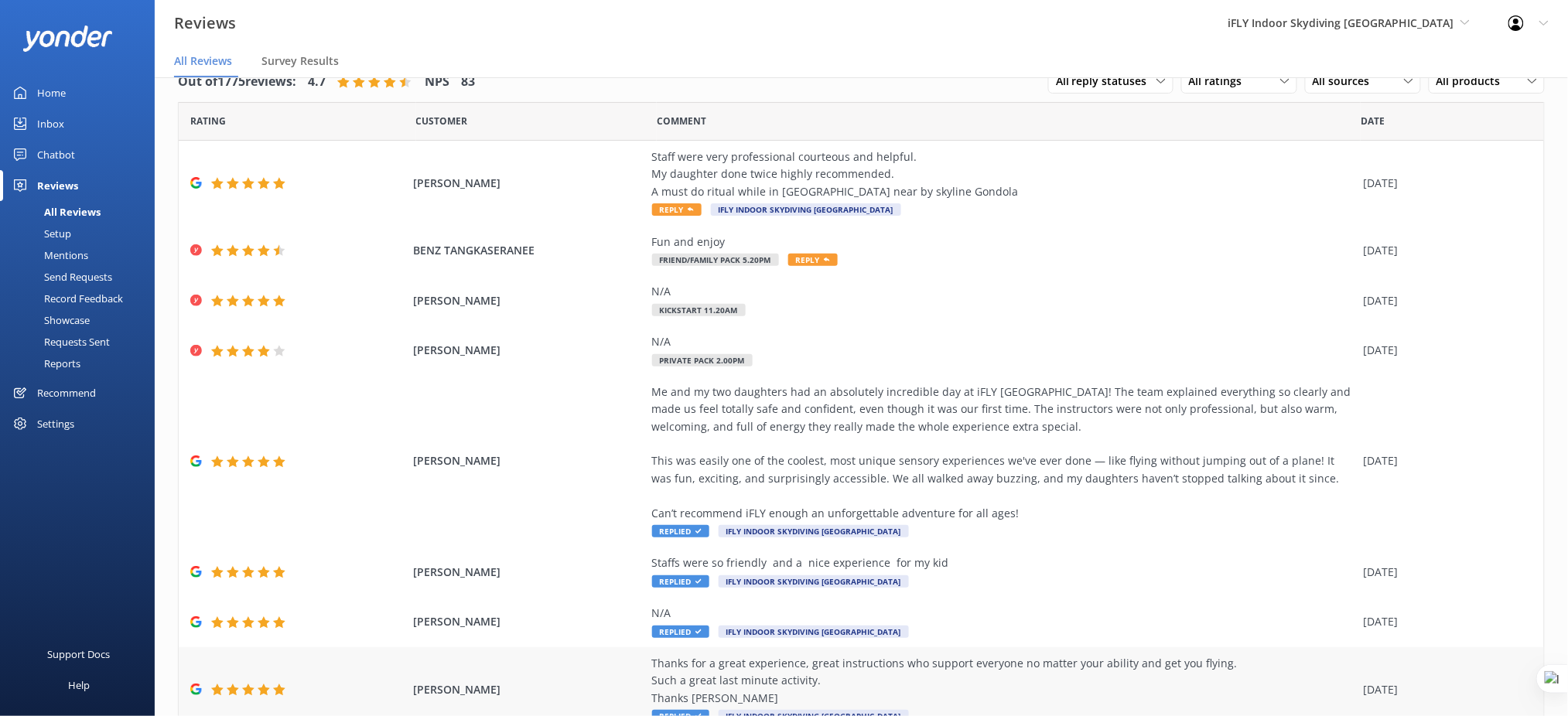 scroll, scrollTop: 196, scrollLeft: 0, axis: vertical 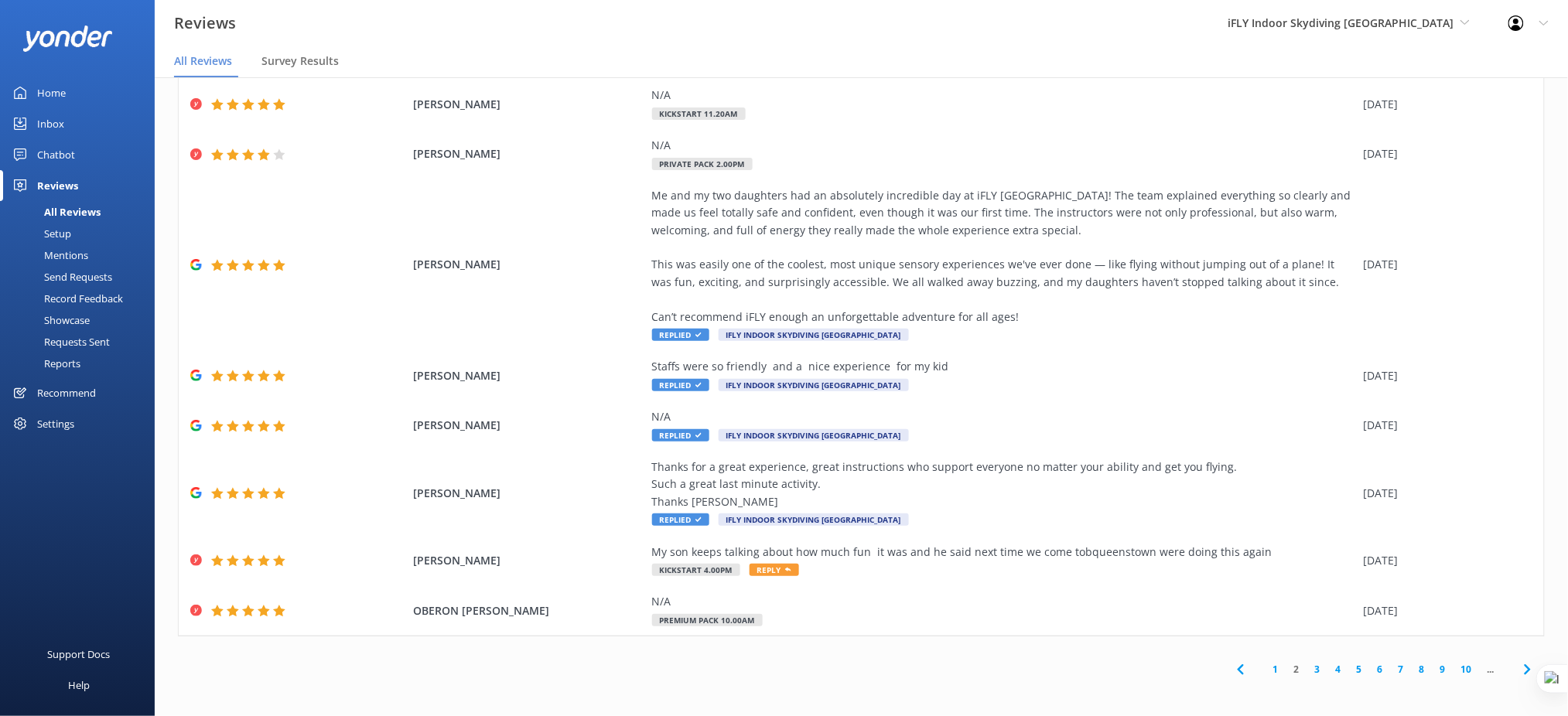 click on "3" at bounding box center [1317, 669] 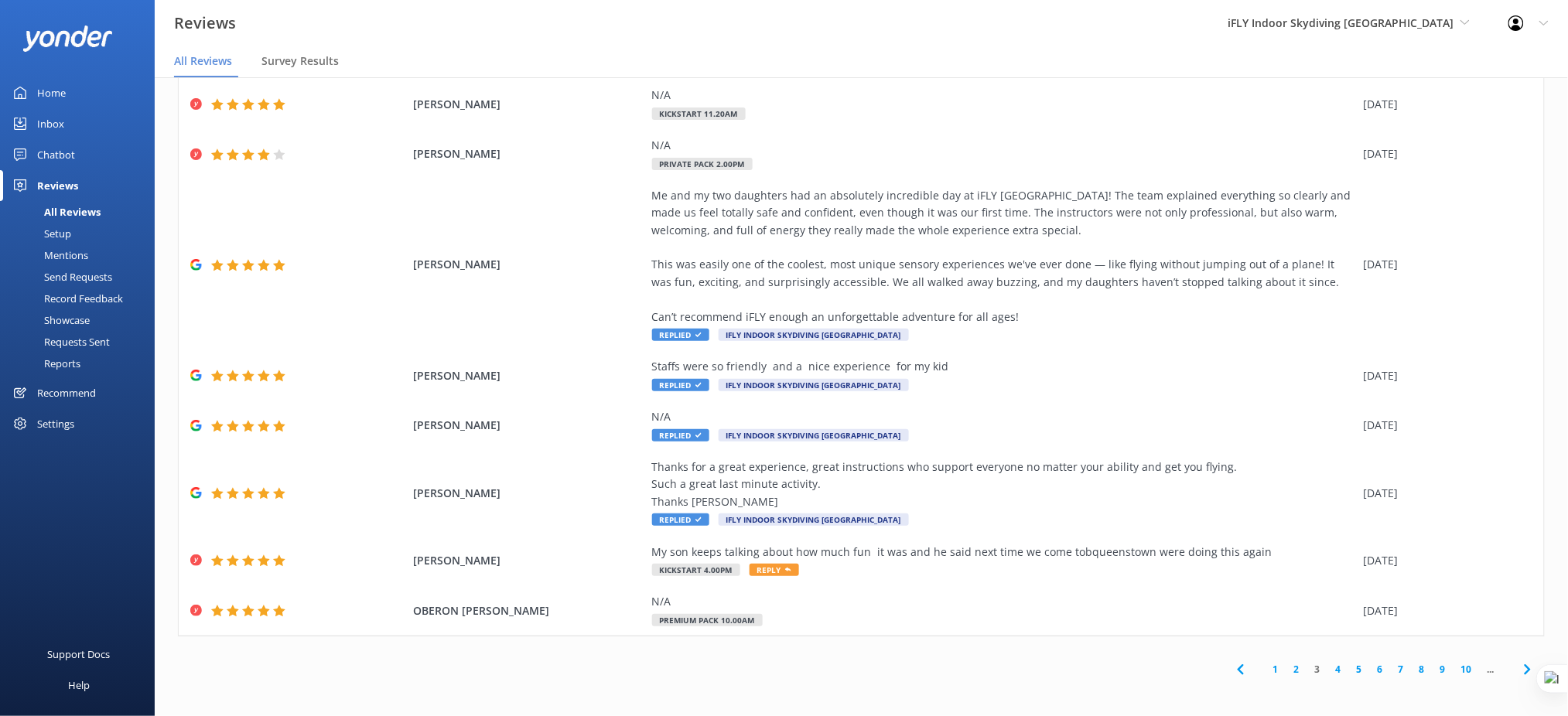 click on "1" at bounding box center [1276, 669] 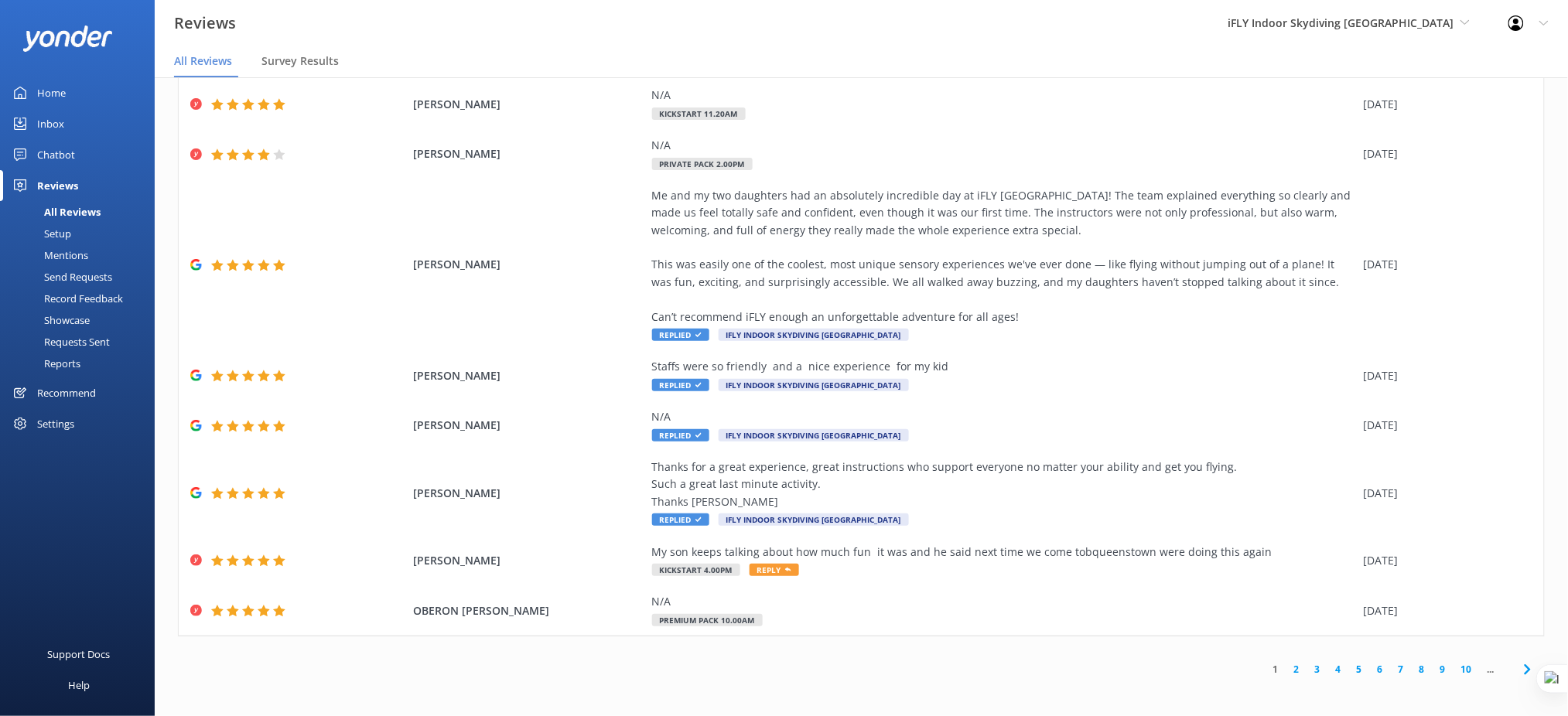 click on "Home" at bounding box center (77, 93) 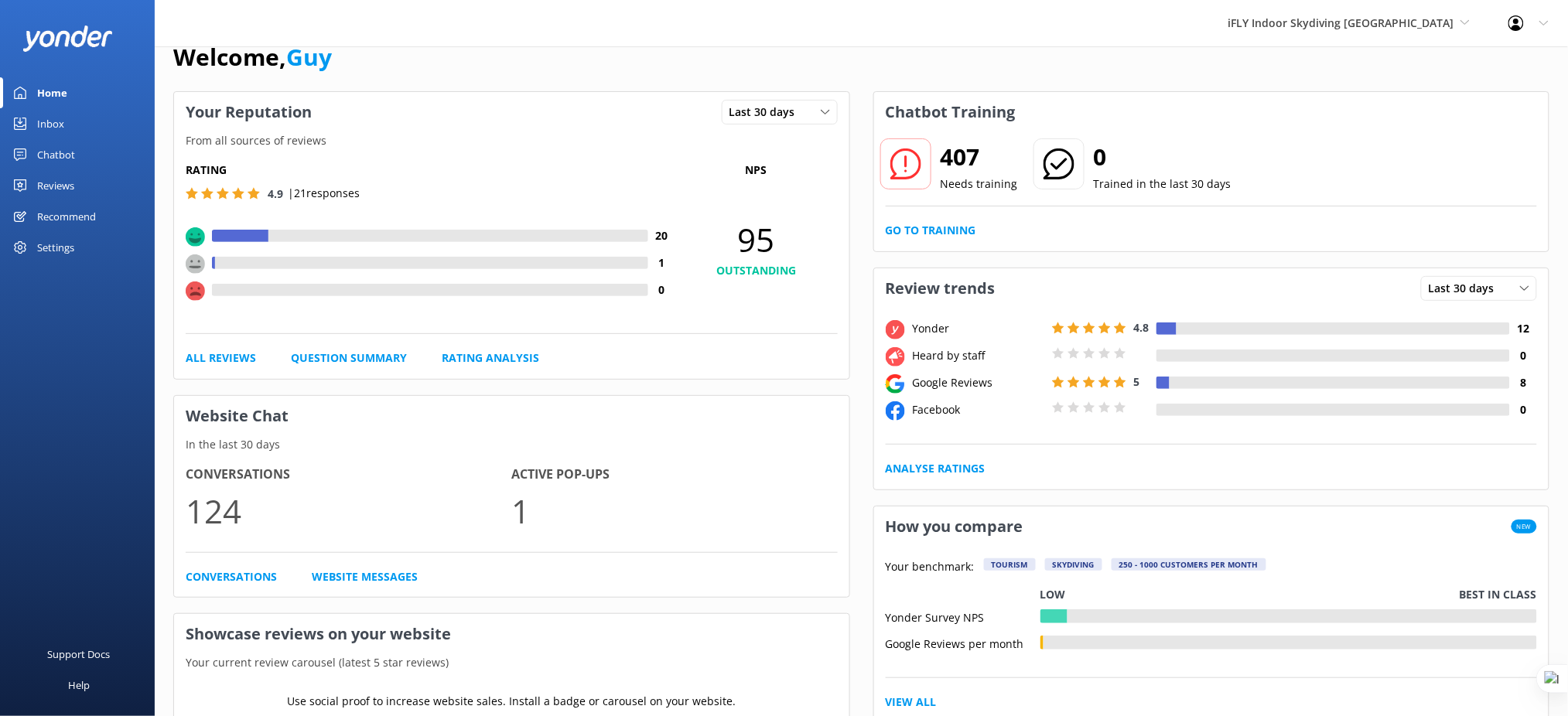 scroll, scrollTop: 0, scrollLeft: 0, axis: both 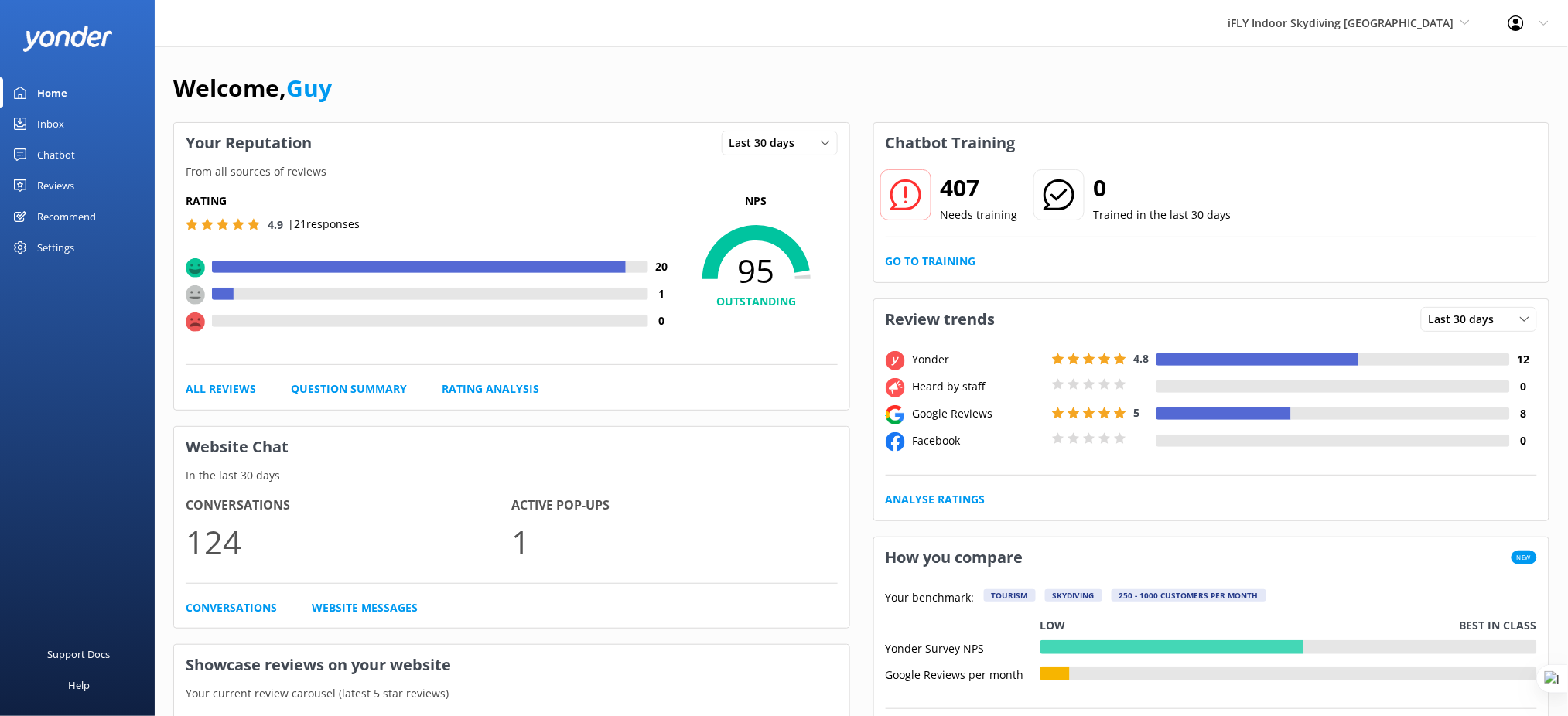 click on "Reviews" at bounding box center [56, 186] 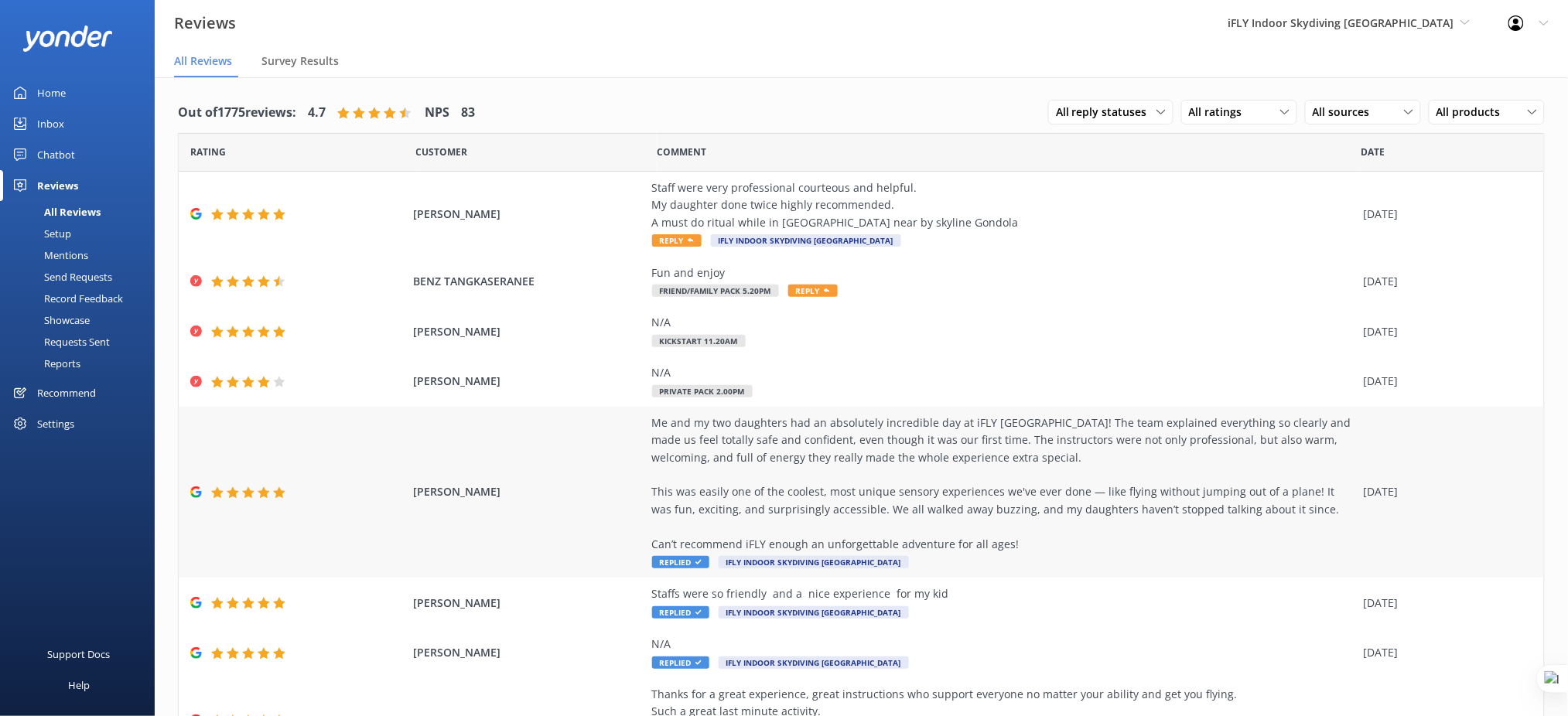 scroll, scrollTop: 196, scrollLeft: 0, axis: vertical 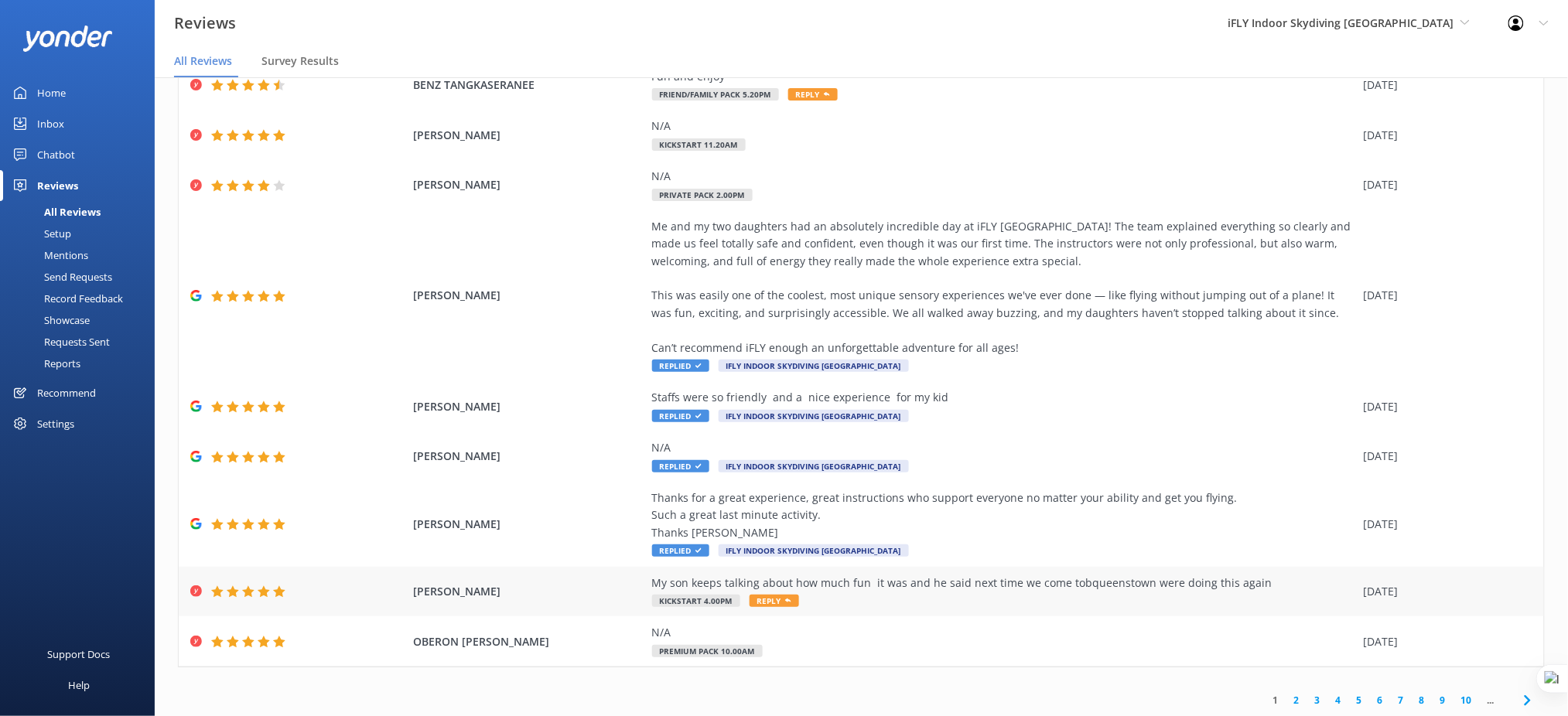 click on "My son keeps talking about how much fun  it was and he said next time we come tobqueenstown were doing this again" at bounding box center (1004, 583) 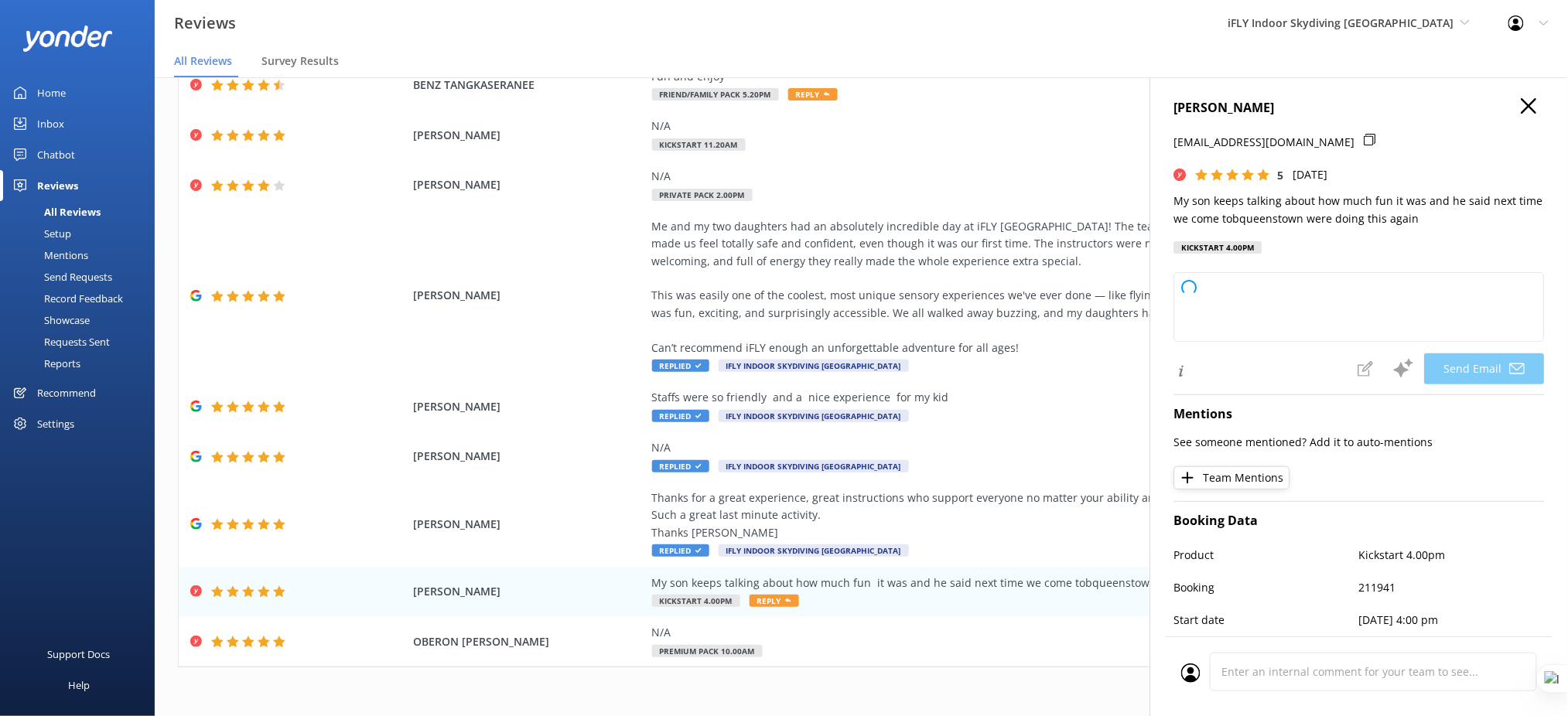 scroll, scrollTop: 132, scrollLeft: 0, axis: vertical 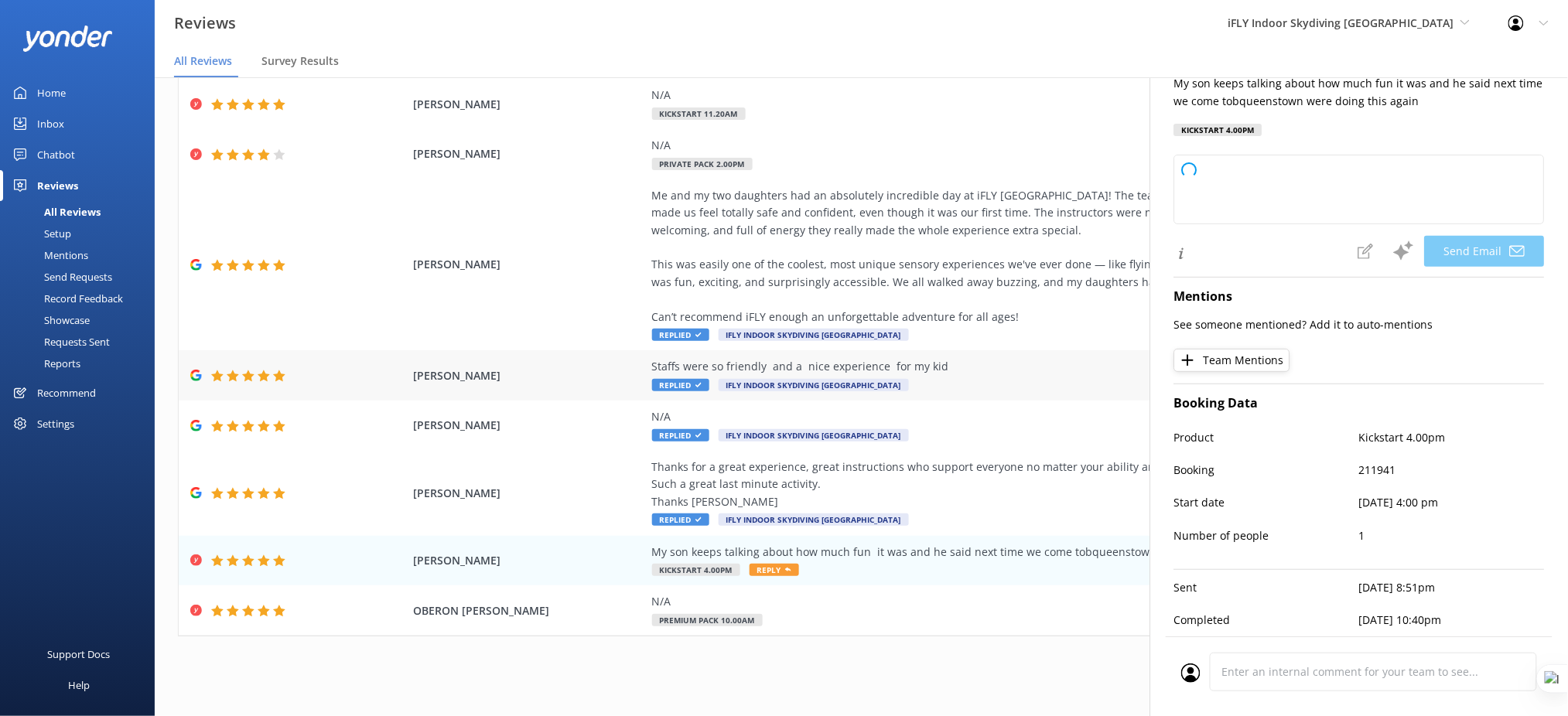 click on "Staffs were so friendly  and a  nice experience  for my kid Replied iFLY Indoor Skydiving Queenstown" at bounding box center (1004, 375) 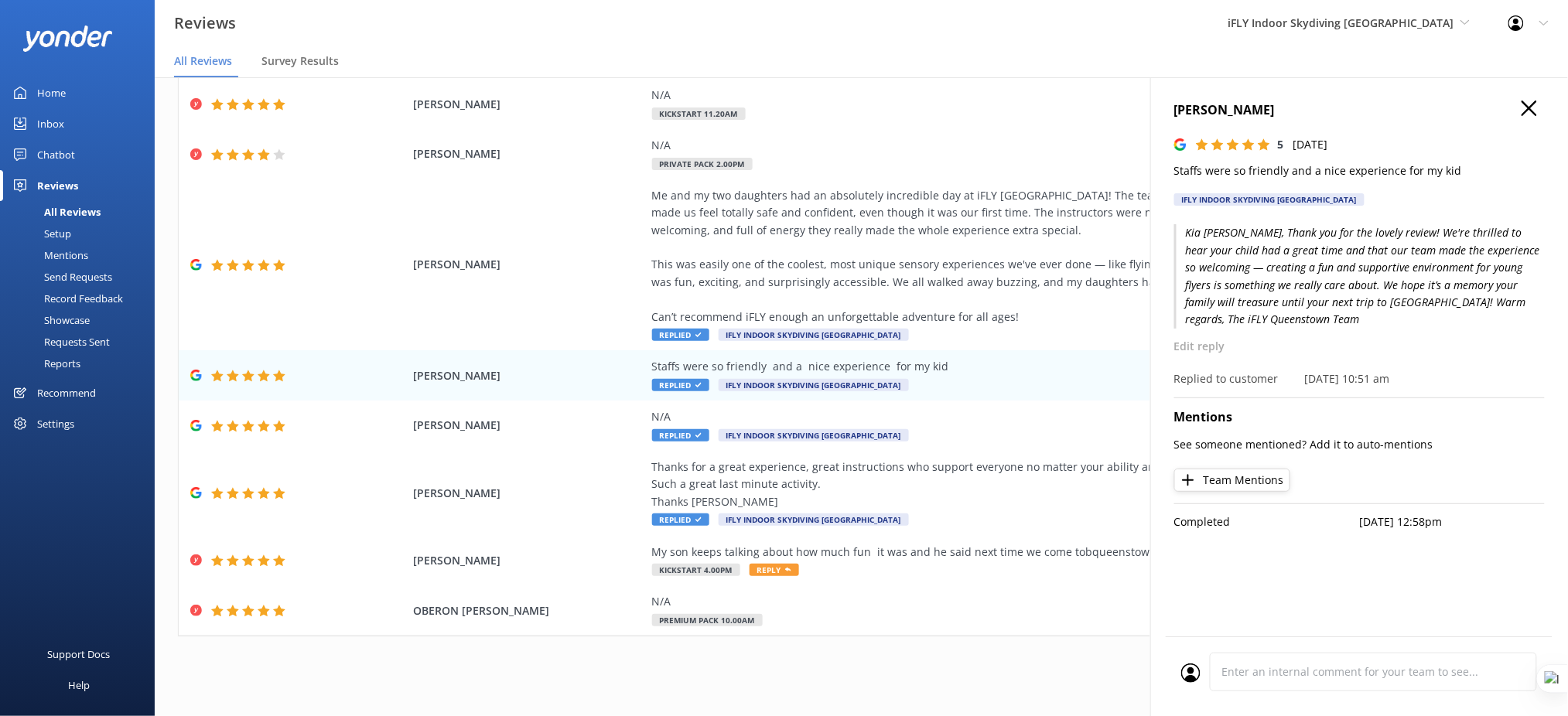 click 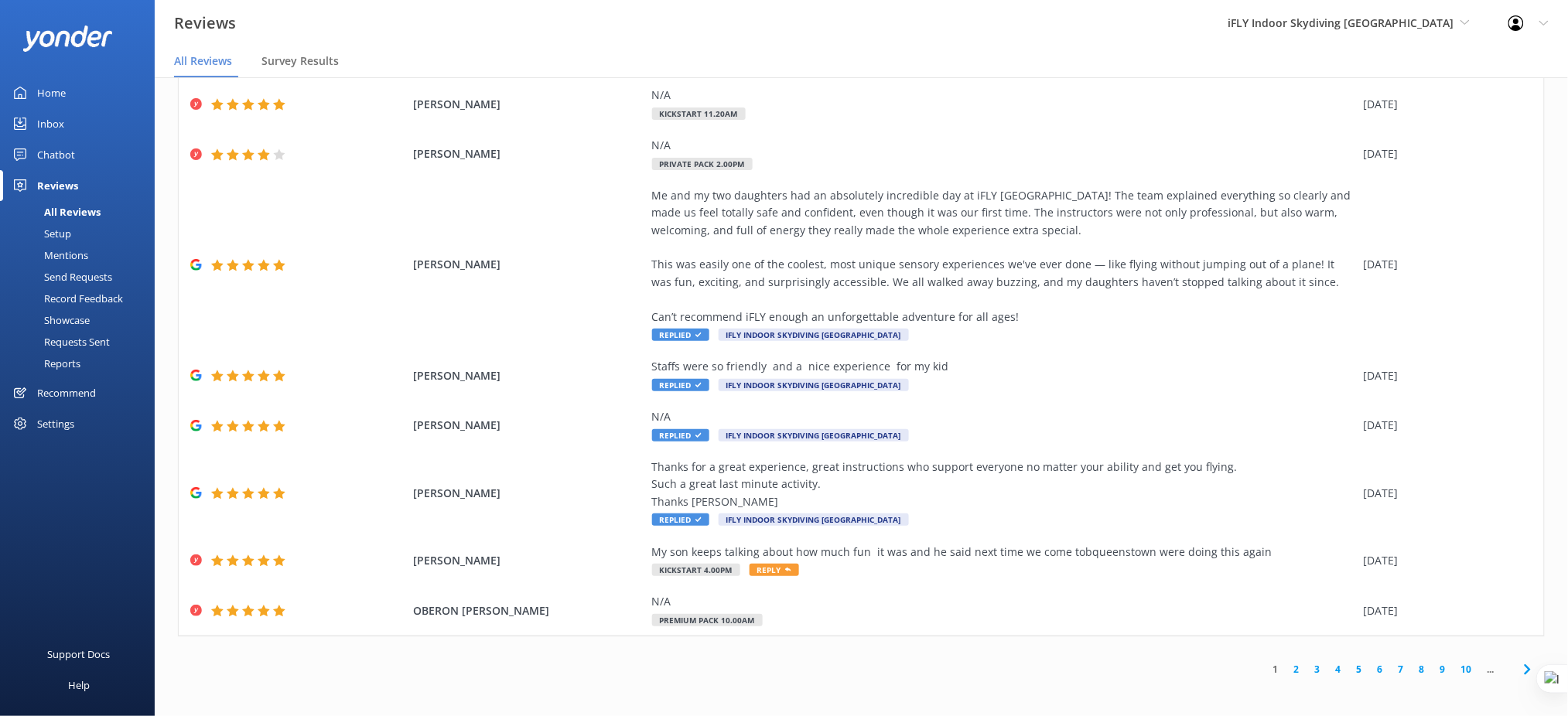 click on "2" at bounding box center [1296, 669] 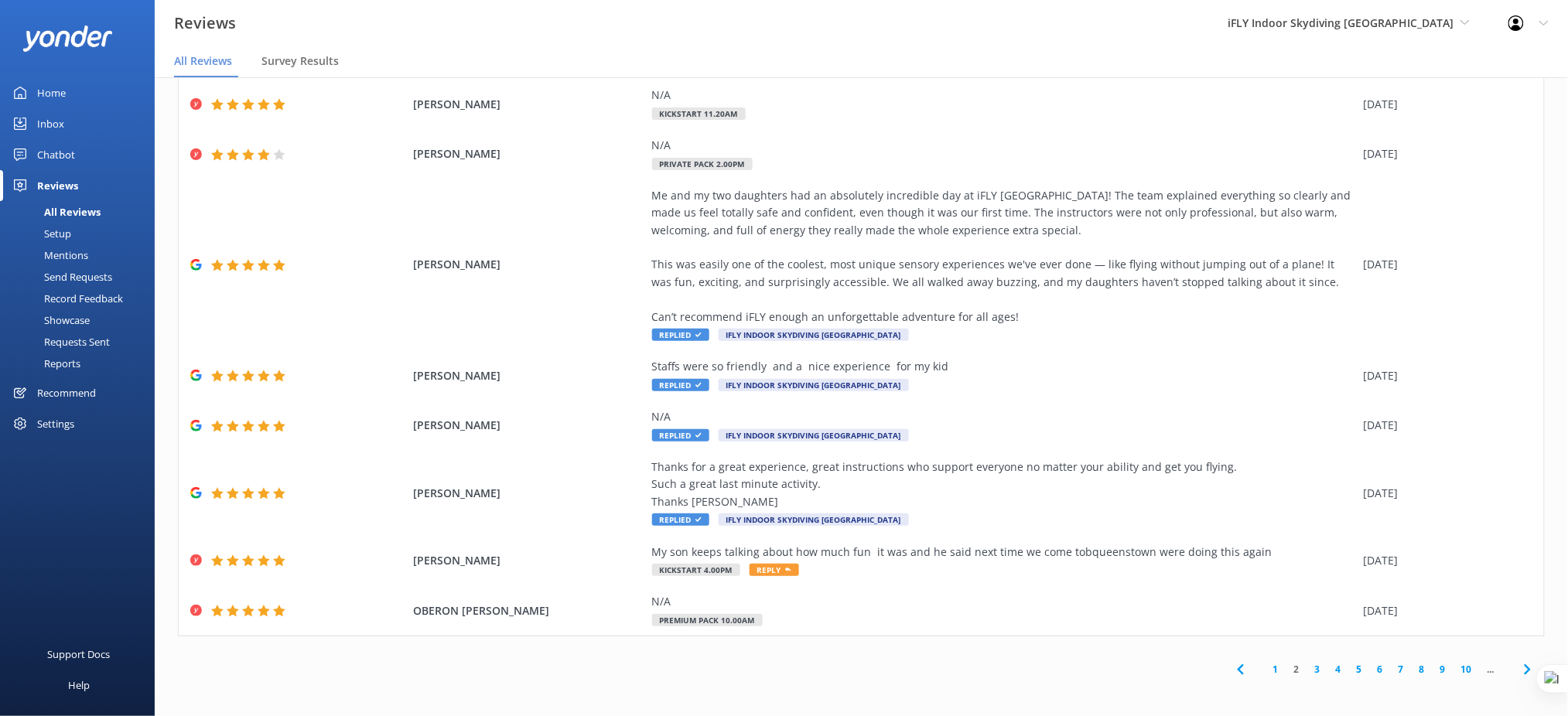 click on "Home" at bounding box center (77, 93) 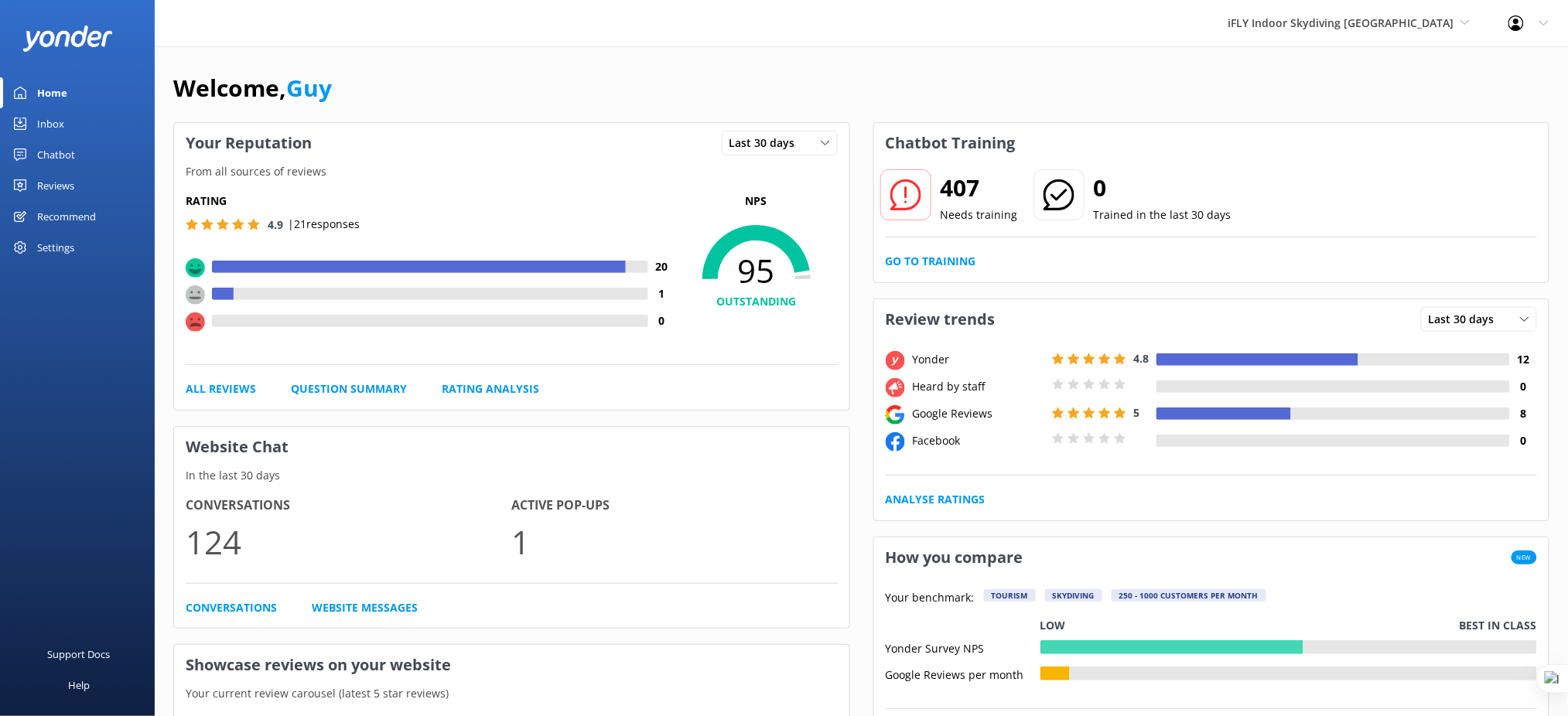 scroll, scrollTop: 77, scrollLeft: 0, axis: vertical 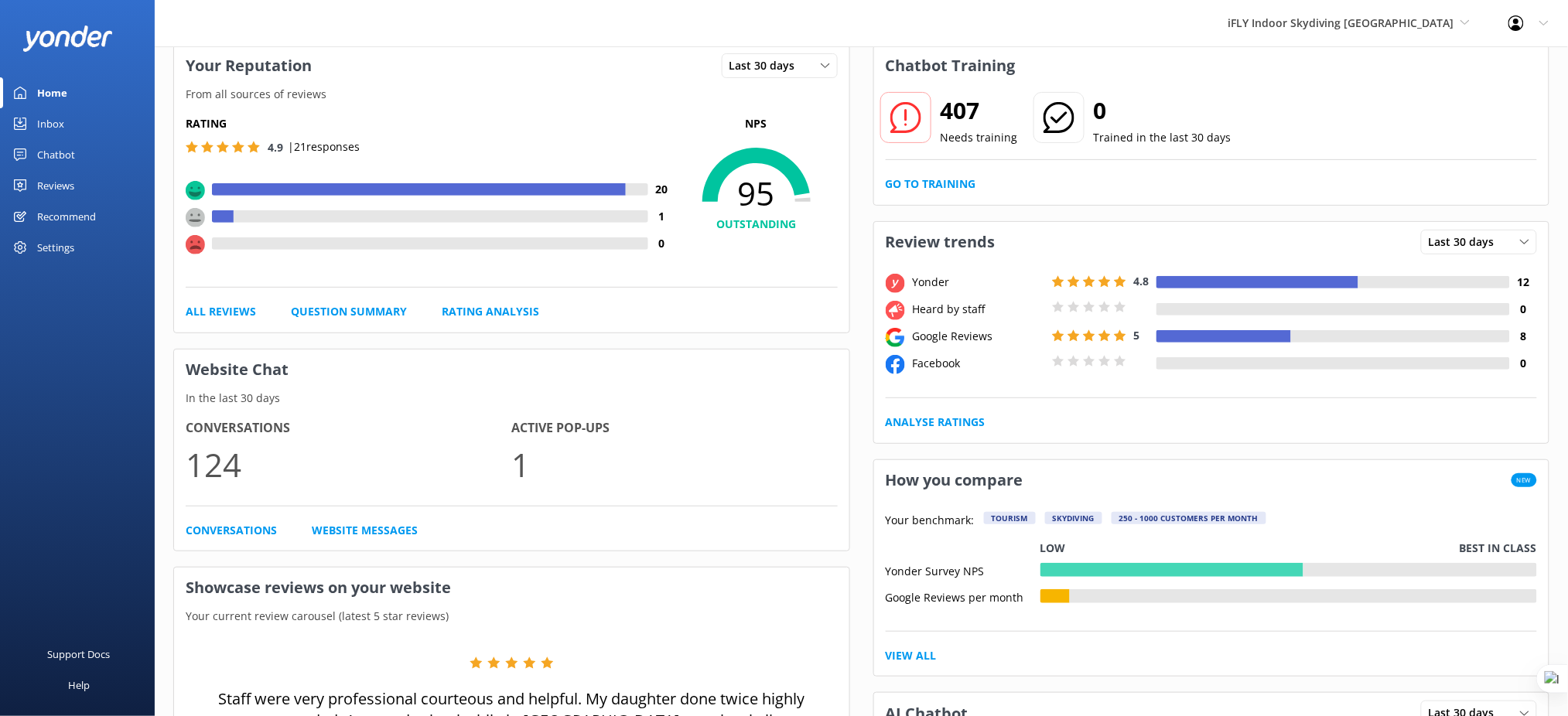 click on "Reviews" at bounding box center [56, 186] 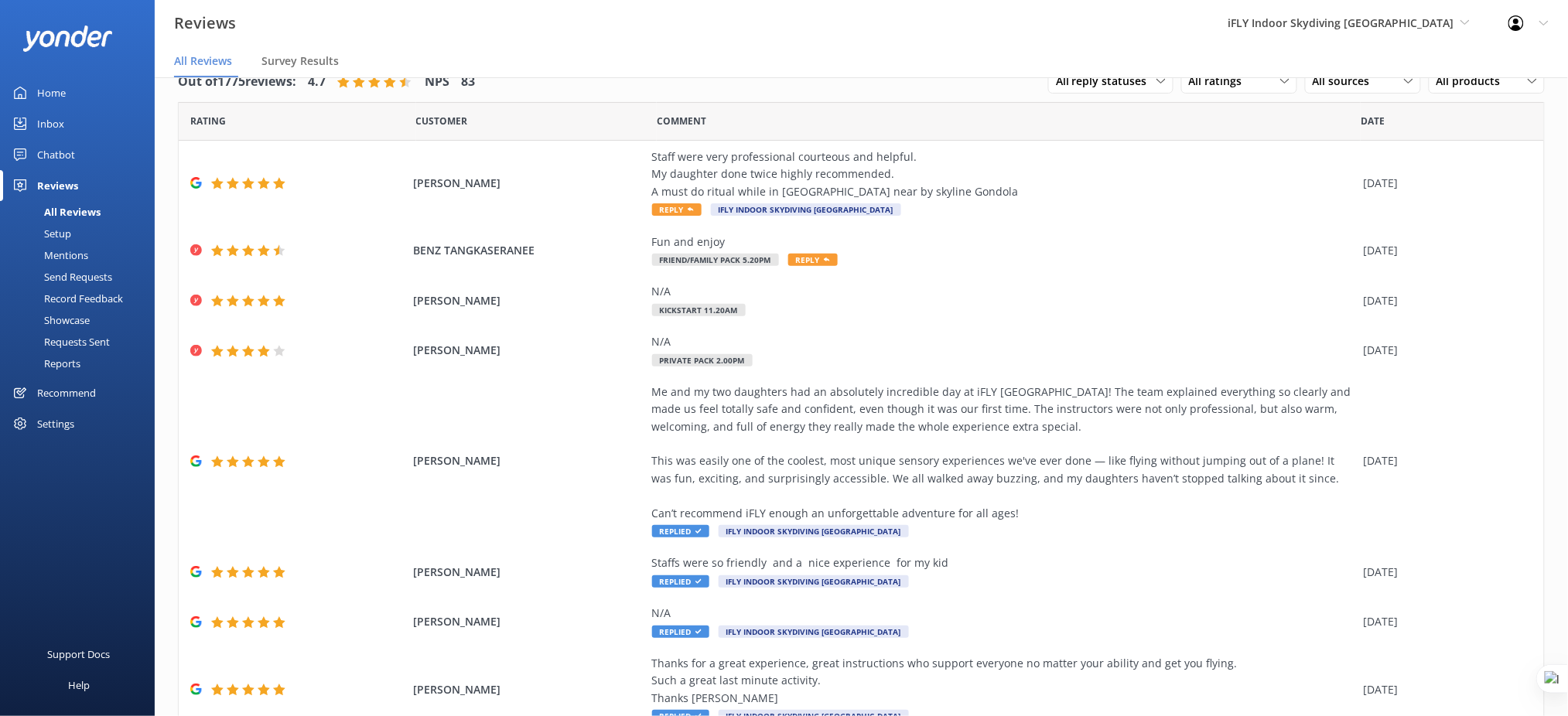 scroll, scrollTop: 31, scrollLeft: 0, axis: vertical 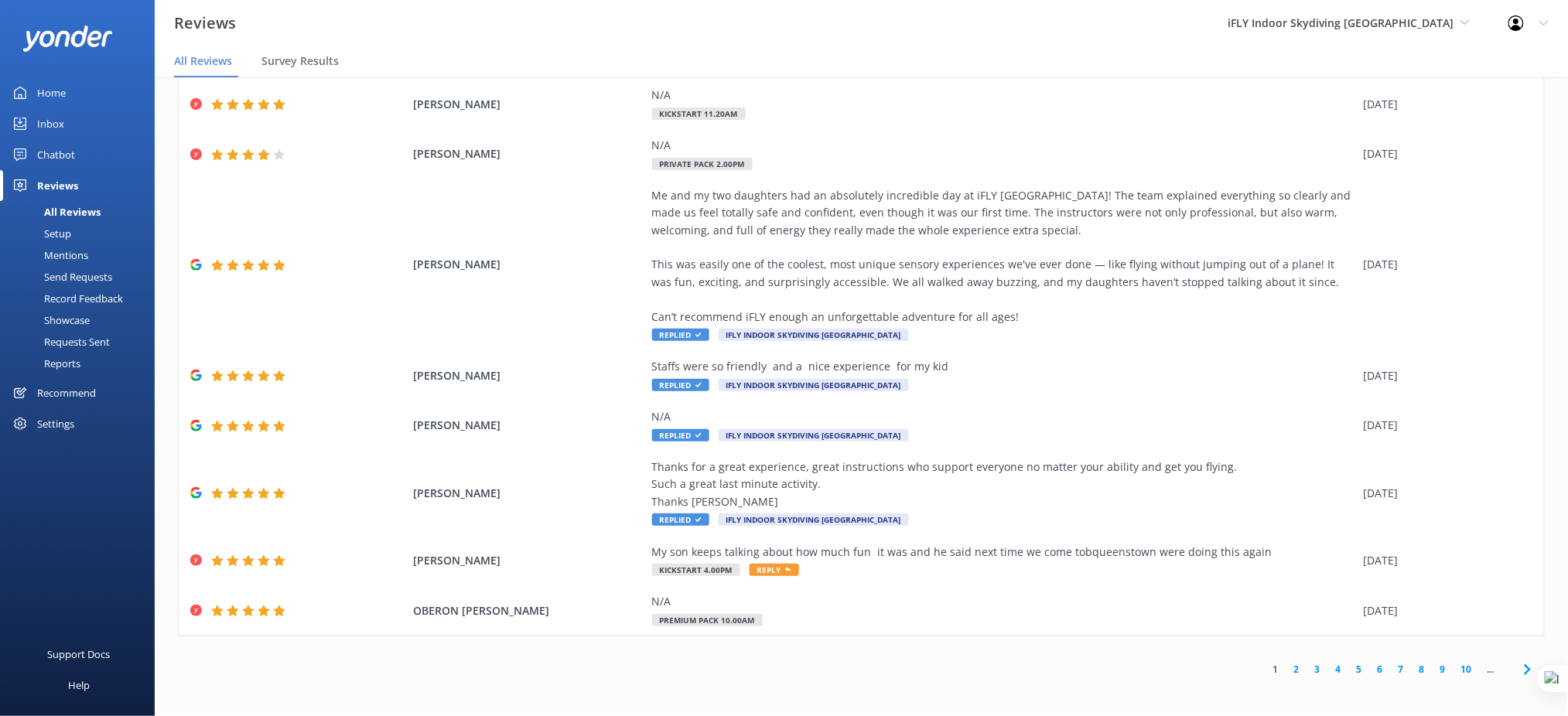 click on "10" at bounding box center (1467, 669) 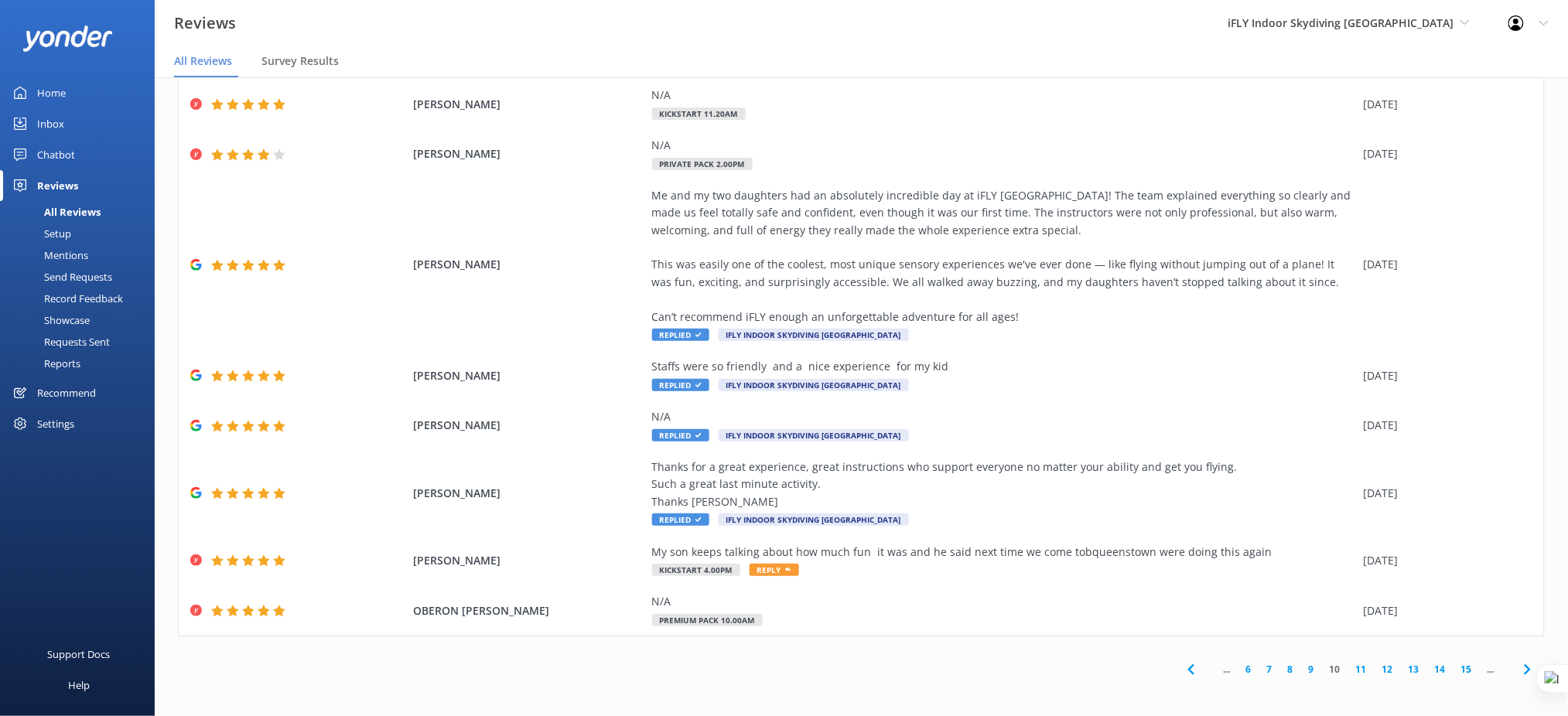 click on "13" at bounding box center [1414, 669] 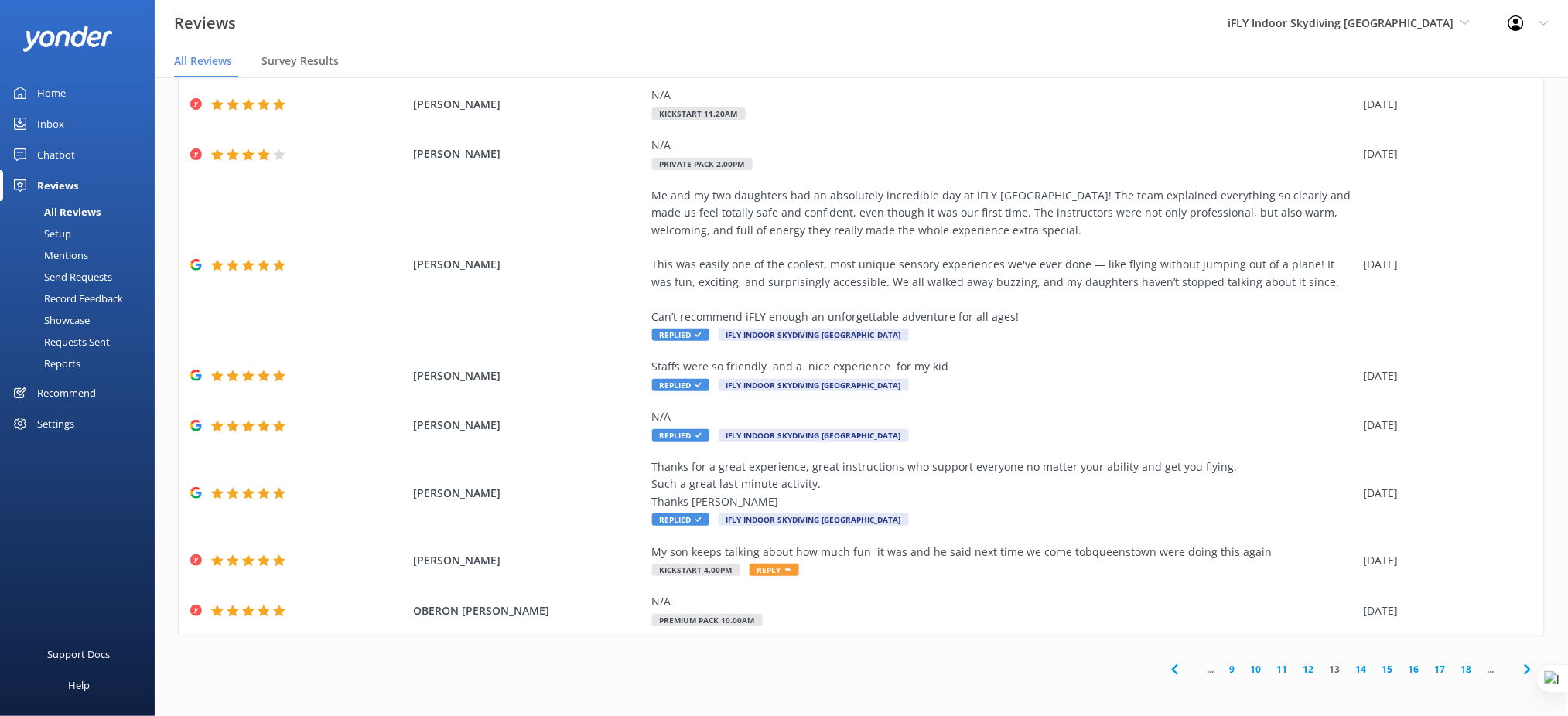 click on "... 9 10 11 12 13 14 15 16 17 18 ..." at bounding box center [1351, 669] 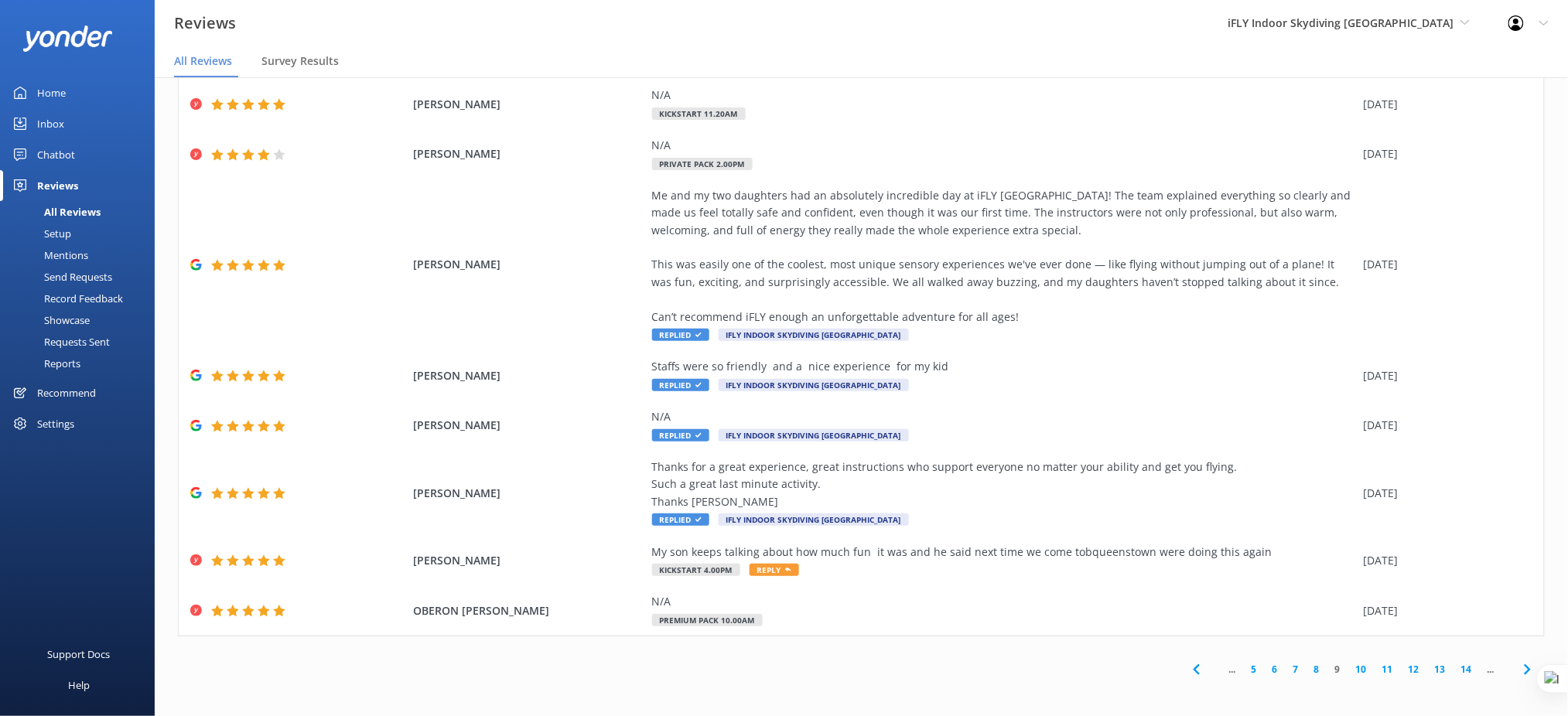 click 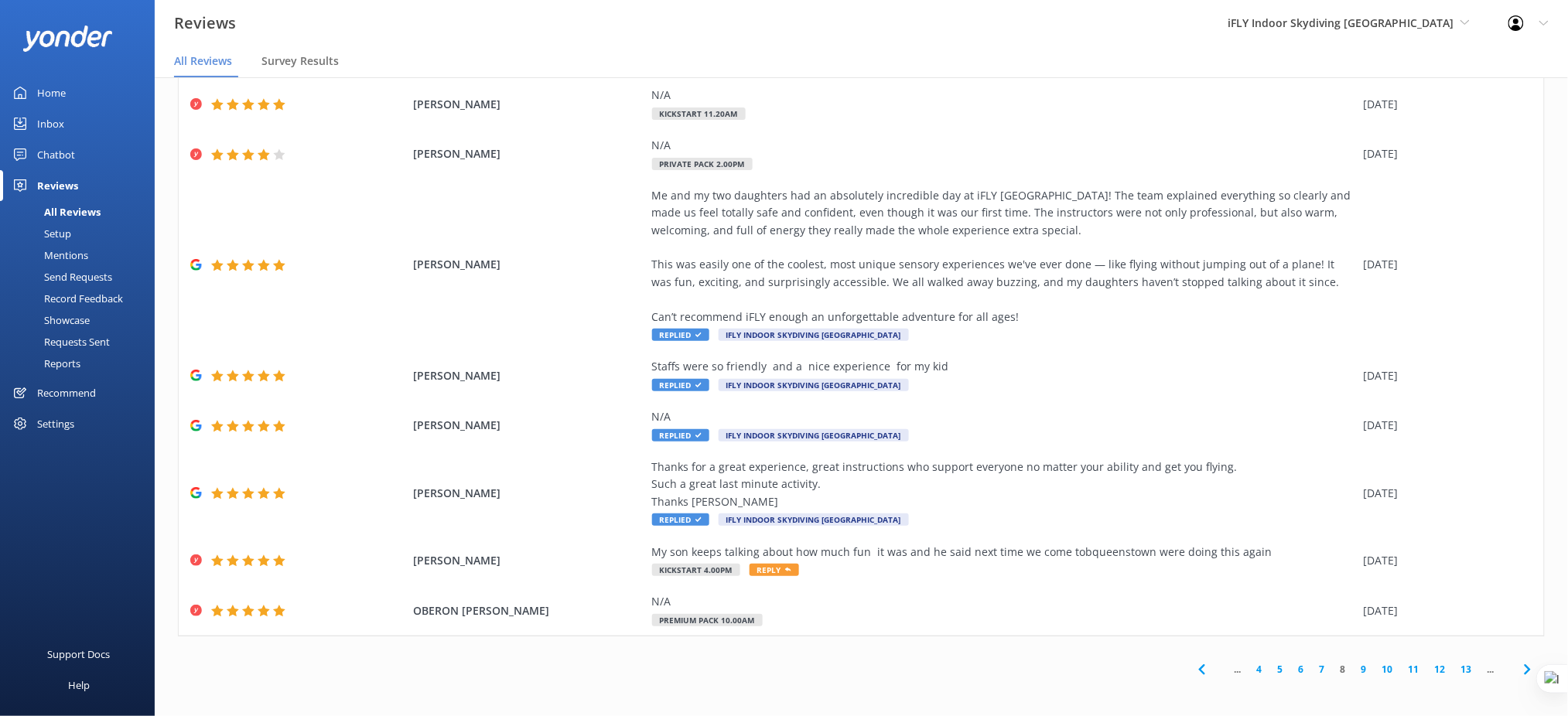 click 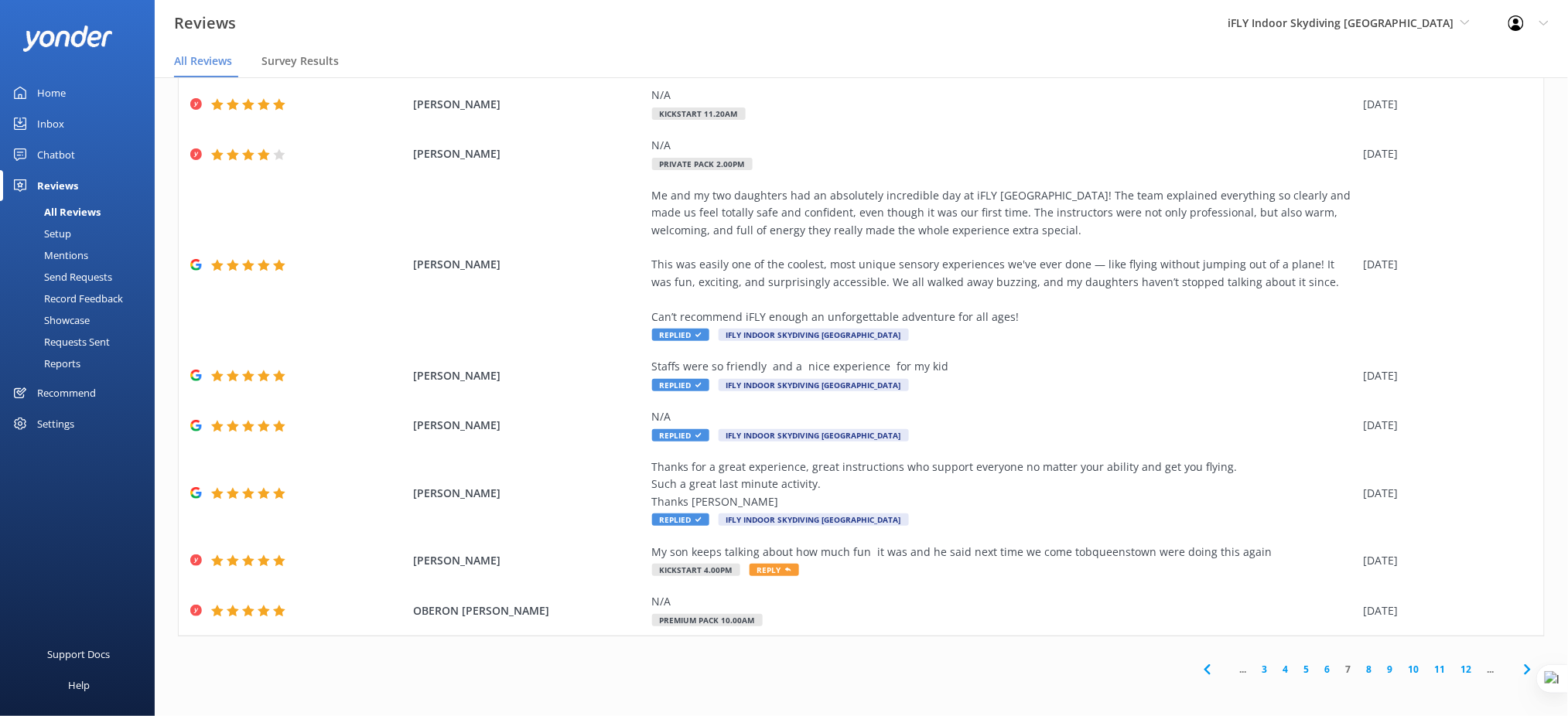click 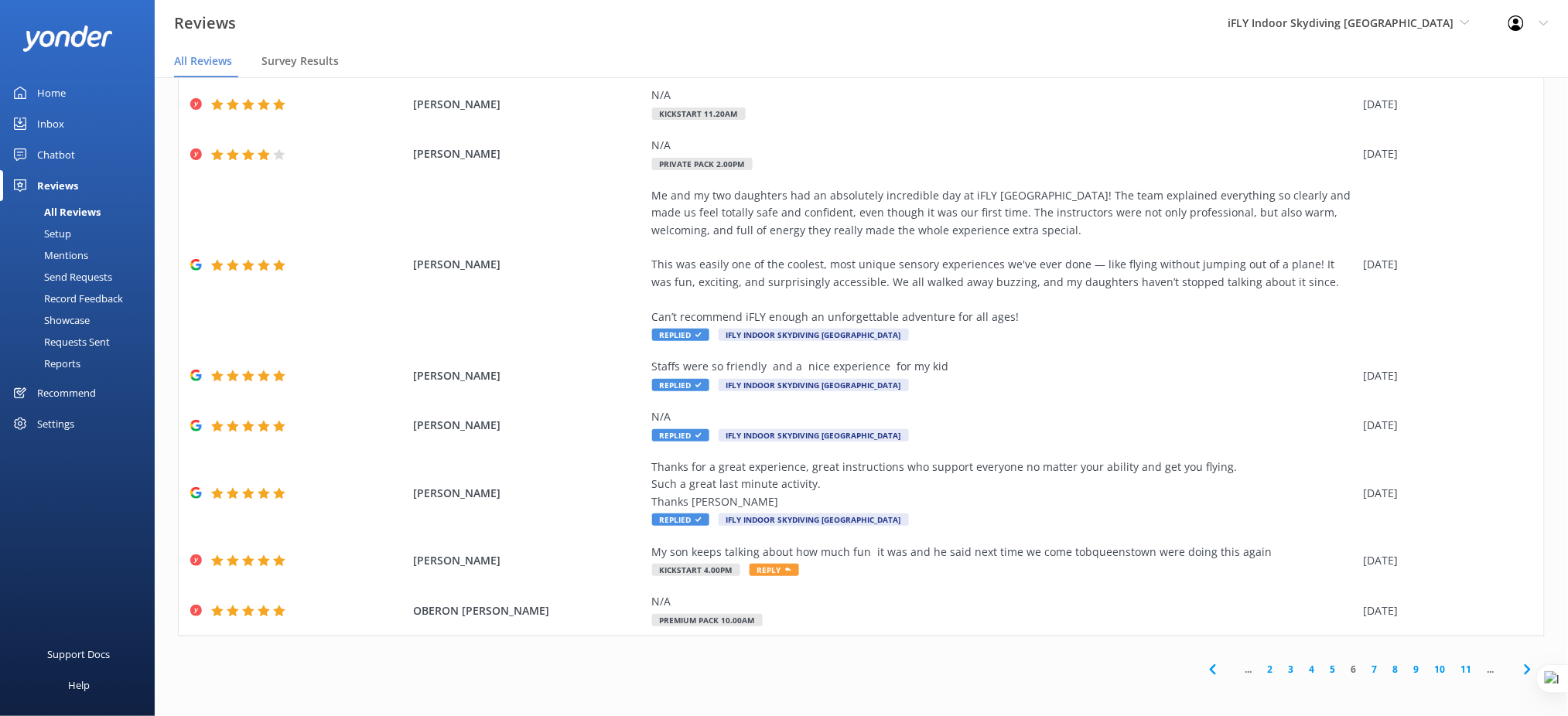 click 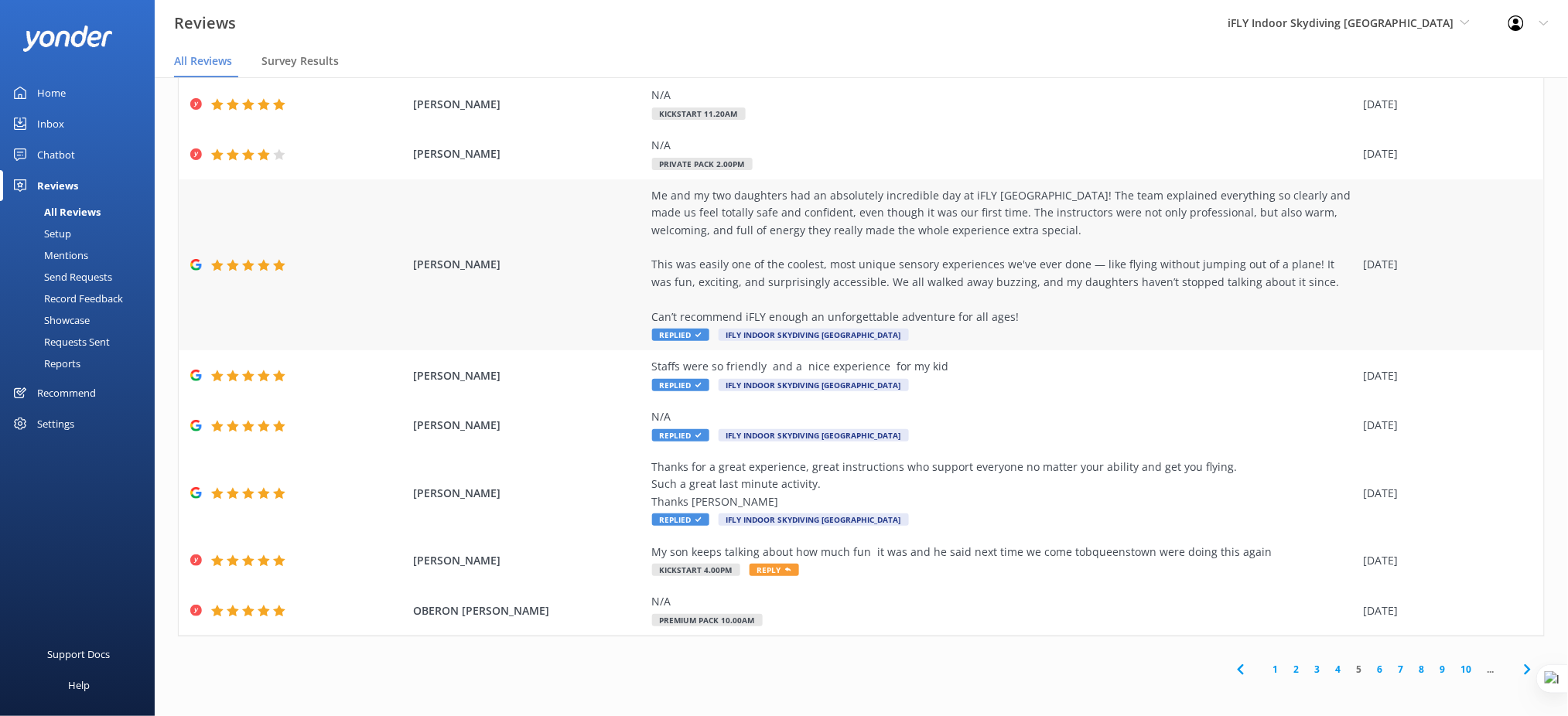 type 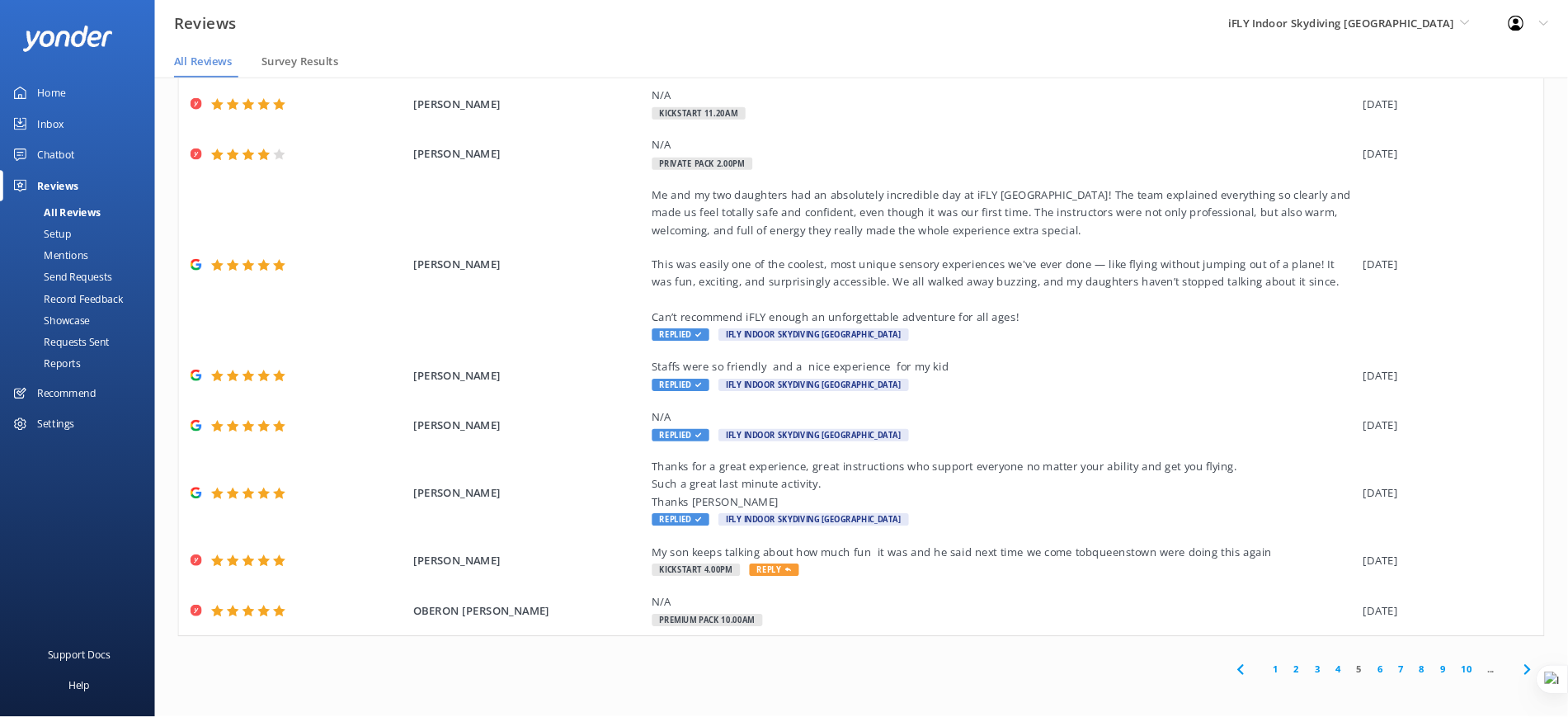 scroll, scrollTop: 33, scrollLeft: 0, axis: vertical 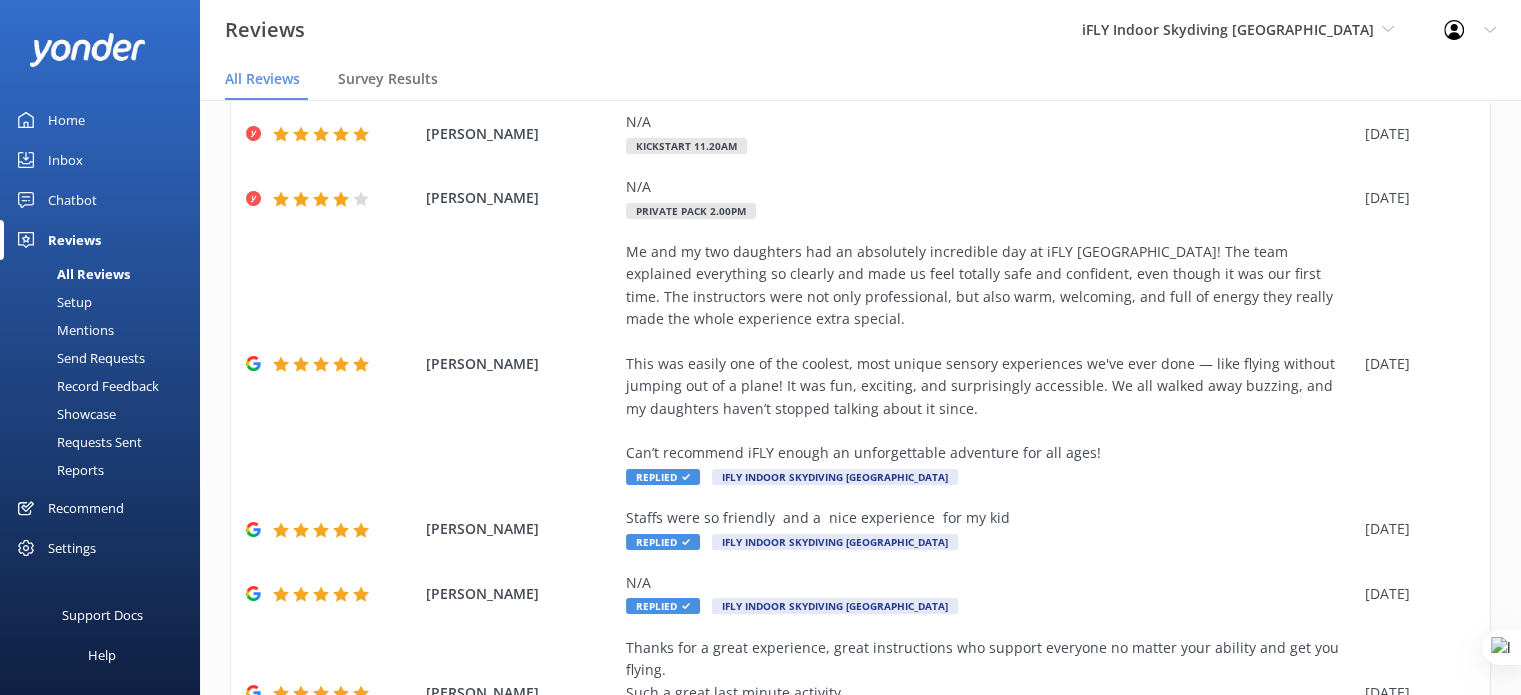 drag, startPoint x: 1858, startPoint y: 4, endPoint x: 1047, endPoint y: 79, distance: 814.4606 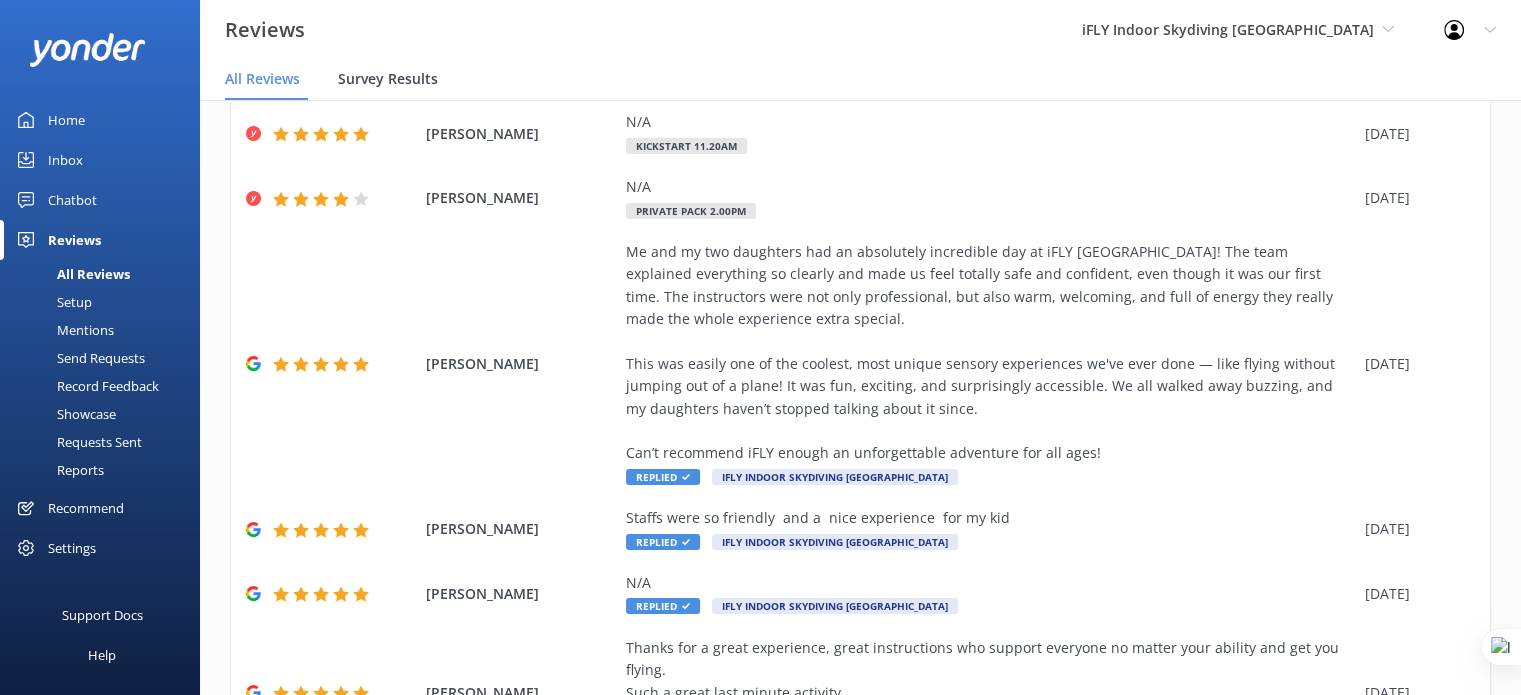 click on "Survey Results" at bounding box center (388, 79) 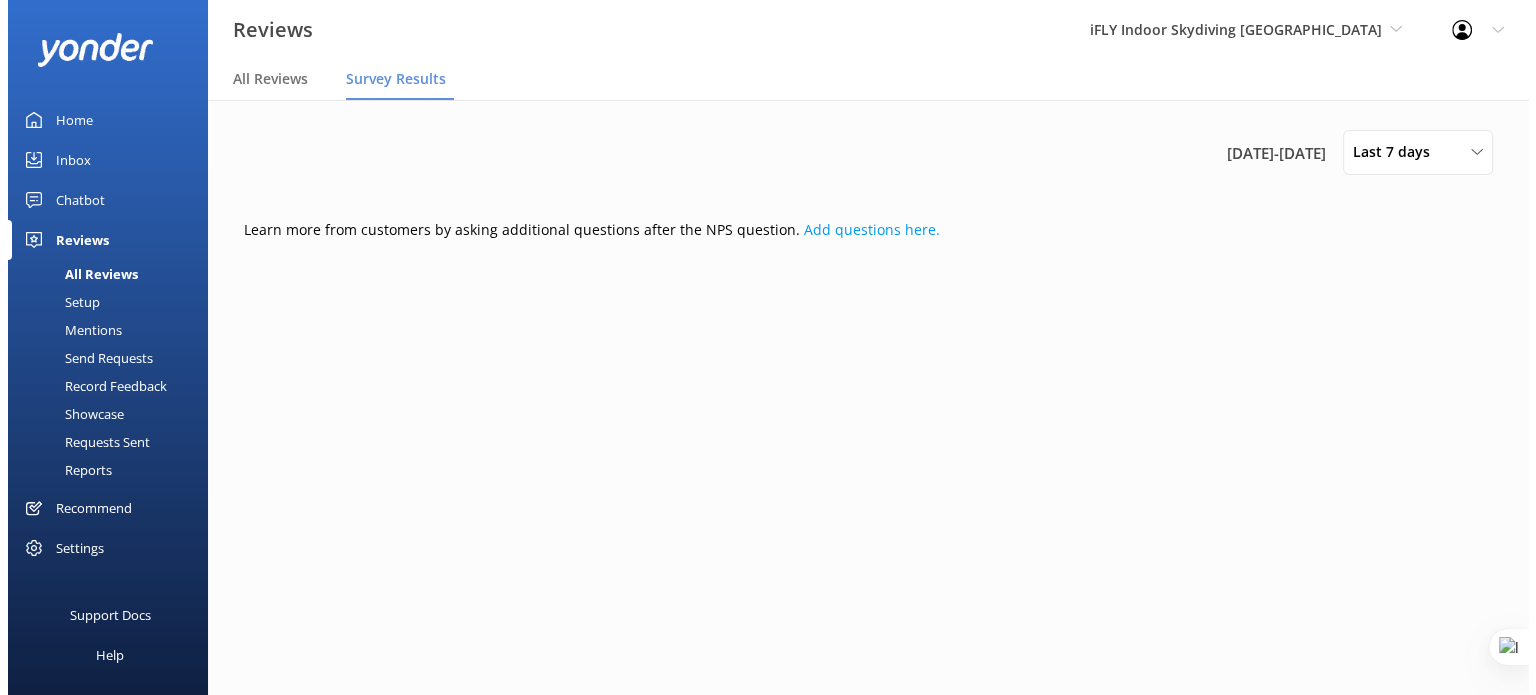 scroll, scrollTop: 0, scrollLeft: 0, axis: both 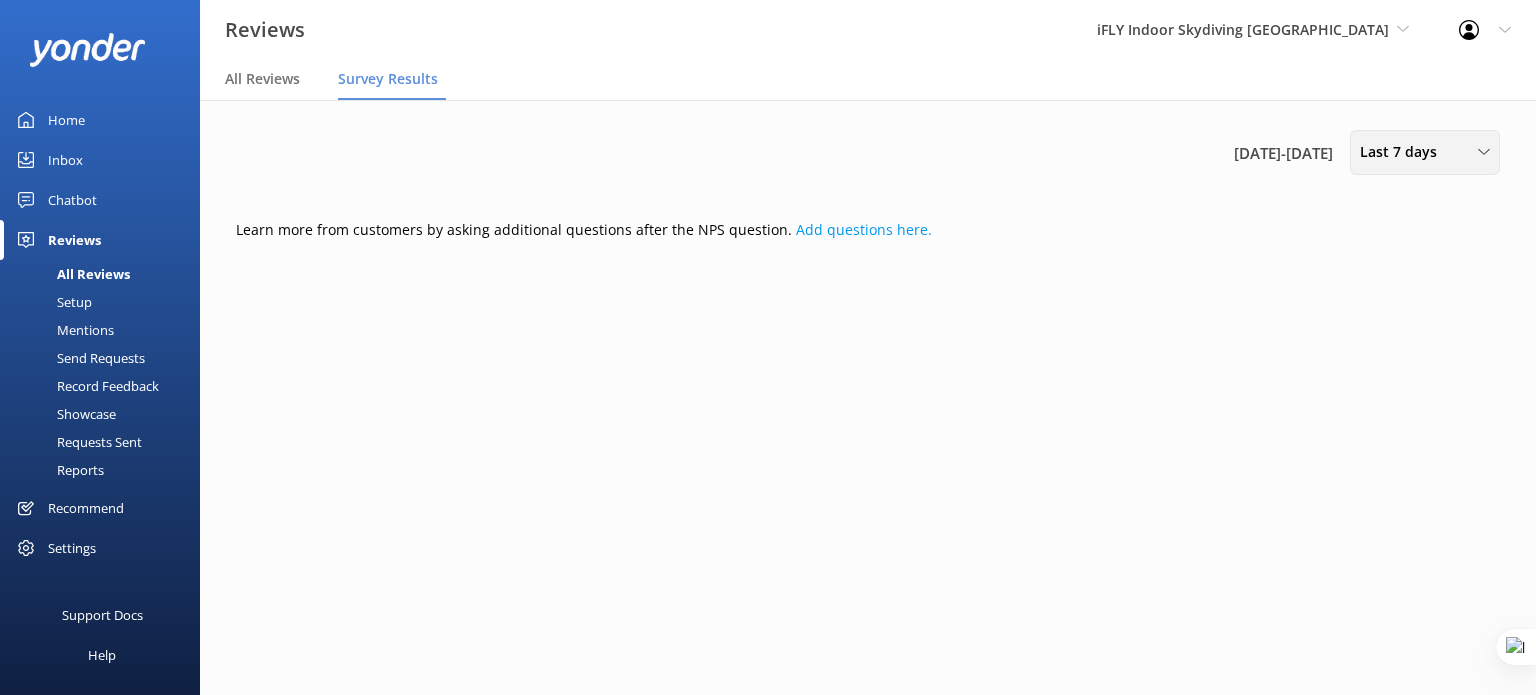 click on "Last 7 days" at bounding box center [1404, 152] 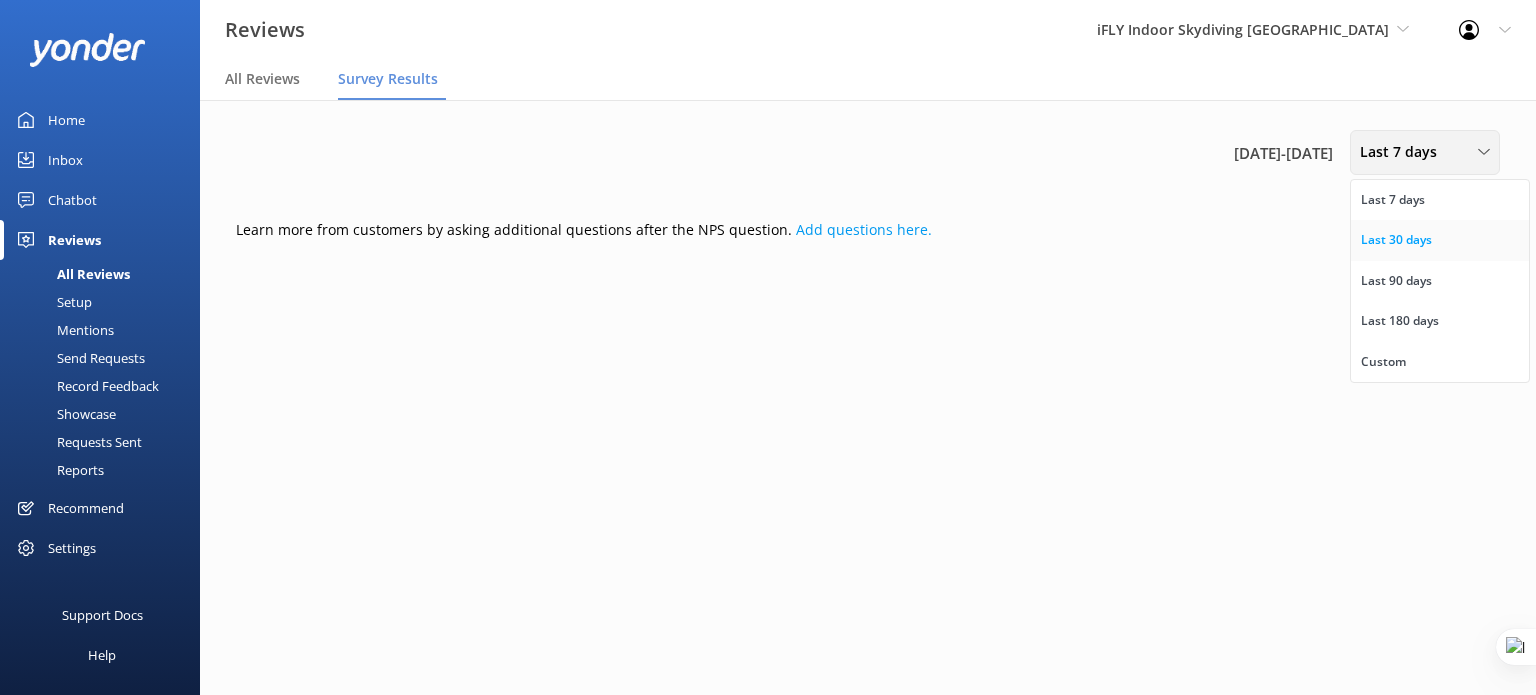 click on "Last 30 days" at bounding box center [1440, 240] 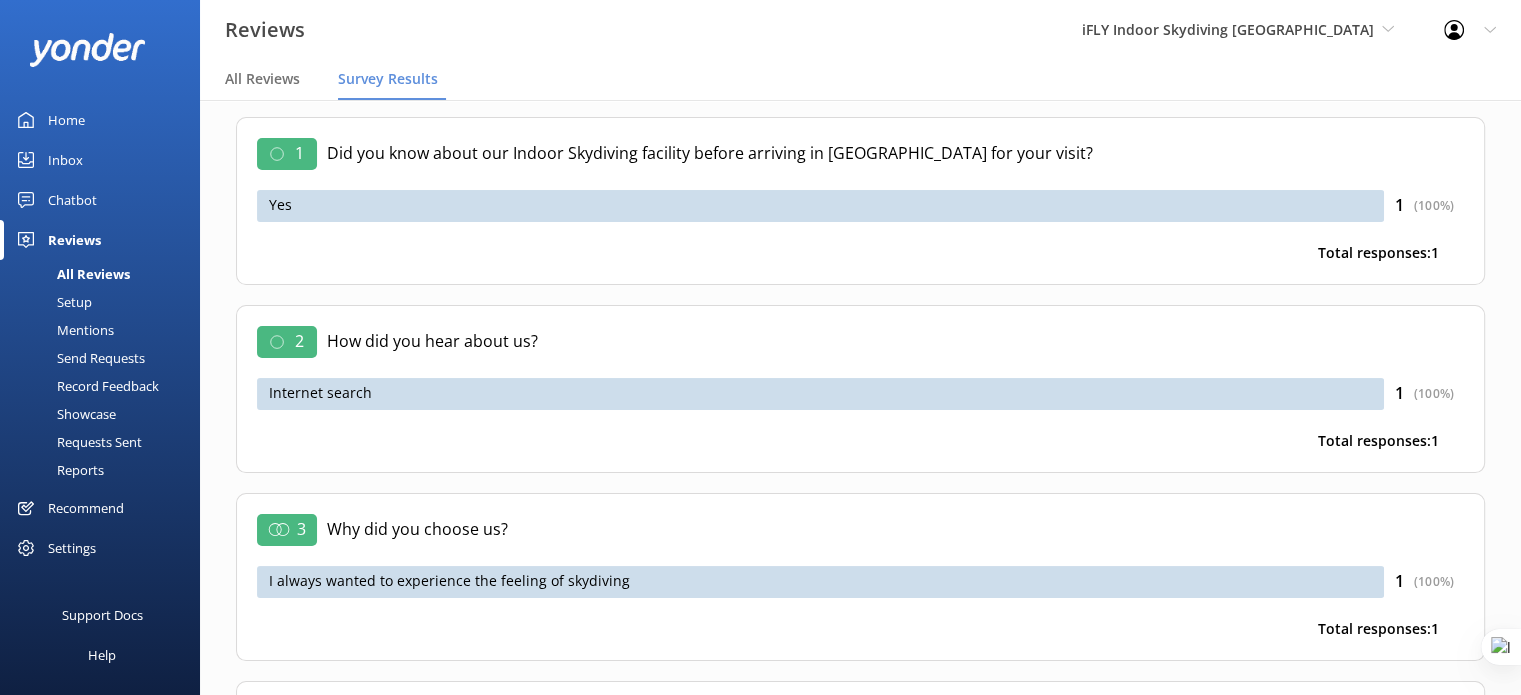 scroll, scrollTop: 0, scrollLeft: 0, axis: both 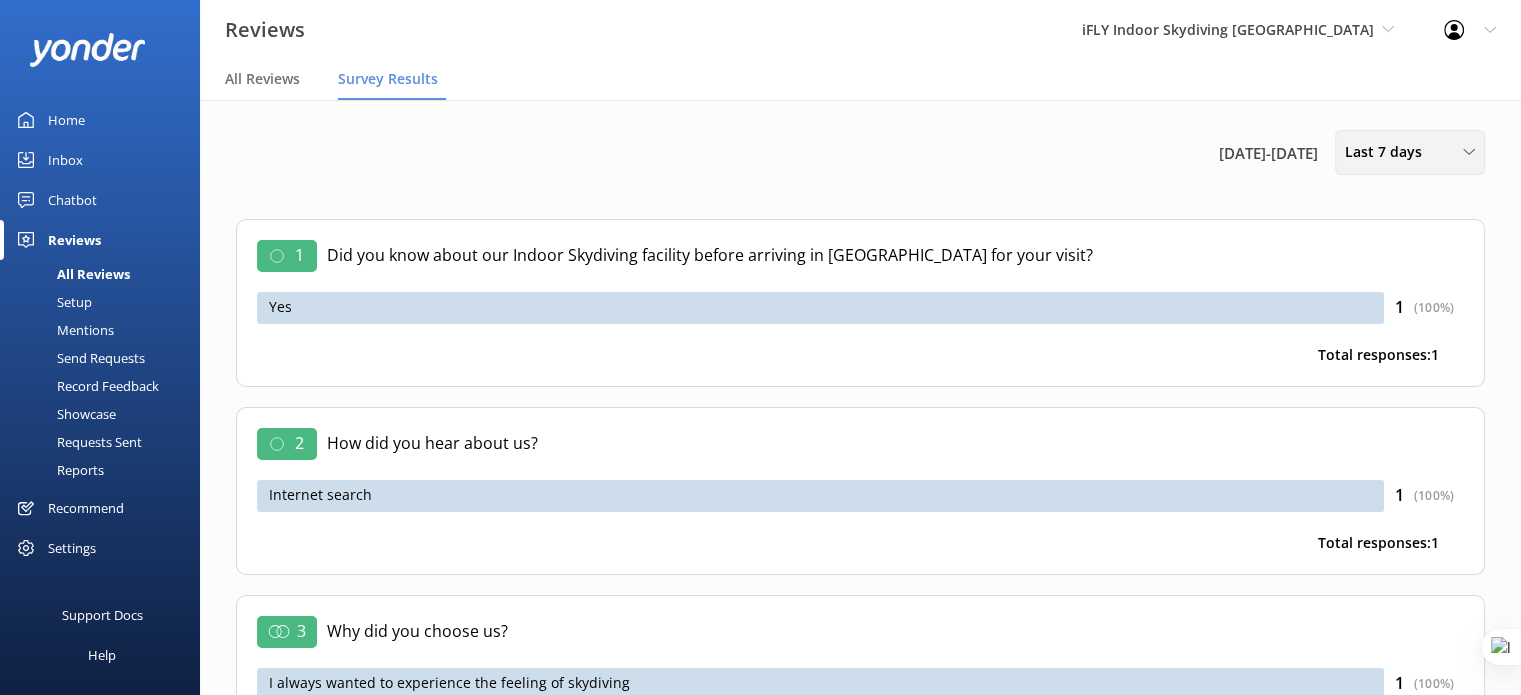 click on "Last 7 days" at bounding box center (1389, 152) 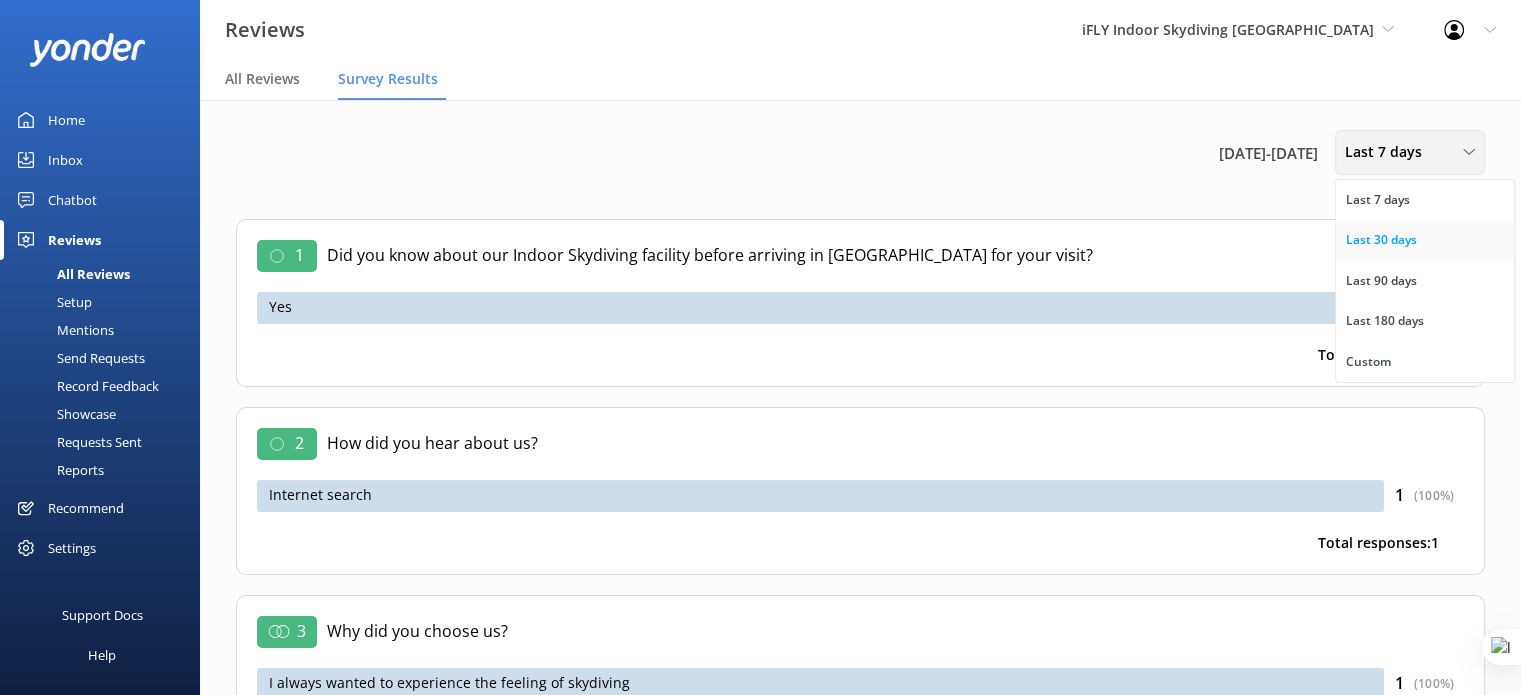 click on "Last 30 days" at bounding box center [1381, 240] 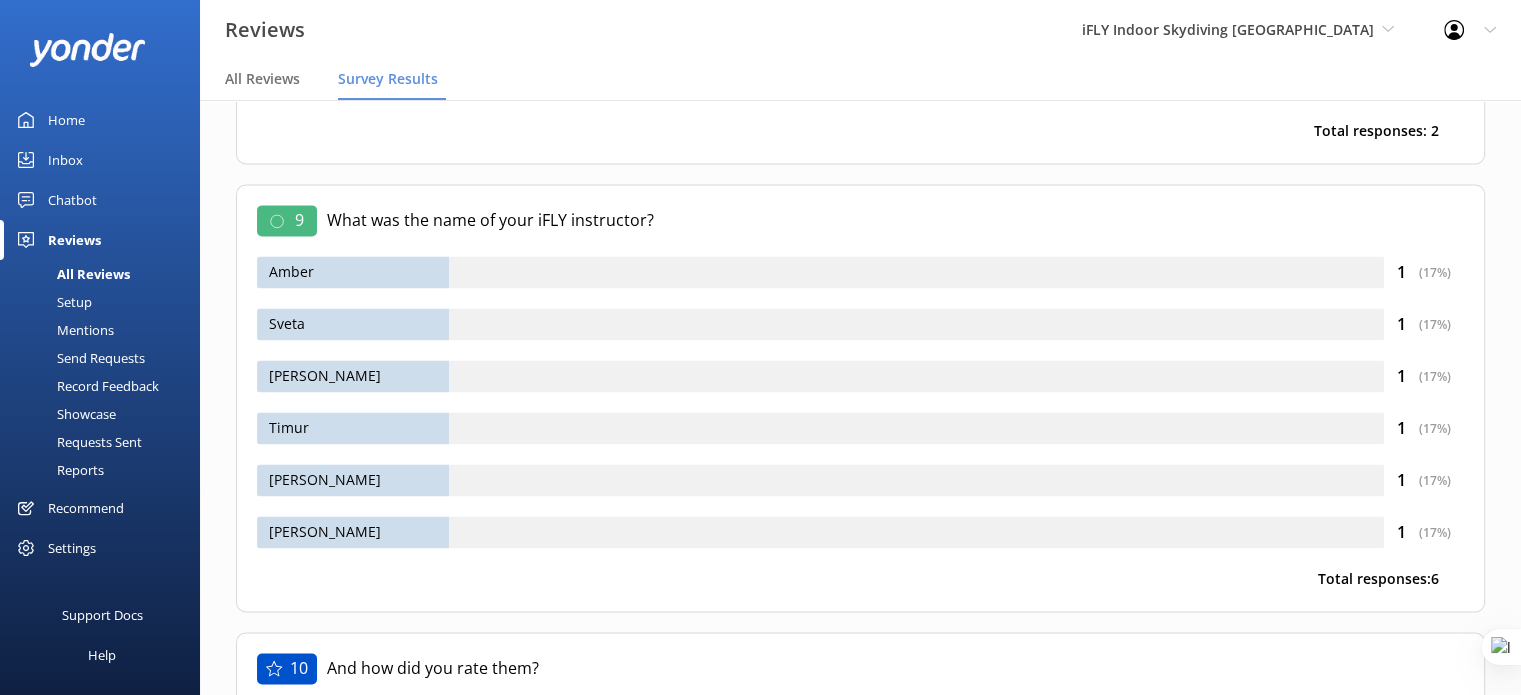scroll, scrollTop: 2734, scrollLeft: 0, axis: vertical 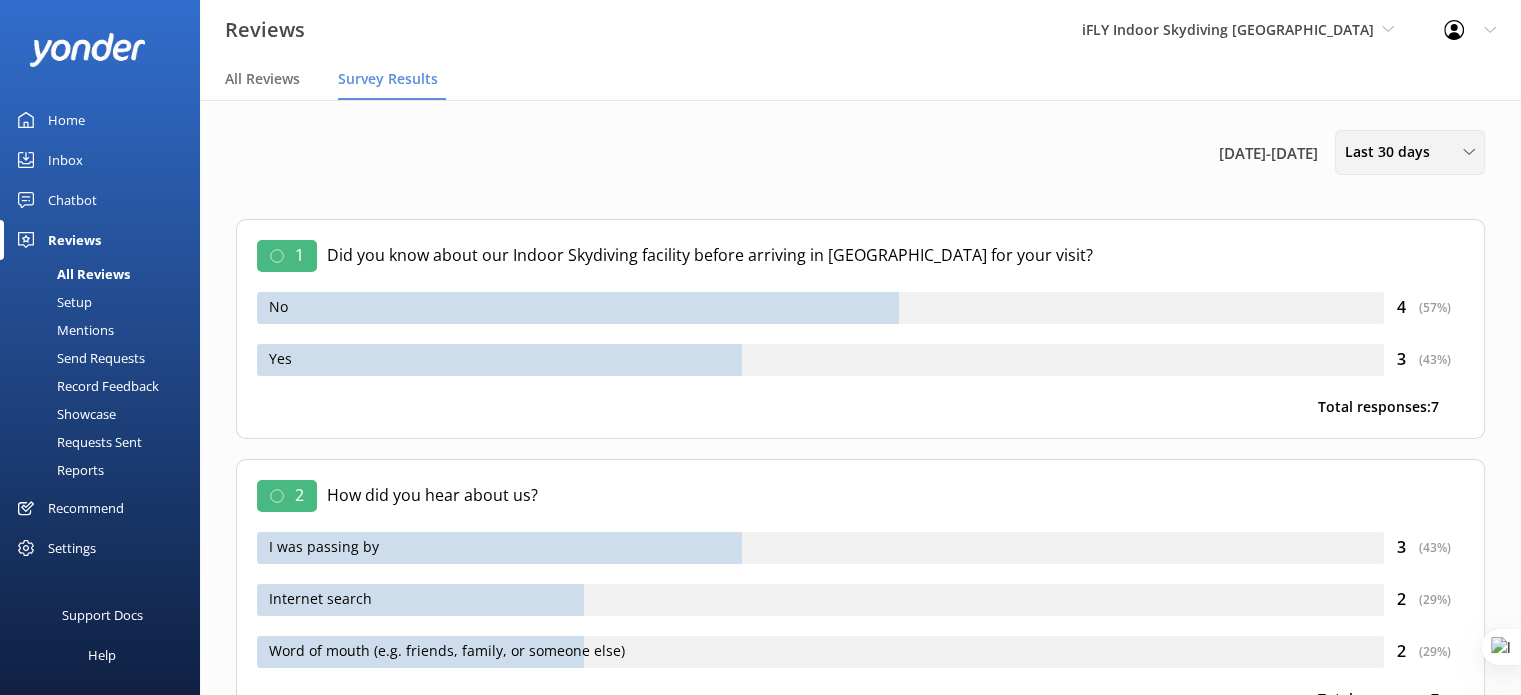 click on "Last 30 days" at bounding box center (1393, 152) 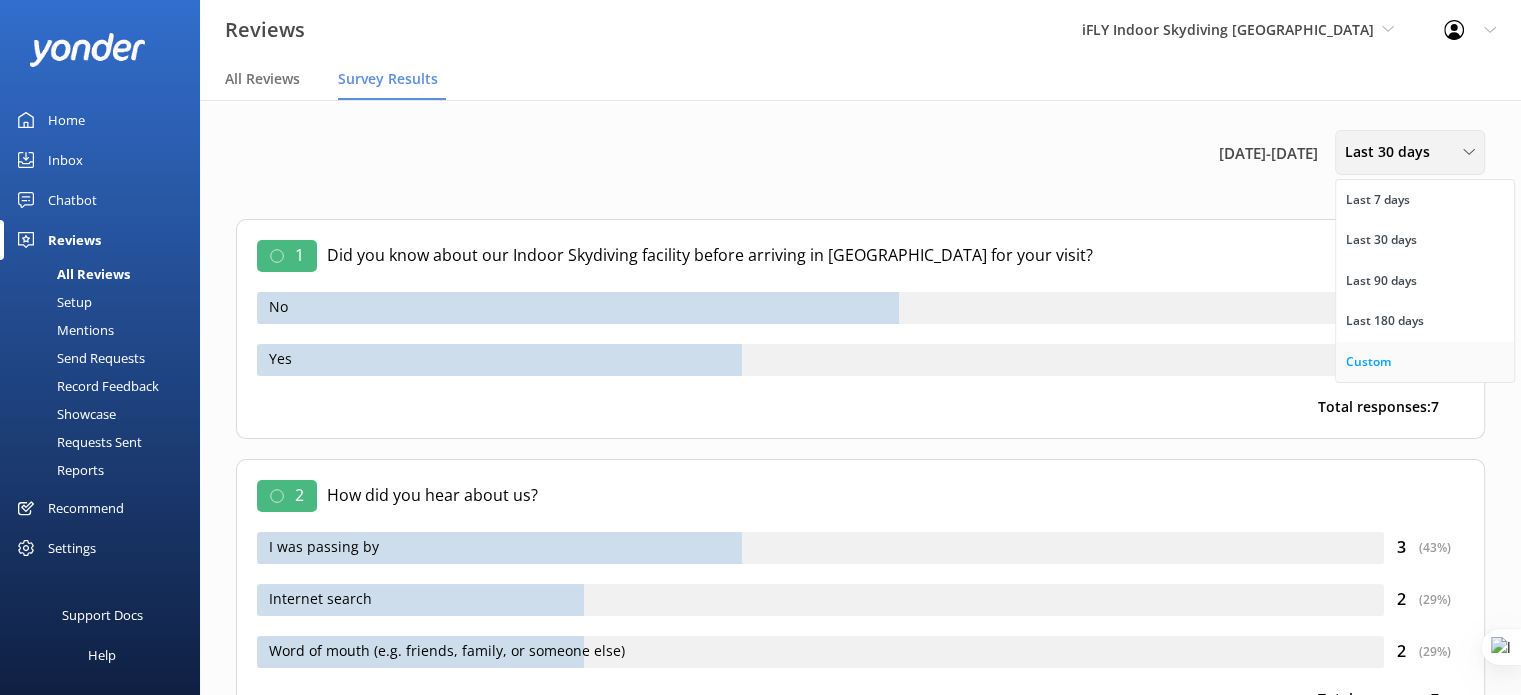 click on "Custom" at bounding box center (1425, 362) 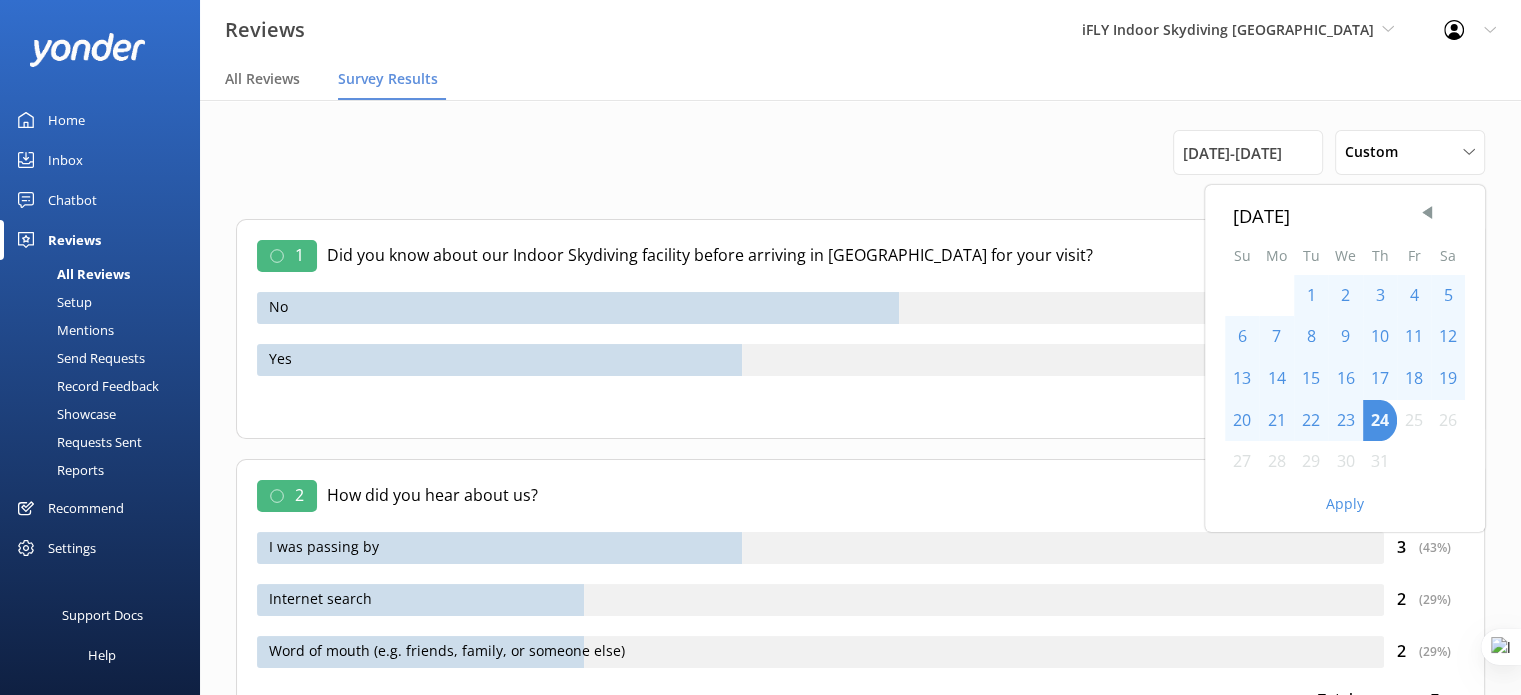 click on "1" at bounding box center (1311, 296) 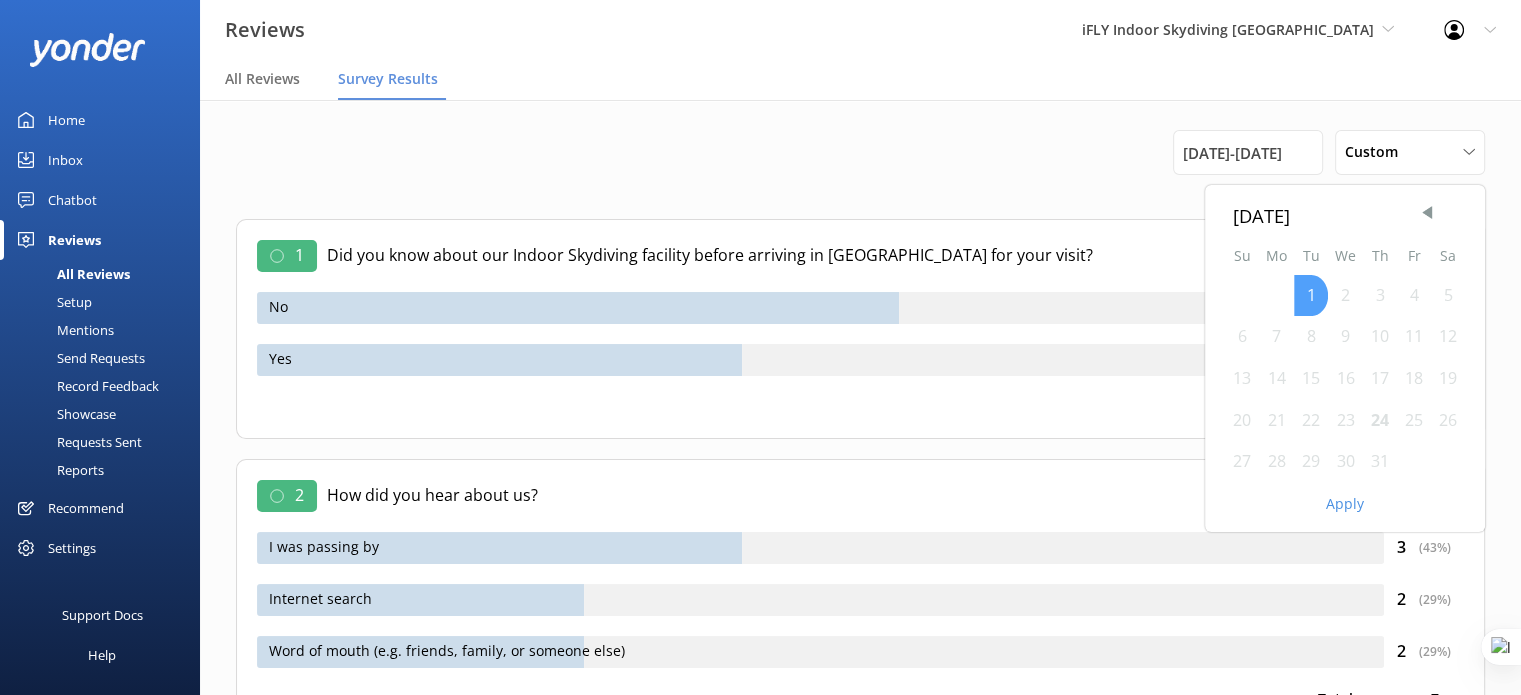 click on "1" at bounding box center [1311, 296] 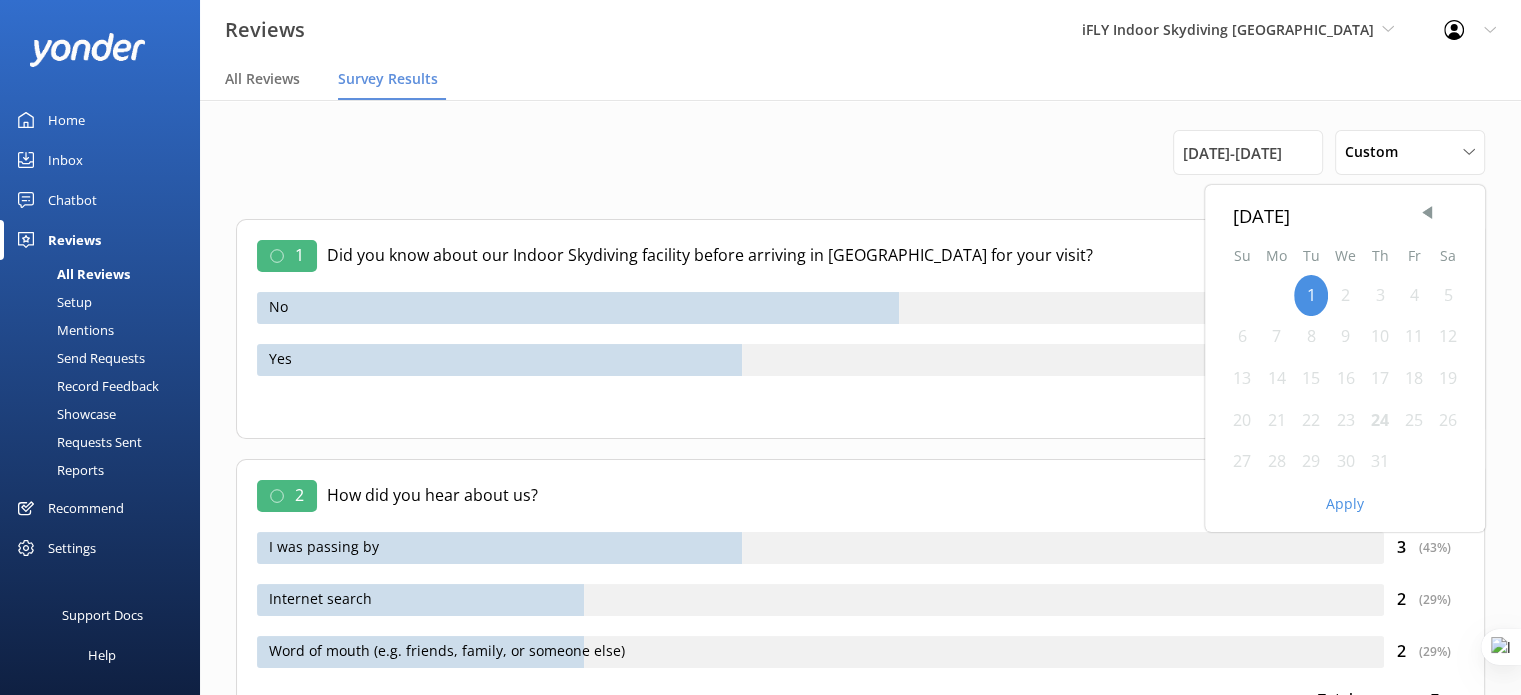 click on "19" at bounding box center (1448, 379) 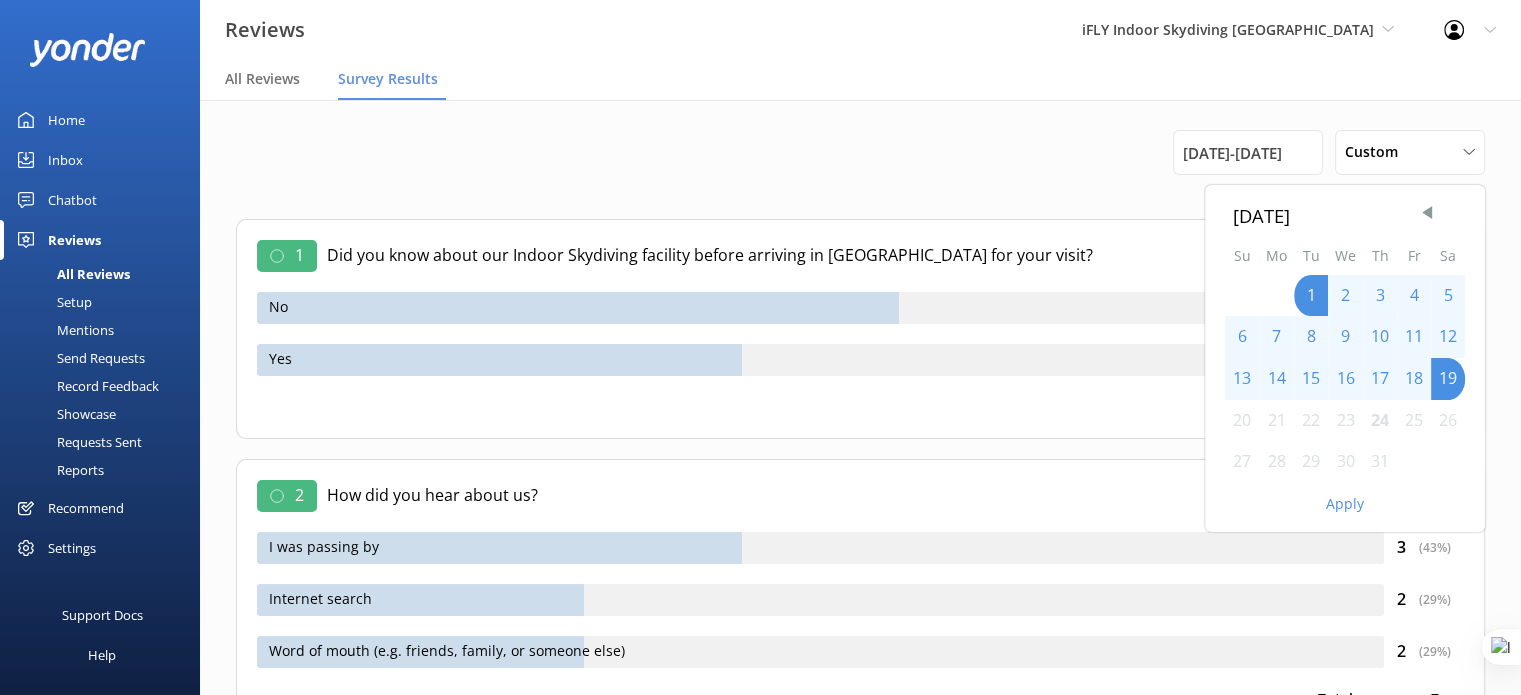 click on "12" at bounding box center (1448, 337) 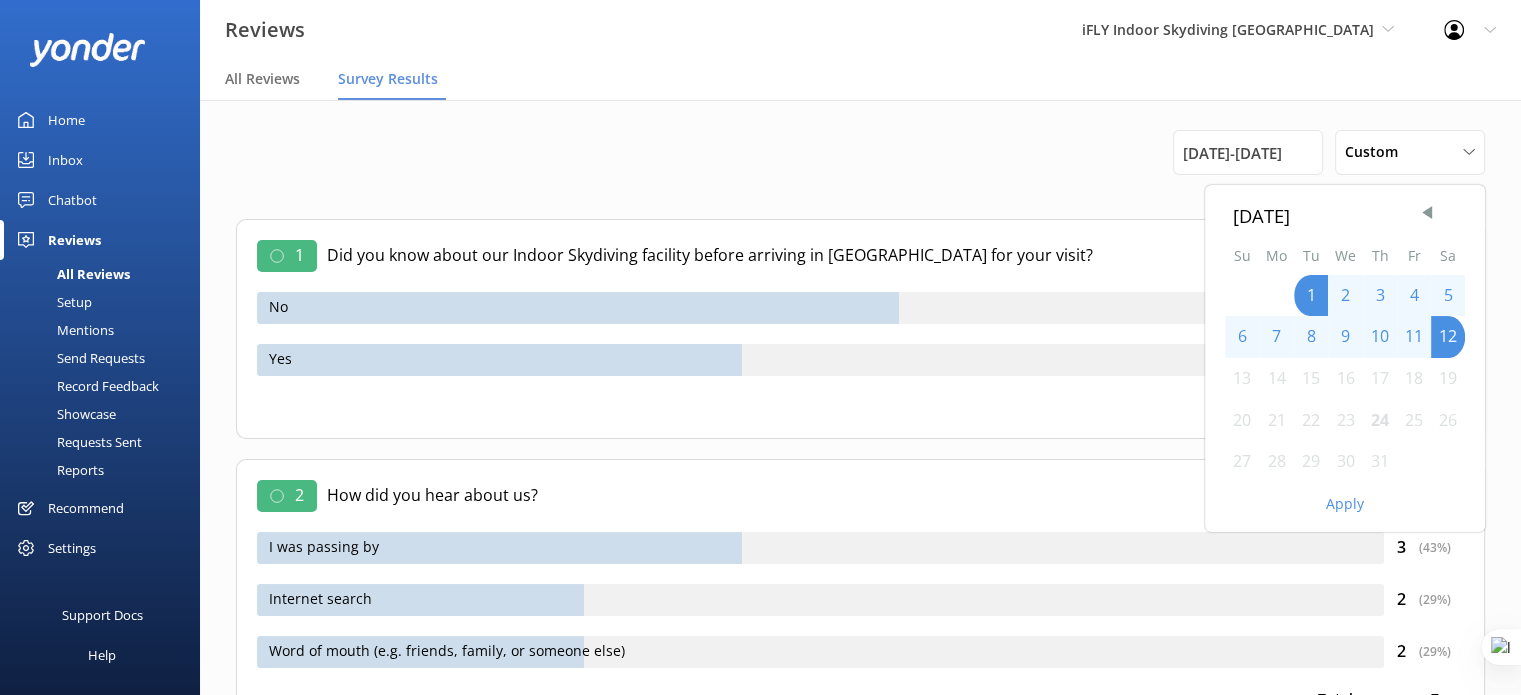 click on "Apply" at bounding box center (1345, 504) 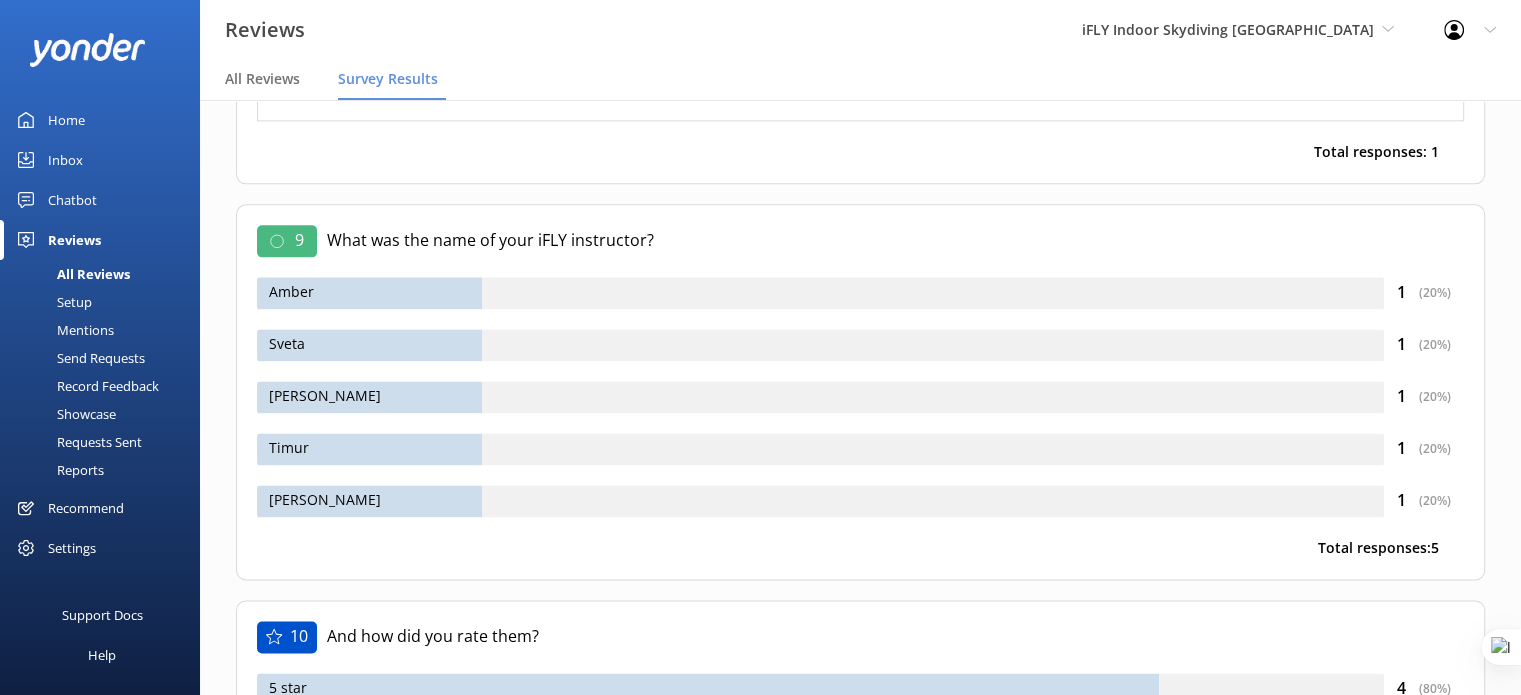 scroll, scrollTop: 2556, scrollLeft: 0, axis: vertical 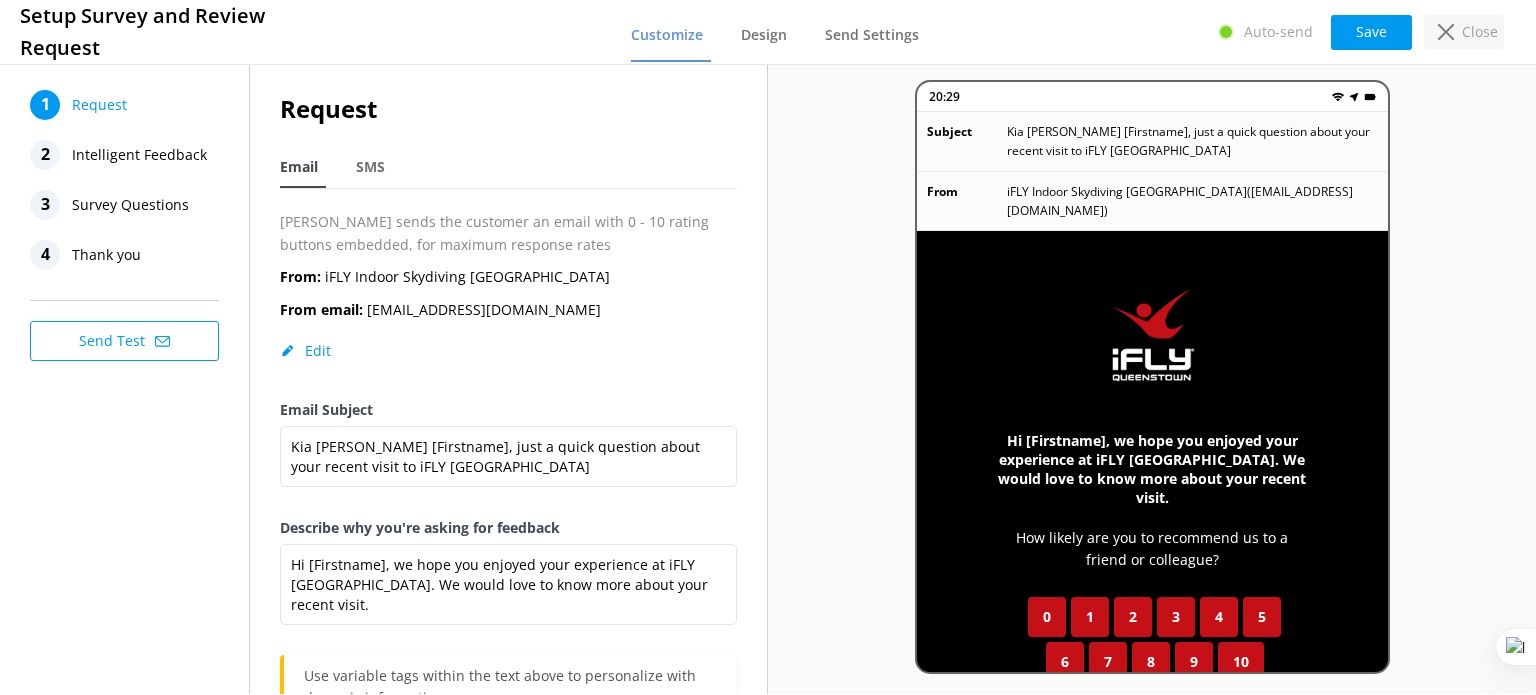 click on "Close" at bounding box center (1480, 32) 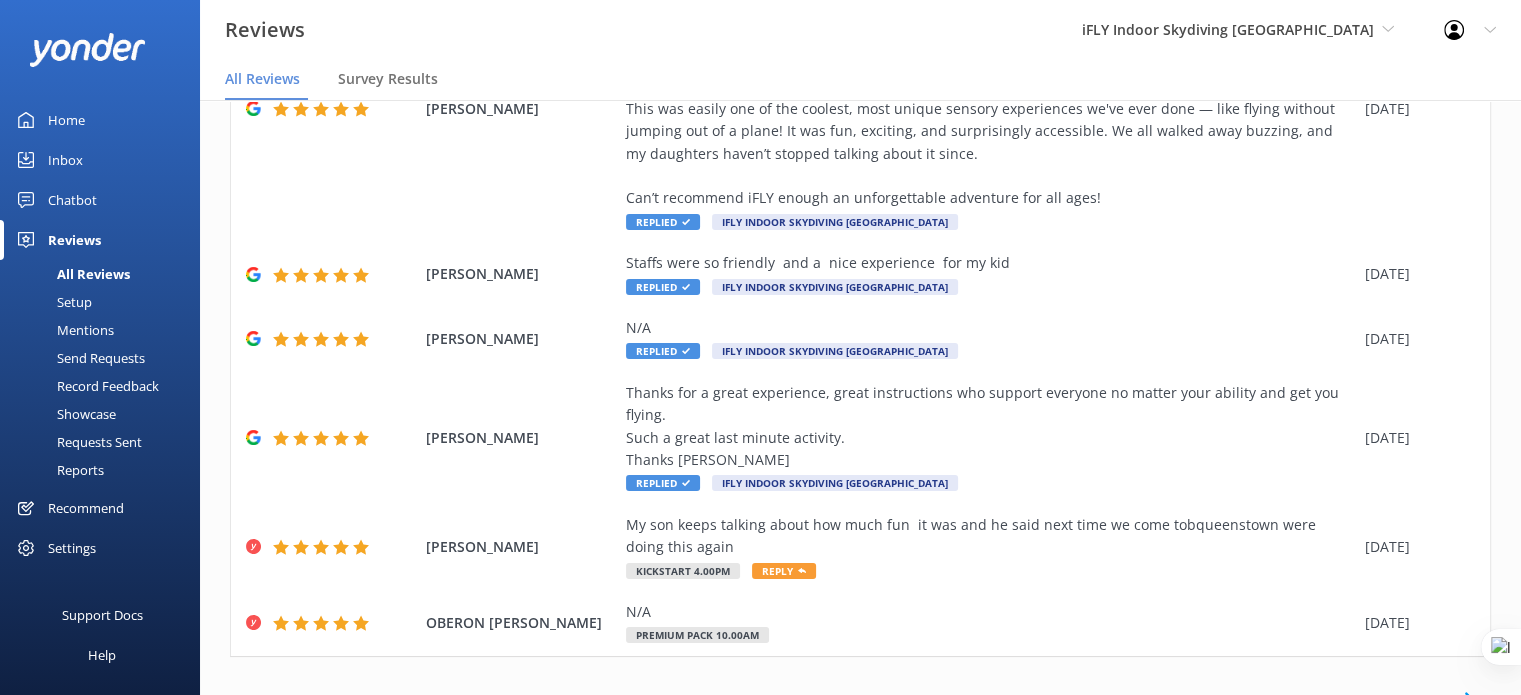 scroll, scrollTop: 576, scrollLeft: 0, axis: vertical 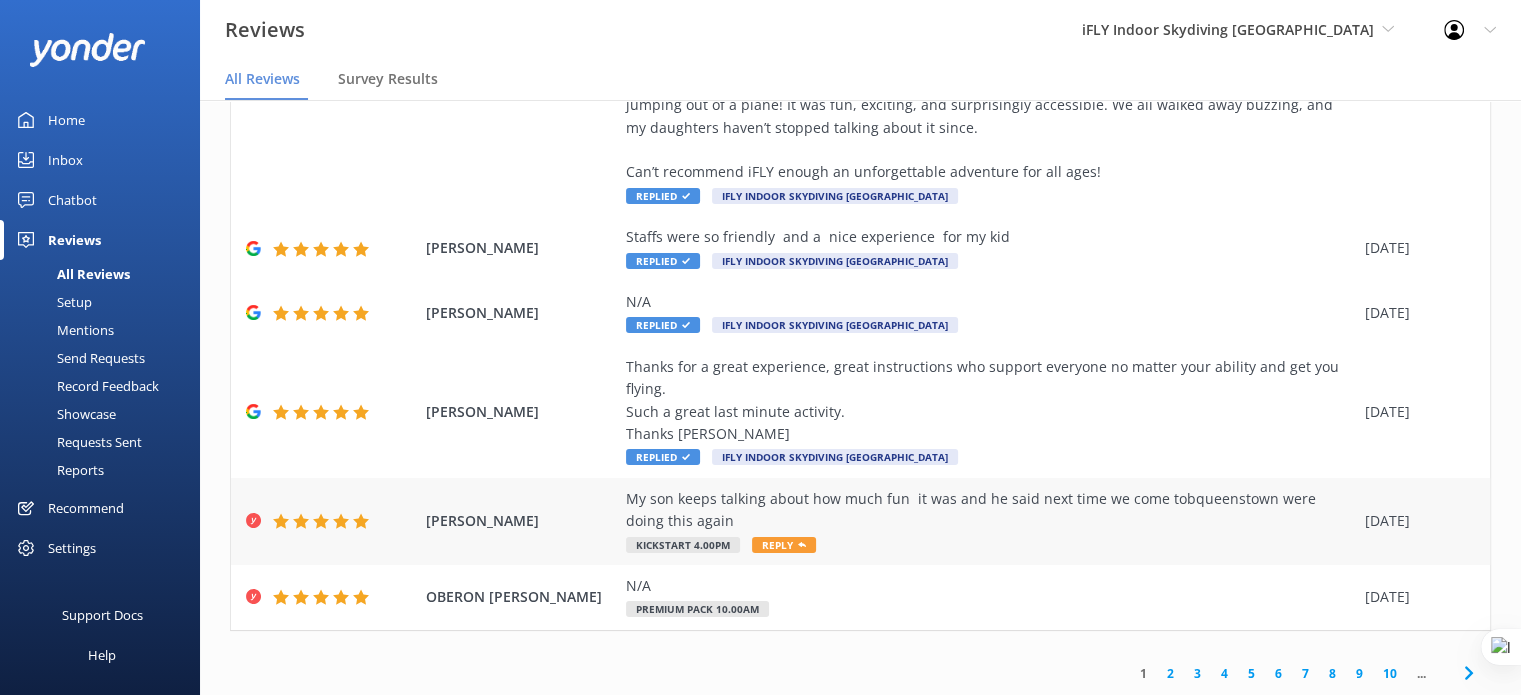 click on "My son keeps talking about how much fun  it was and he said next time we come tobqueenstown were doing this again" at bounding box center (990, 510) 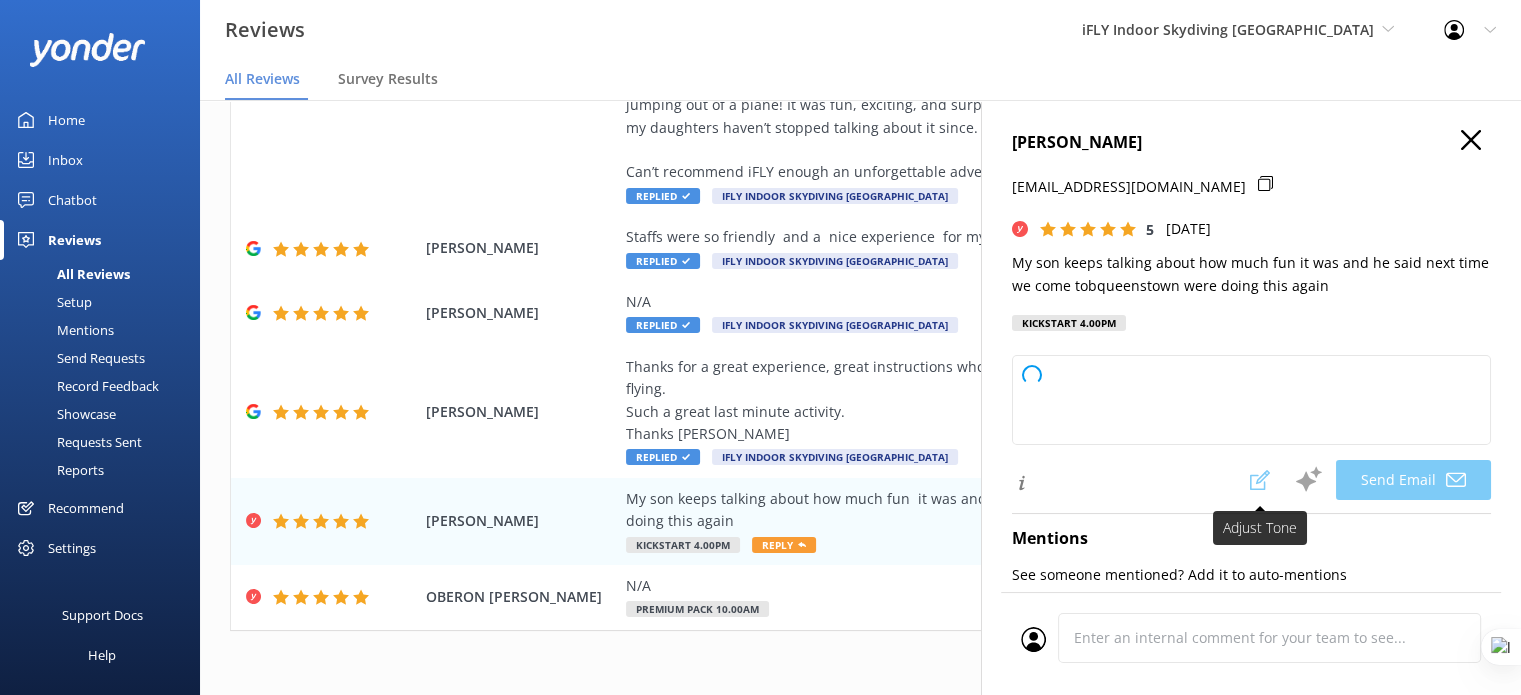 type on "Thank you so much, Jodhvir! We're thrilled to hear your son had such a great time. We look forward to welcoming you both back to [GEOGRAPHIC_DATA] for more fun next time!" 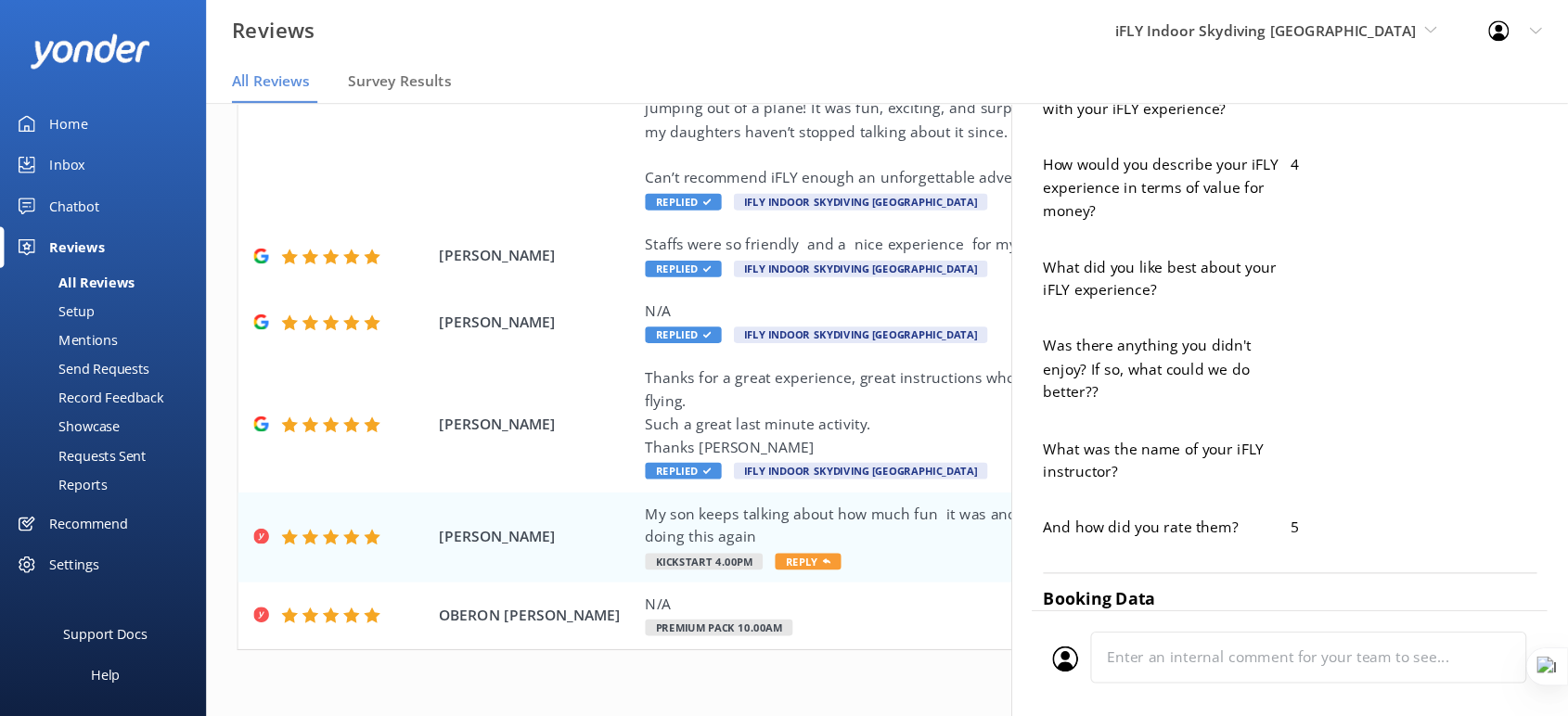 scroll, scrollTop: 837, scrollLeft: 0, axis: vertical 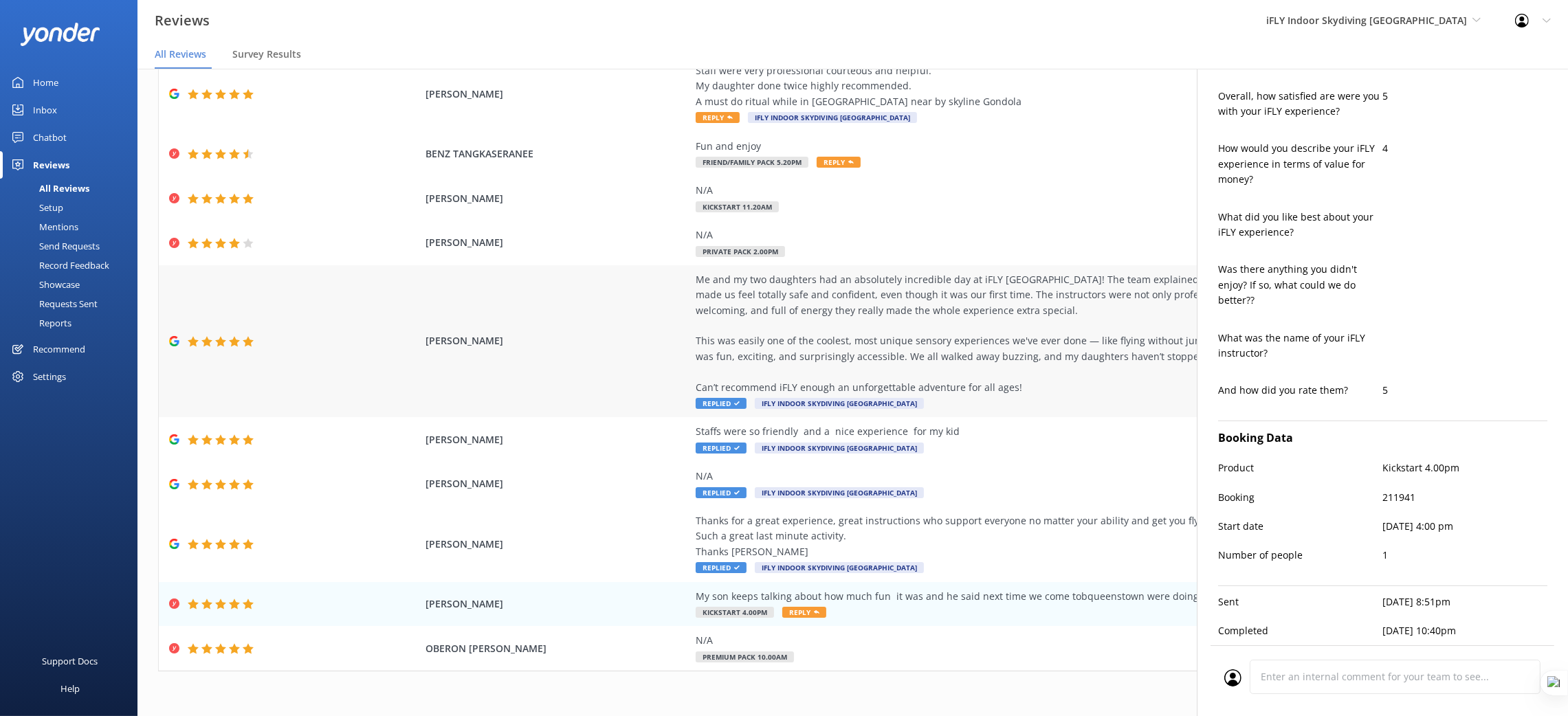drag, startPoint x: 1015, startPoint y: 1, endPoint x: 1001, endPoint y: 327, distance: 326.30048 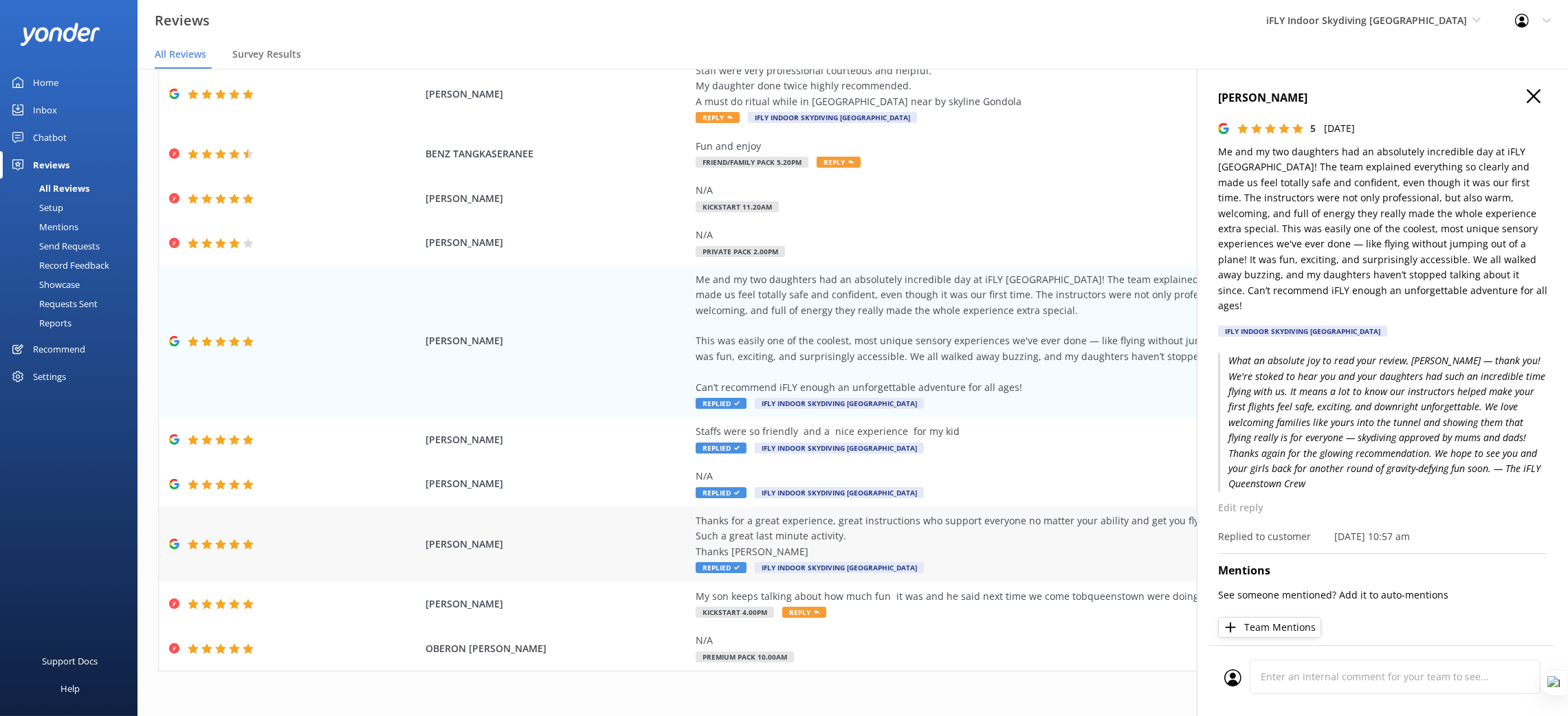 click on "[PERSON_NAME] Thanks for a great experience, great instructions who support everyone no matter your ability and get you flying.
Such a great last minute activity.
Thanks [PERSON_NAME] Replied iFLY Indoor Skydiving [GEOGRAPHIC_DATA] [DATE]" at bounding box center (852, 544) 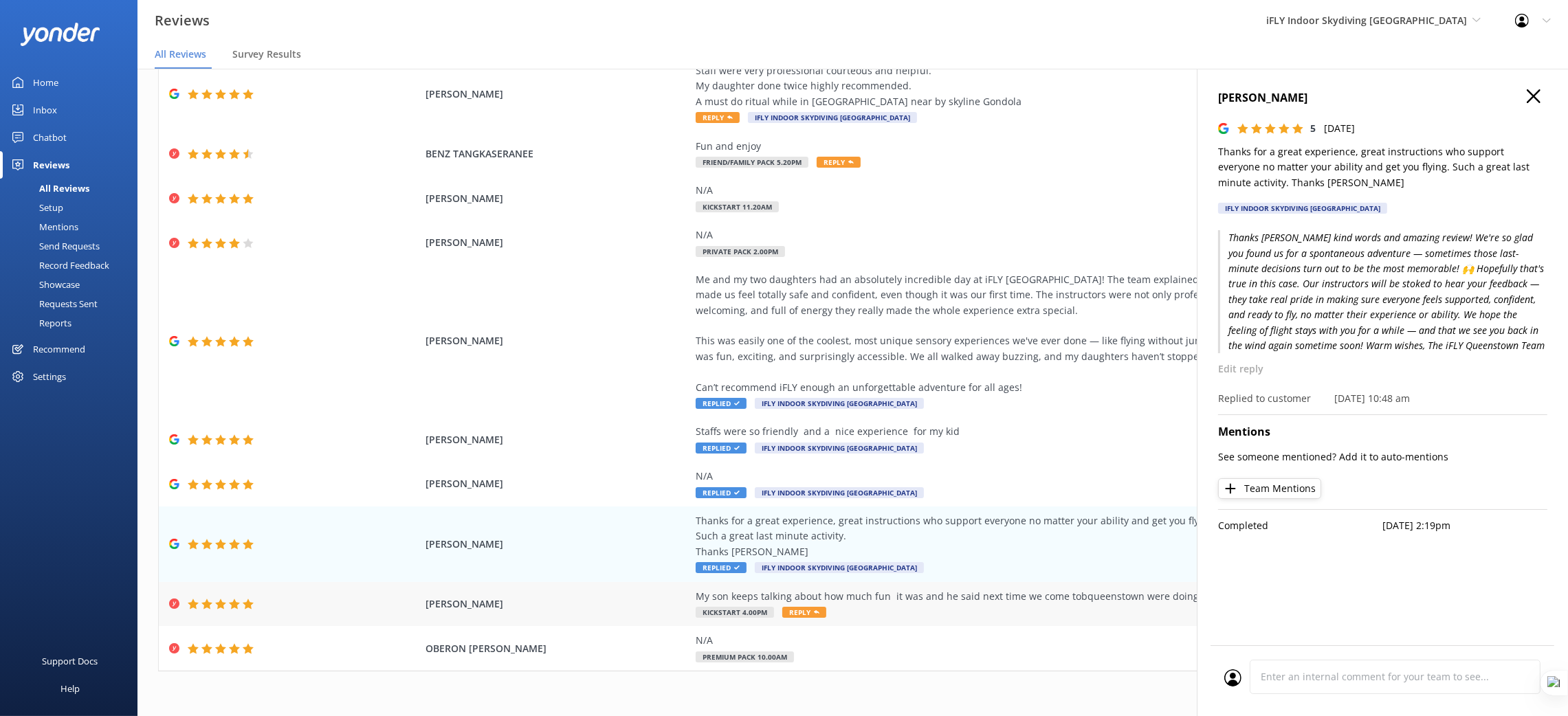 click on "[PERSON_NAME] My son keeps talking about how much fun  it was and he said next time we come tobqueenstown were doing this again Kickstart 4.00pm Reply [DATE]" at bounding box center (852, 604) 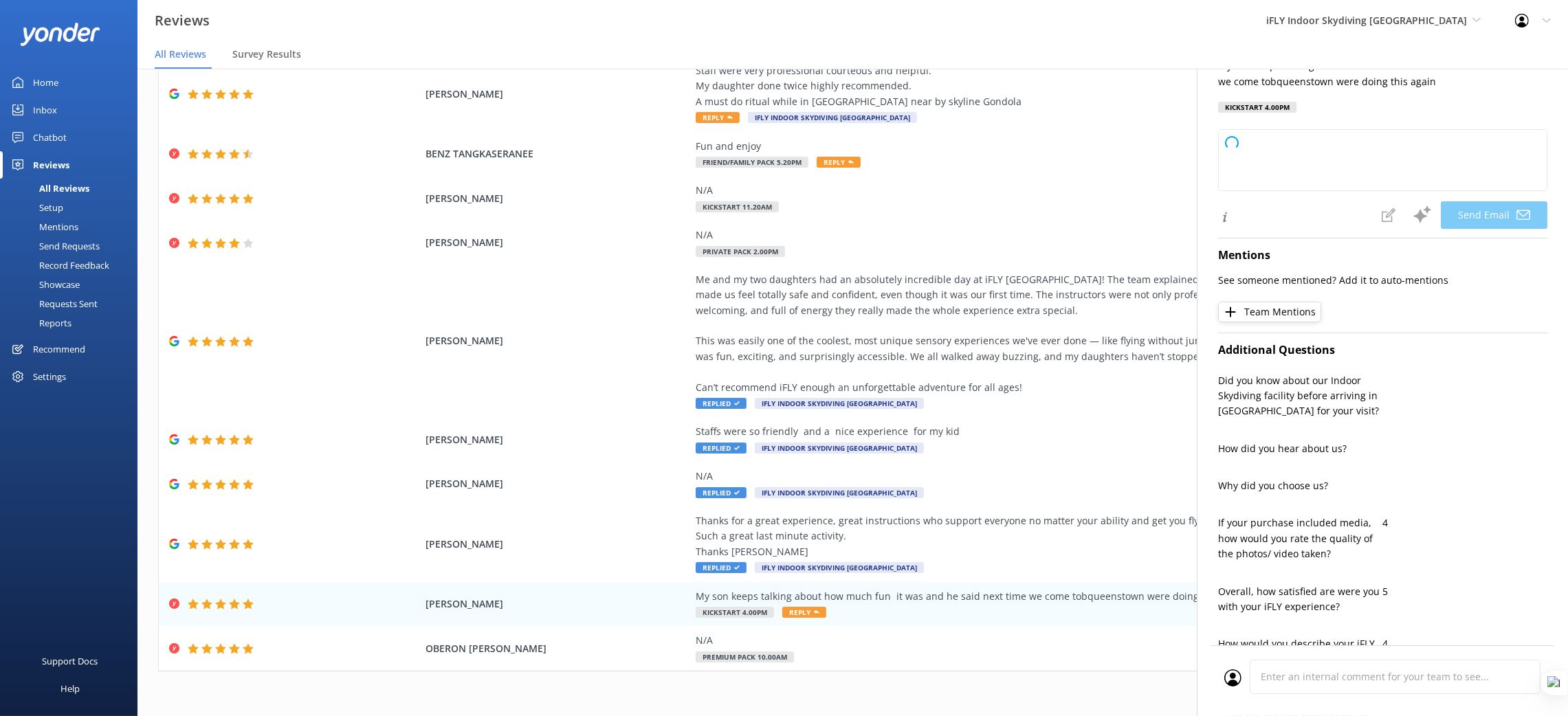 type on "Thank you so much, Jodhvir! We're thrilled to hear your son had such a great time. We look forward to welcoming you both back on your next visit to [GEOGRAPHIC_DATA]!" 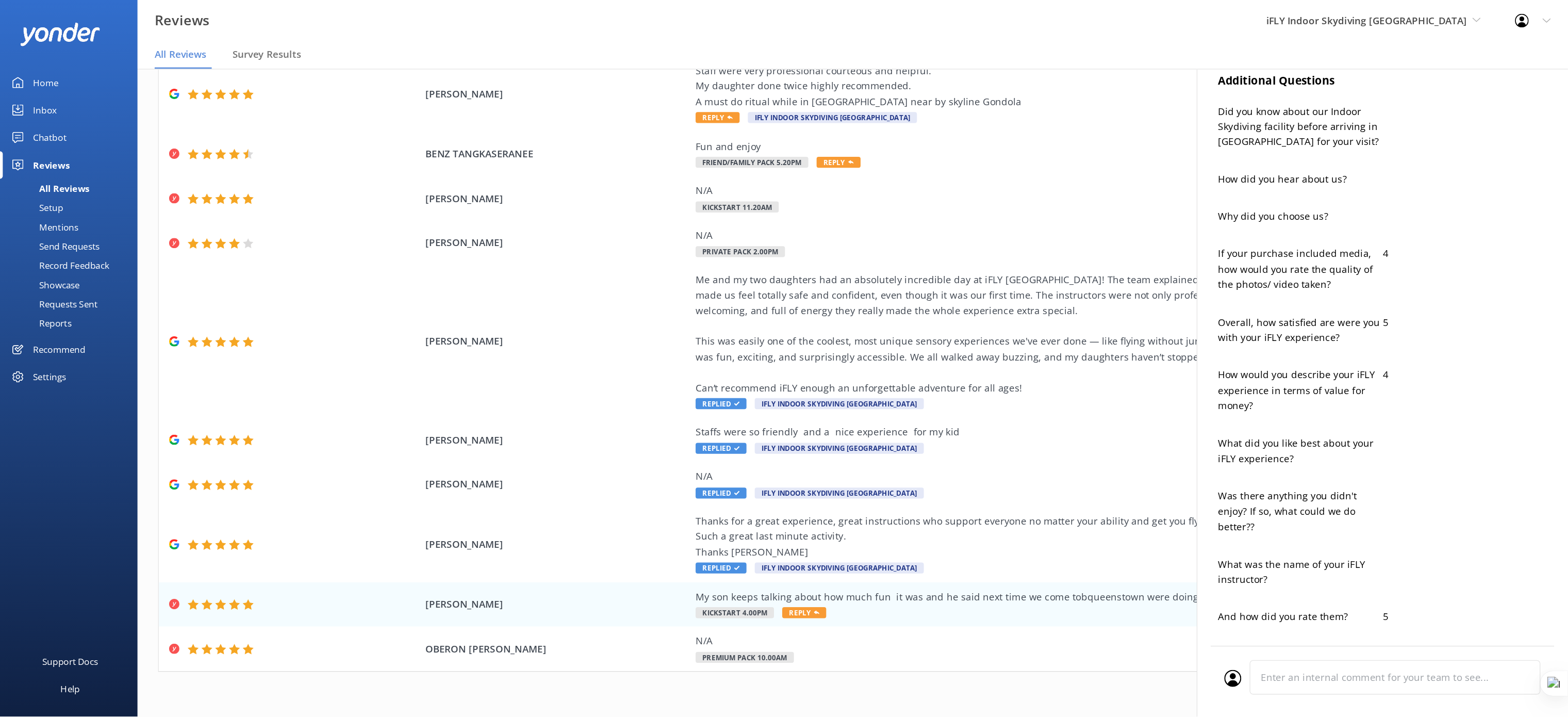 scroll, scrollTop: 288, scrollLeft: 0, axis: vertical 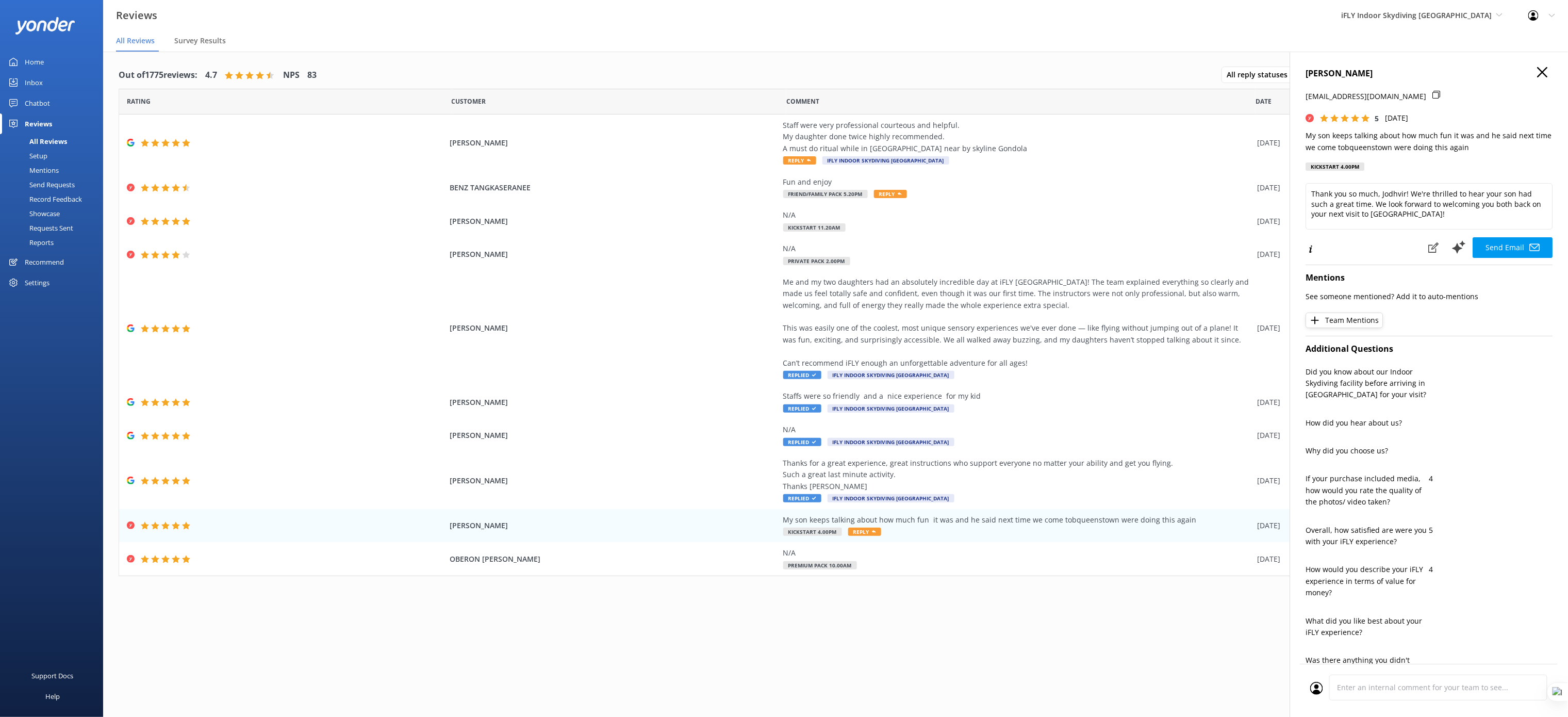 drag, startPoint x: 1116, startPoint y: 2, endPoint x: 981, endPoint y: 591, distance: 604.273 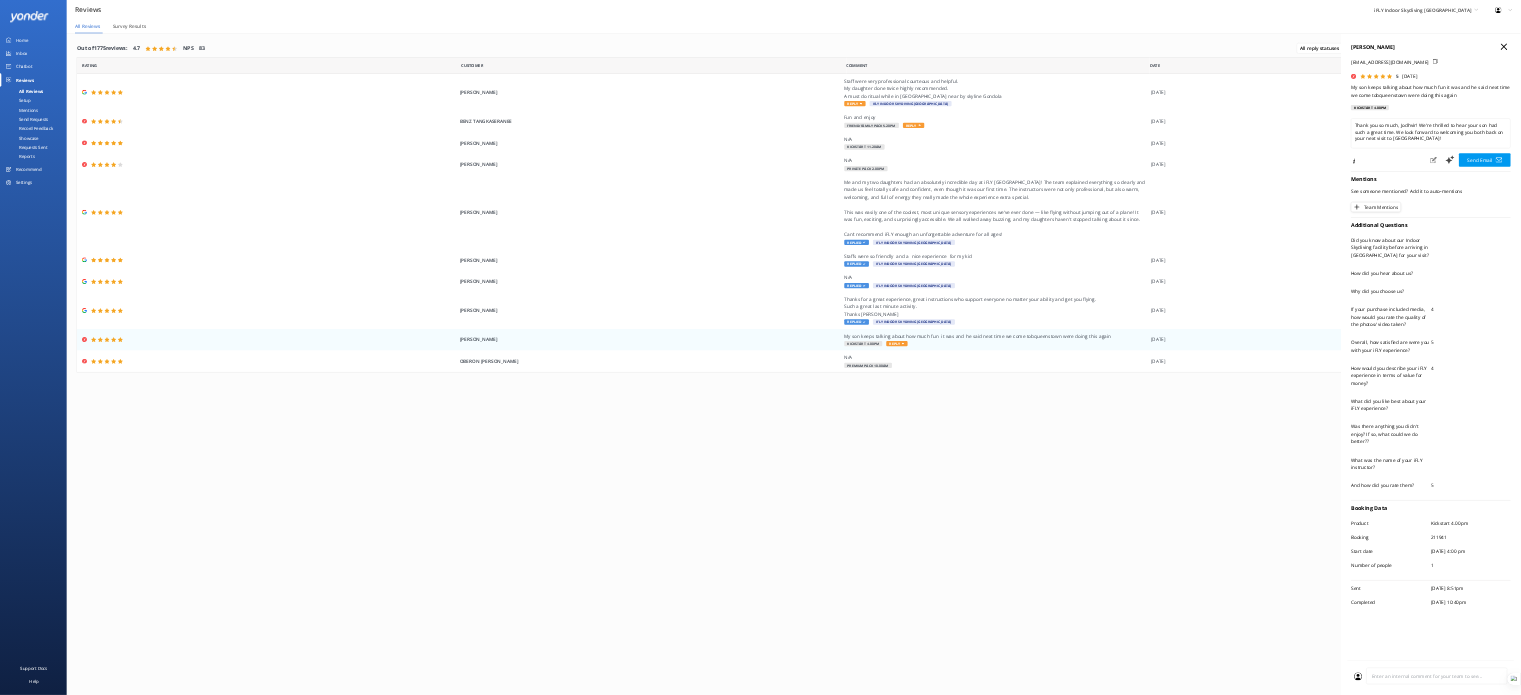 scroll, scrollTop: 0, scrollLeft: 0, axis: both 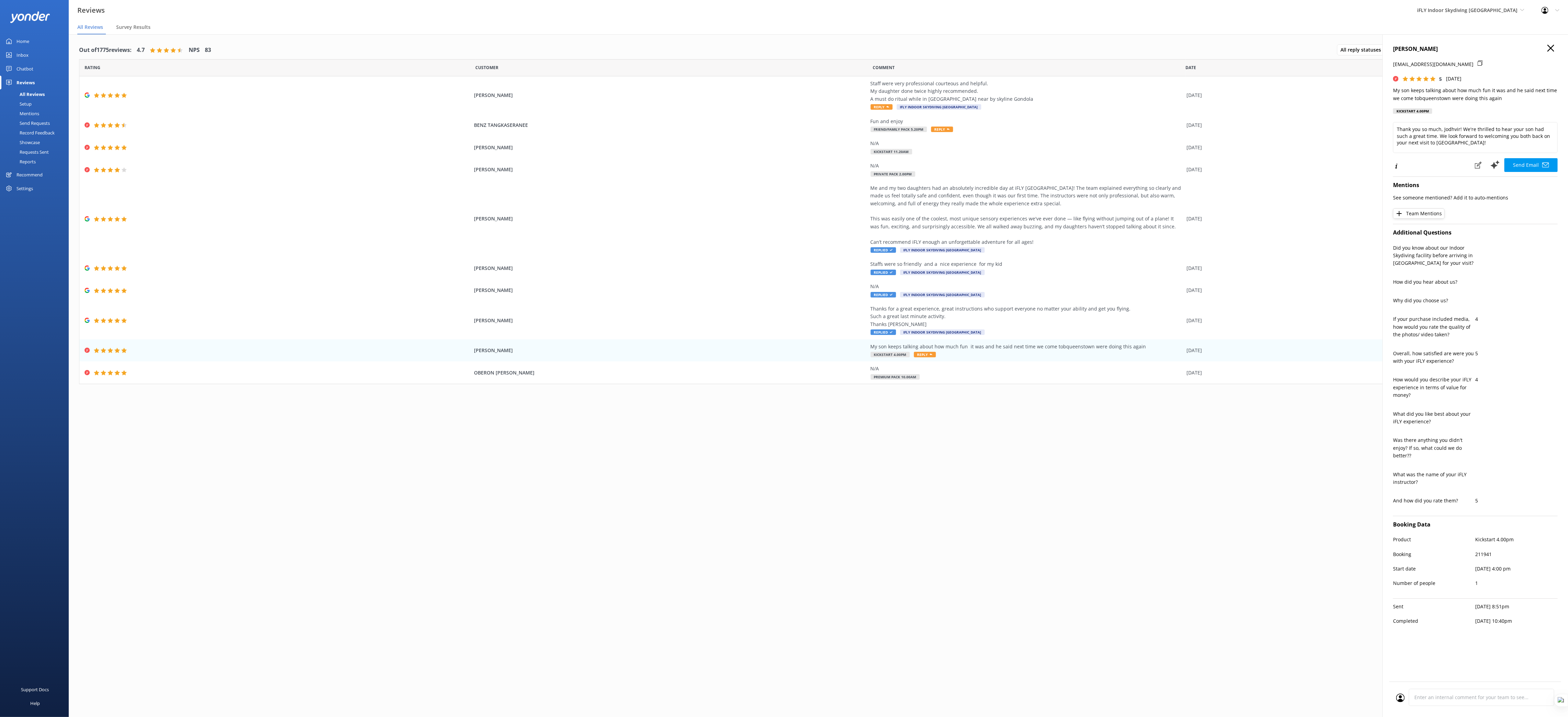 drag, startPoint x: 1011, startPoint y: 2, endPoint x: 1114, endPoint y: 580, distance: 587.106 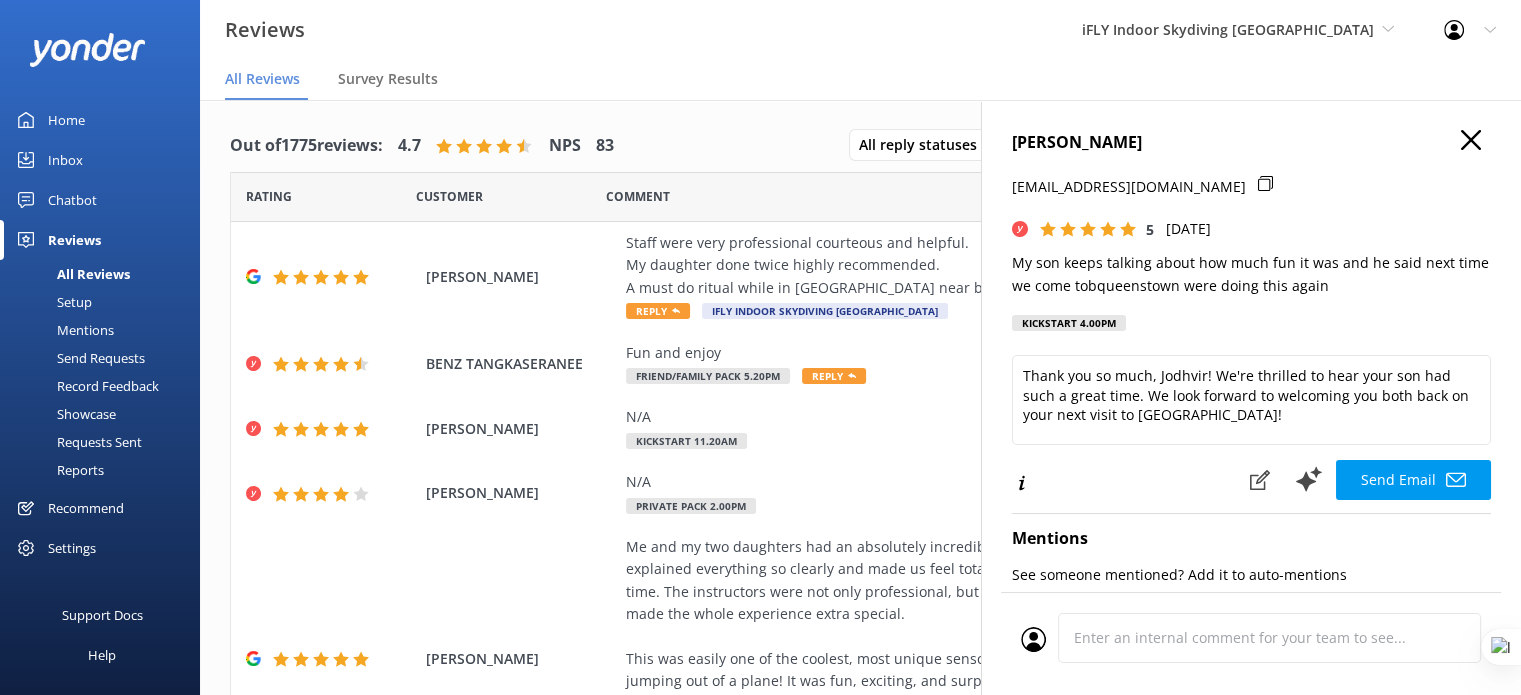 drag, startPoint x: 4346, startPoint y: 37, endPoint x: 996, endPoint y: 77, distance: 3350.2388 